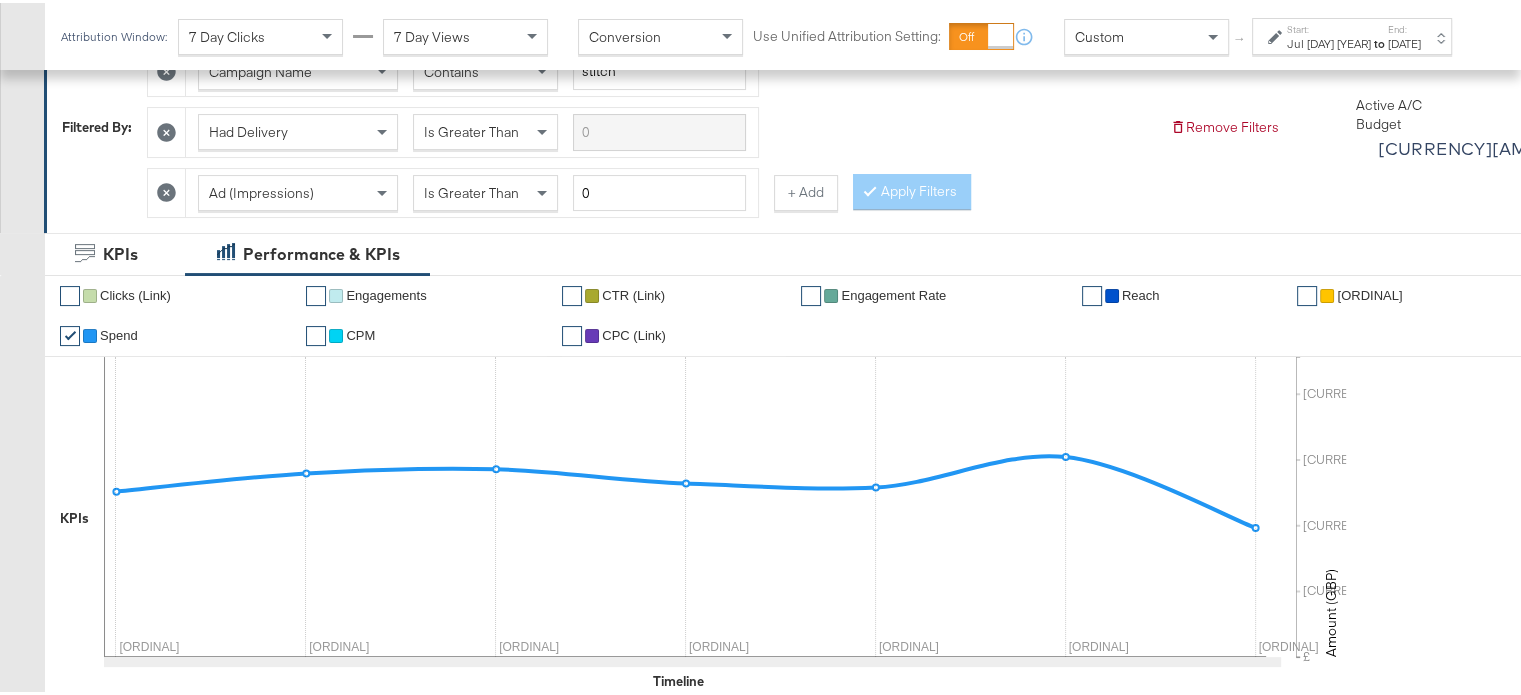 scroll, scrollTop: 0, scrollLeft: 0, axis: both 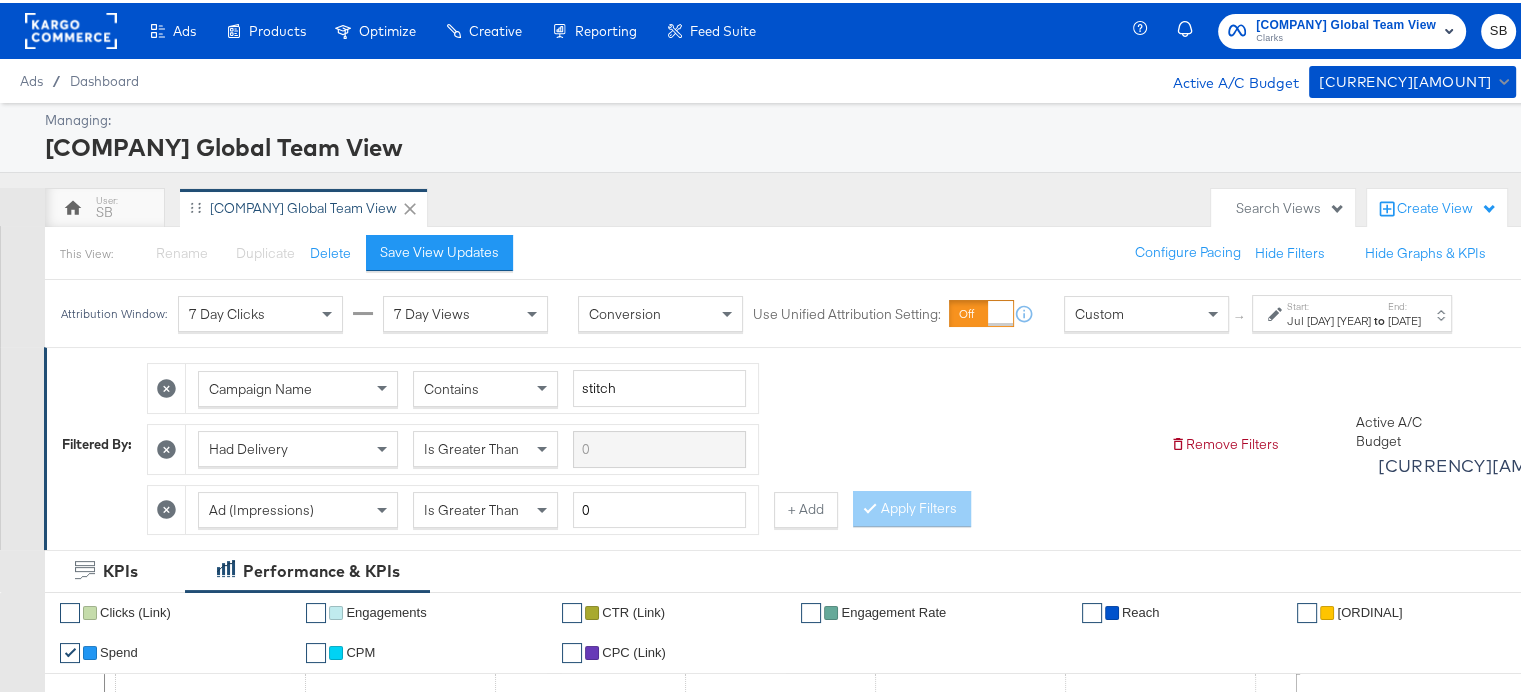 click 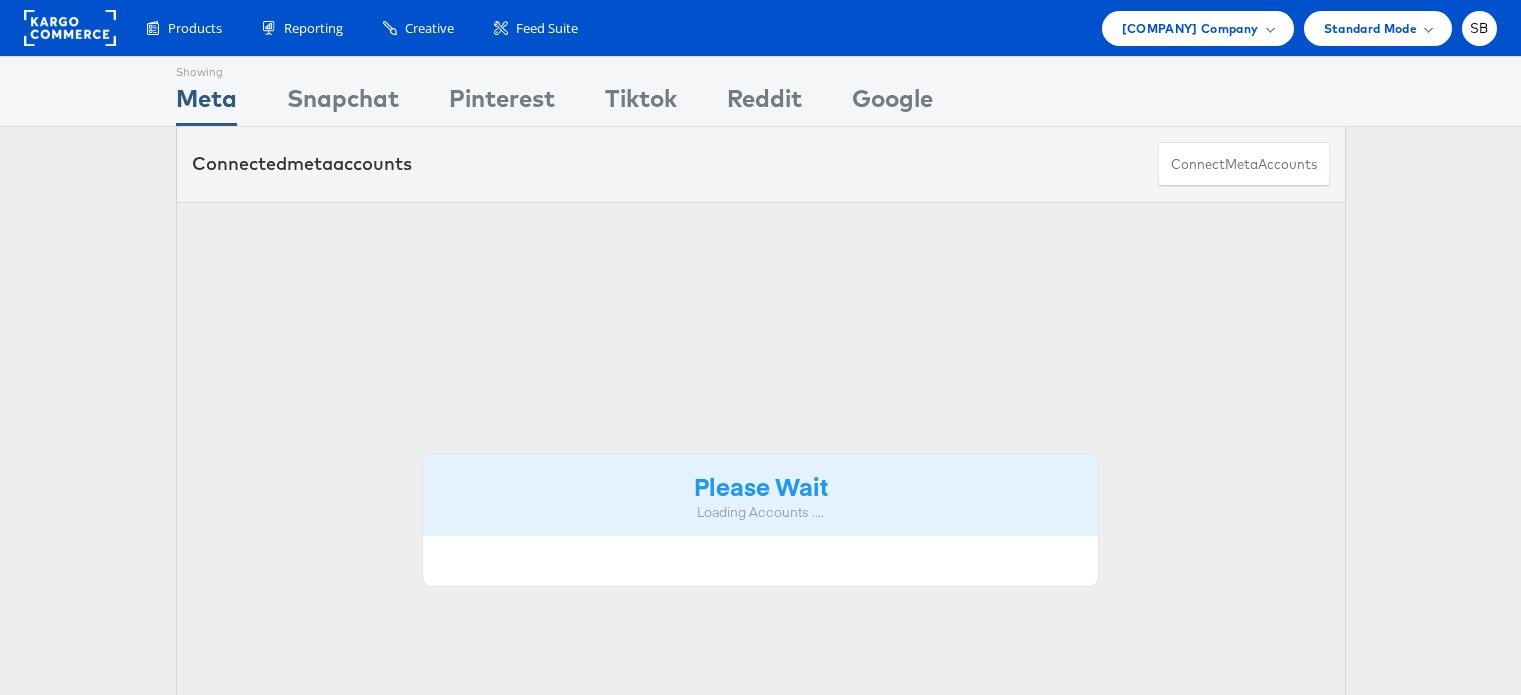 scroll, scrollTop: 0, scrollLeft: 0, axis: both 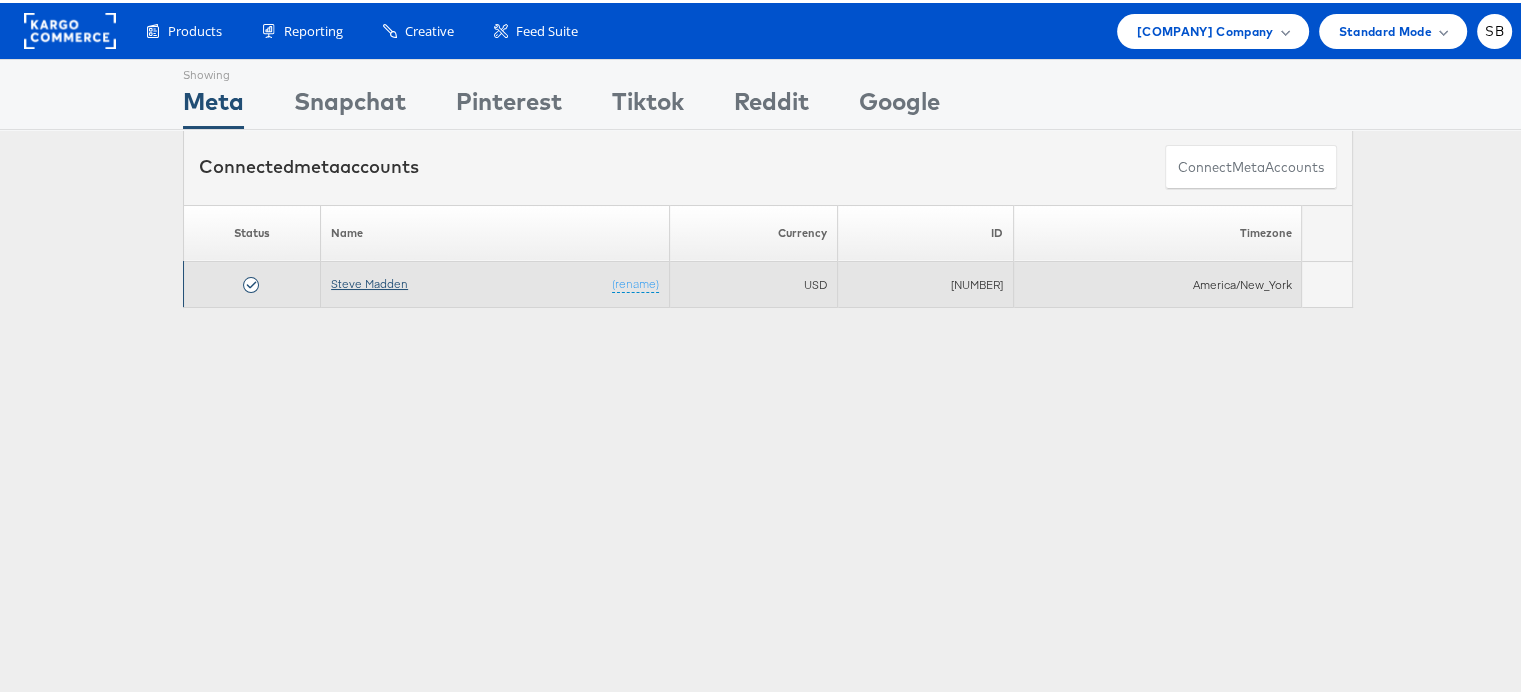 click on "Steve Madden" at bounding box center (369, 280) 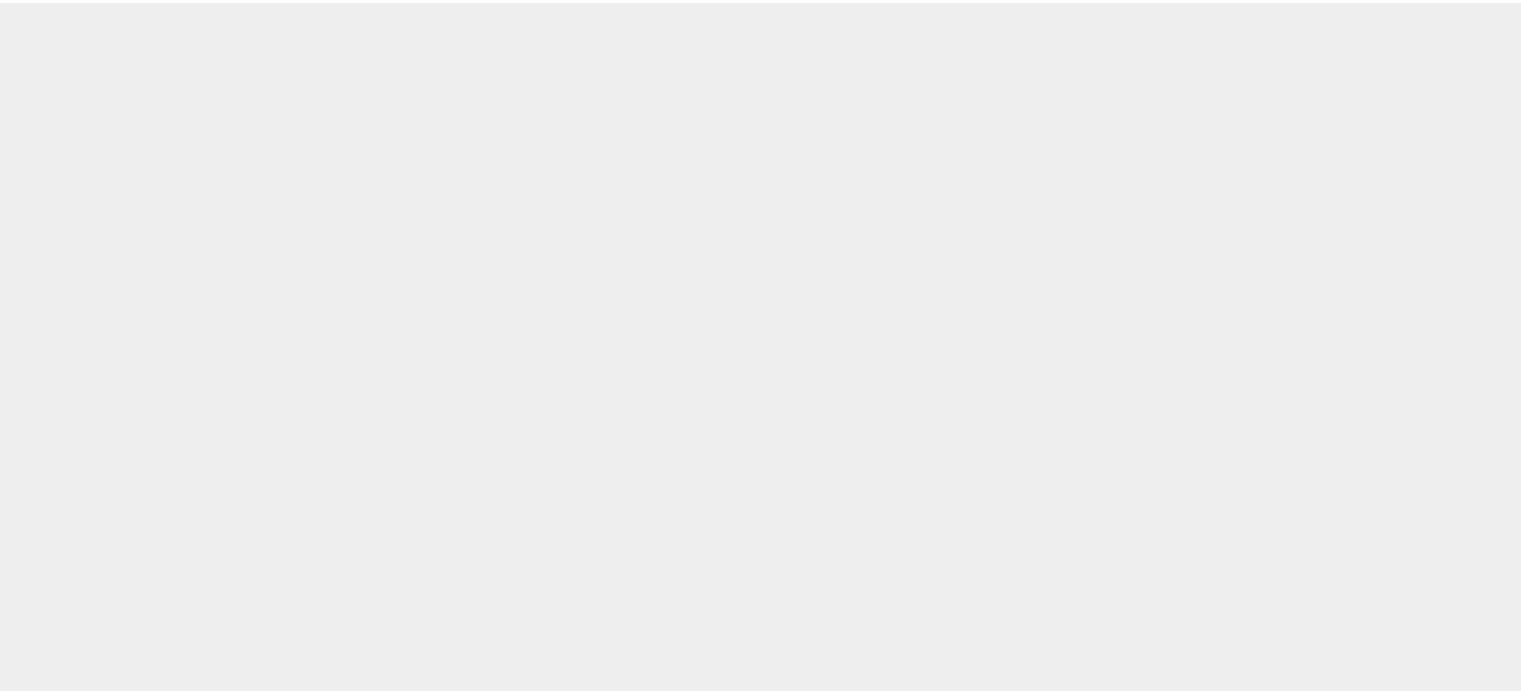 scroll, scrollTop: 0, scrollLeft: 0, axis: both 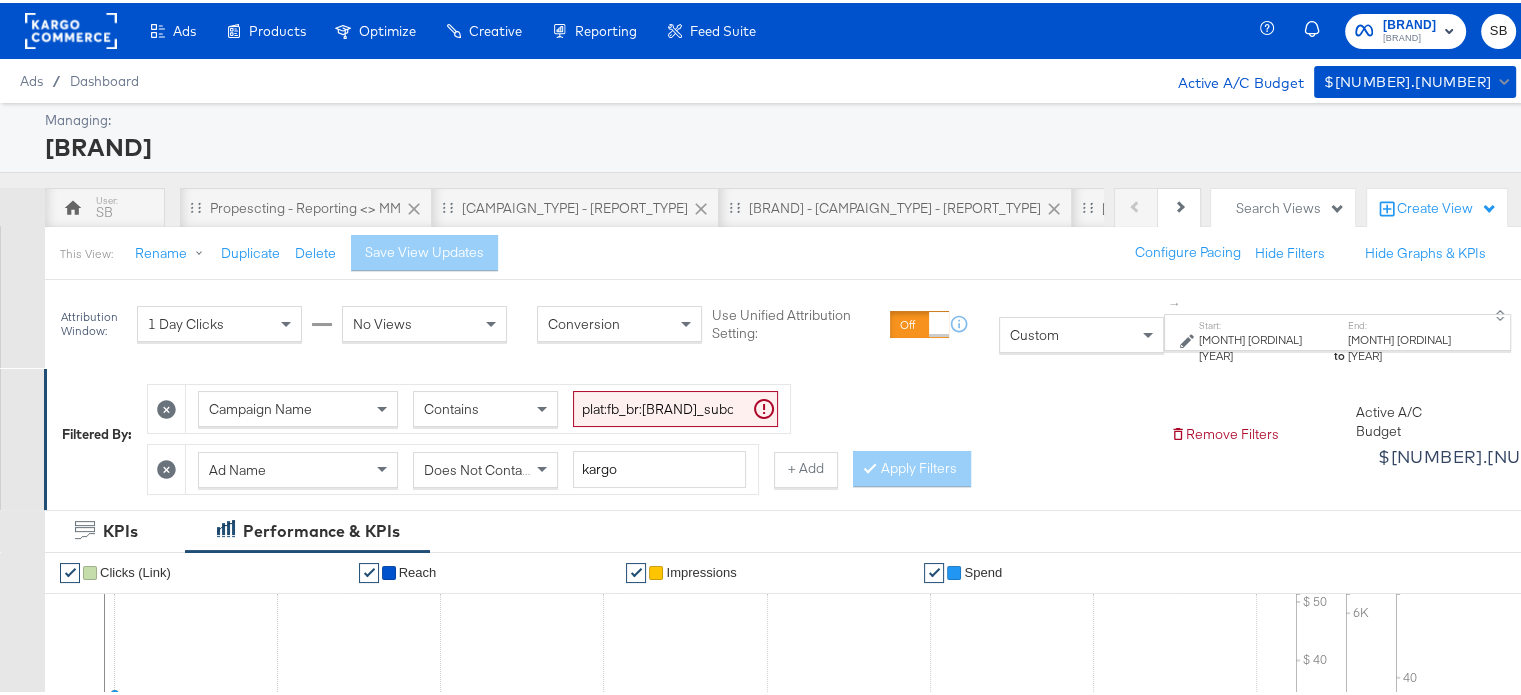 click on "Jun 11th 2025" at bounding box center [1414, 344] 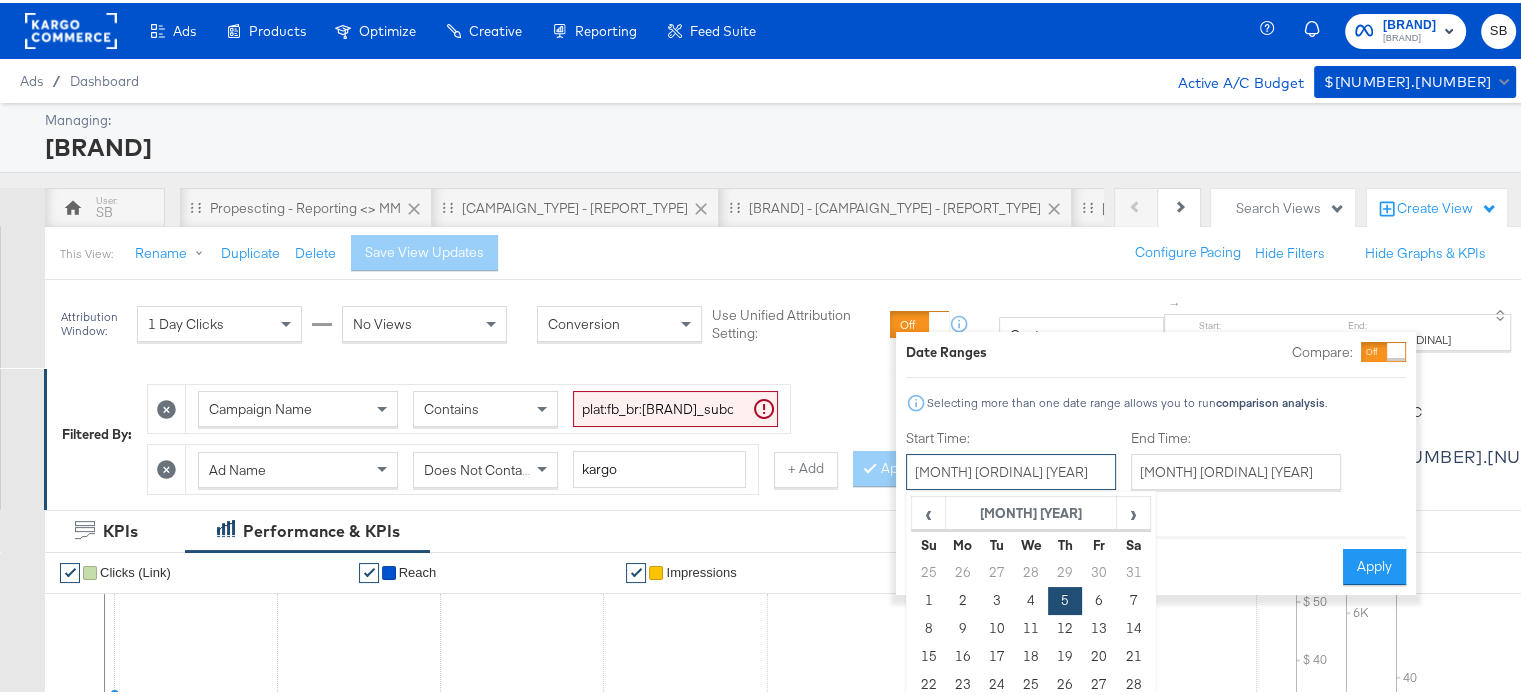click on "June 5th 2025" at bounding box center (1011, 469) 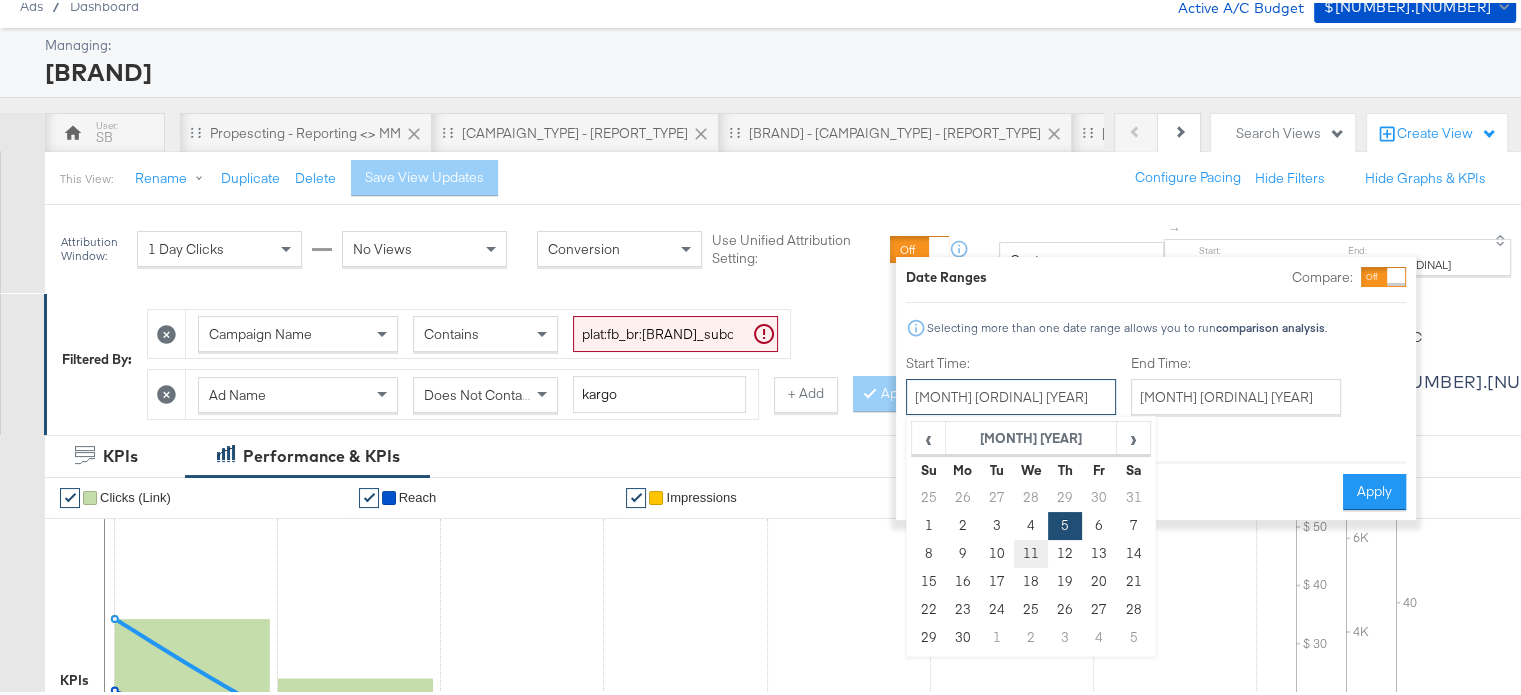 scroll, scrollTop: 84, scrollLeft: 0, axis: vertical 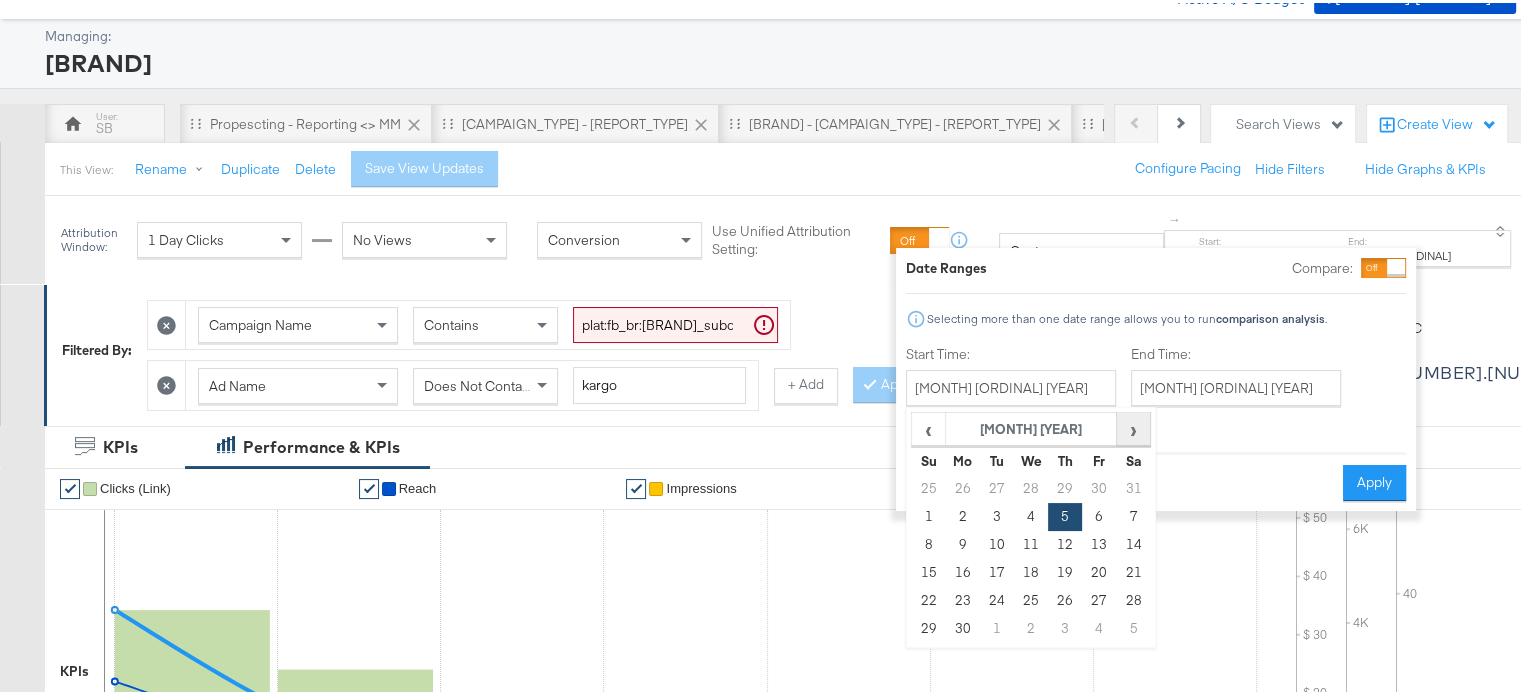 click on "›" at bounding box center (1133, 426) 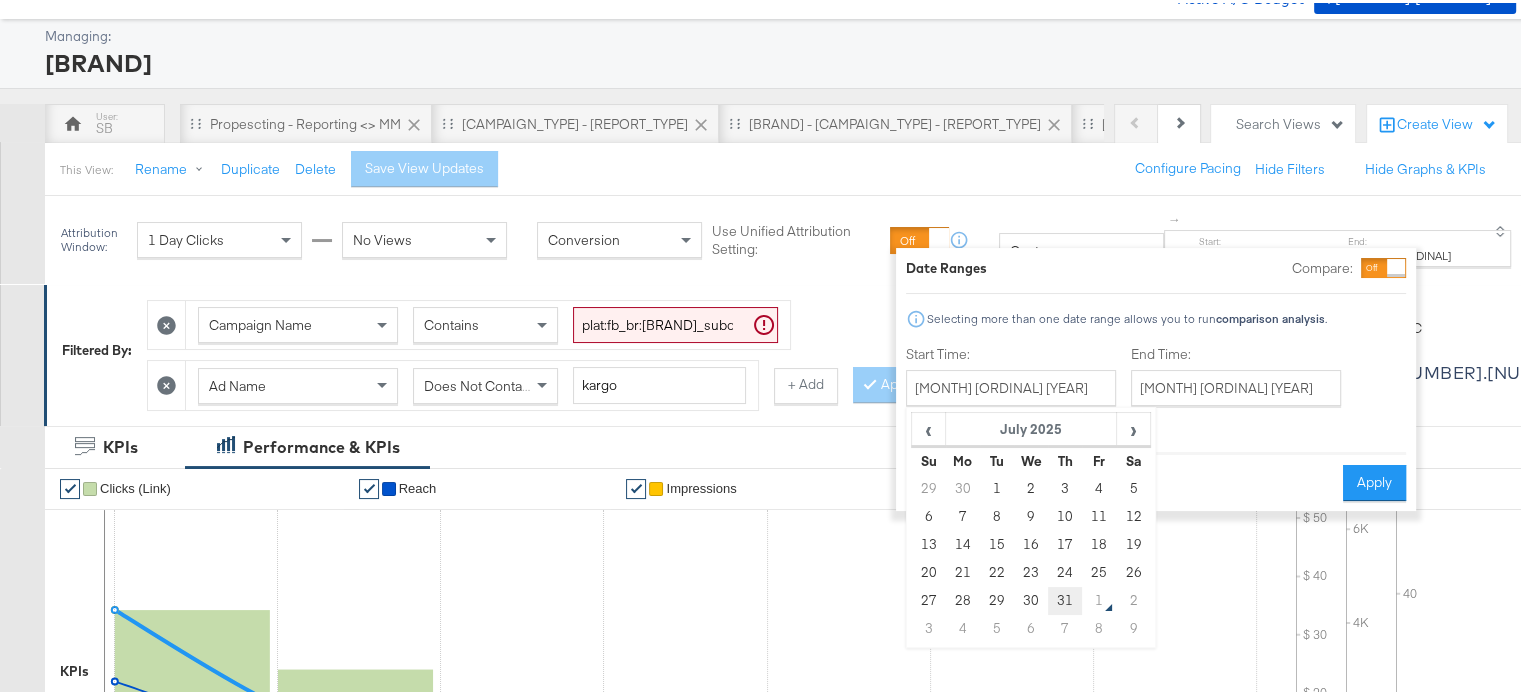 click on "31" at bounding box center [1065, 598] 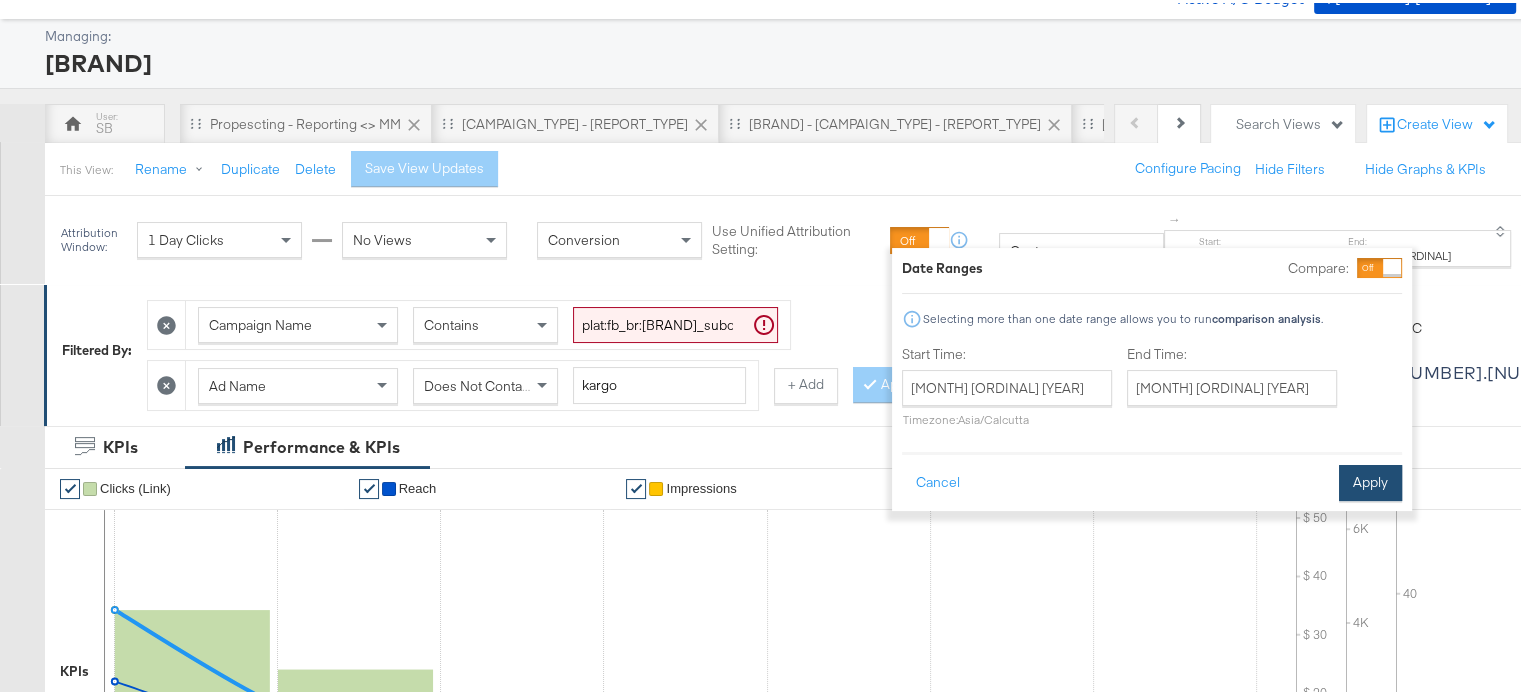 click on "Apply" at bounding box center [1370, 480] 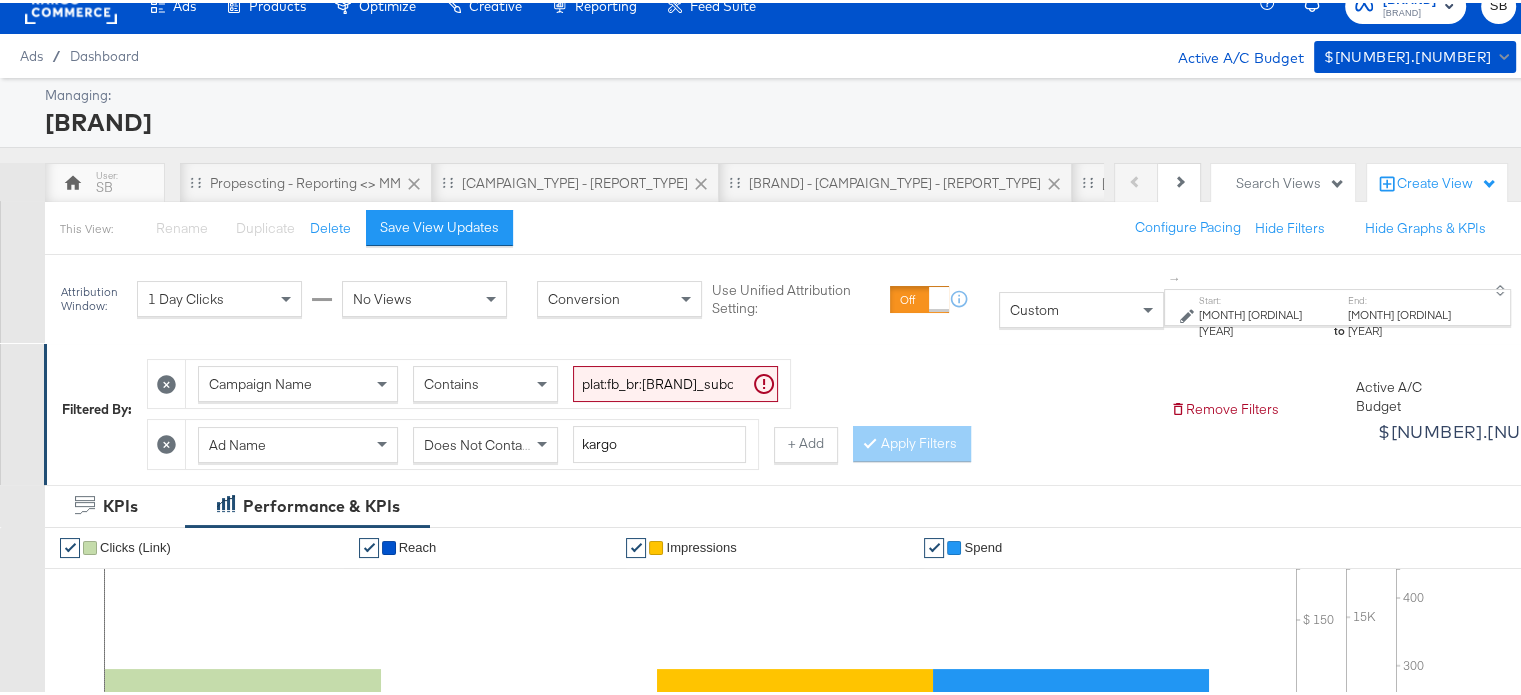scroll, scrollTop: 0, scrollLeft: 0, axis: both 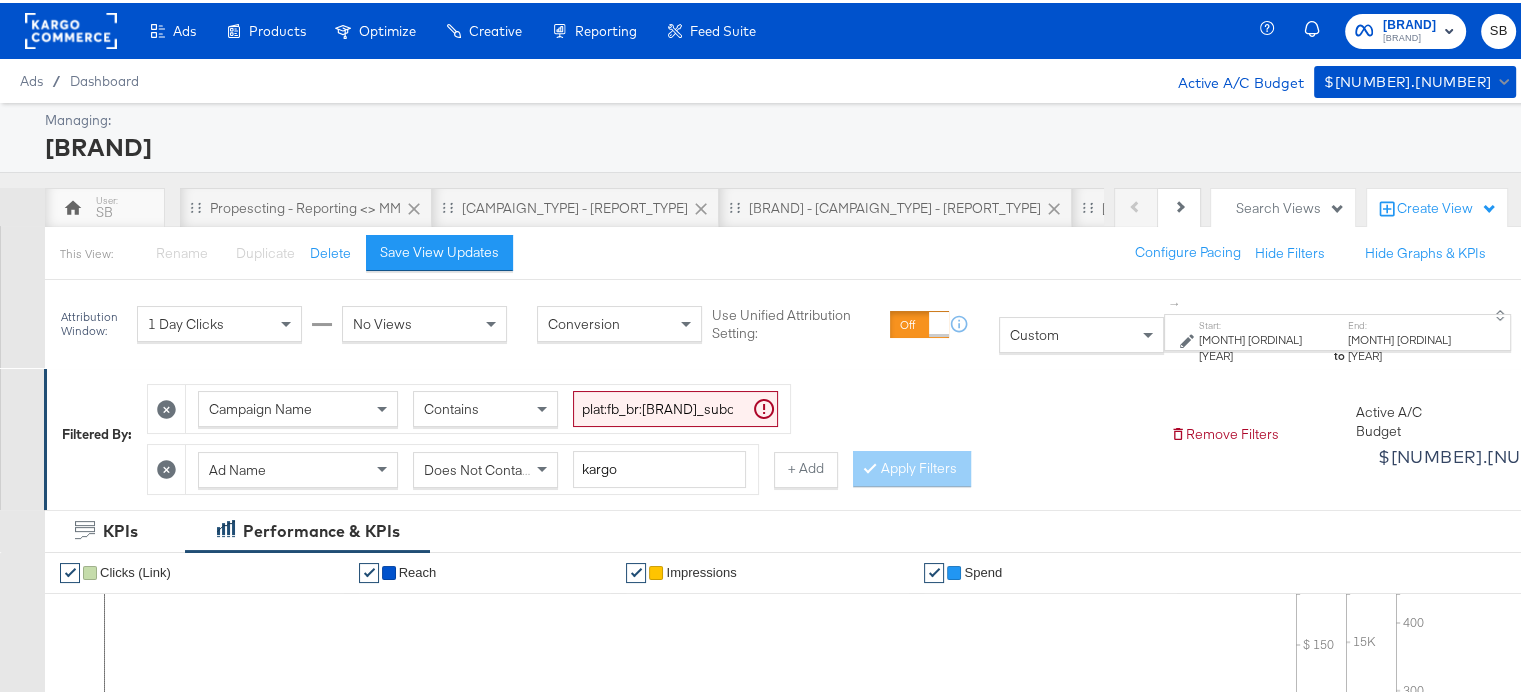 click on "Previous Next" at bounding box center [1157, 205] 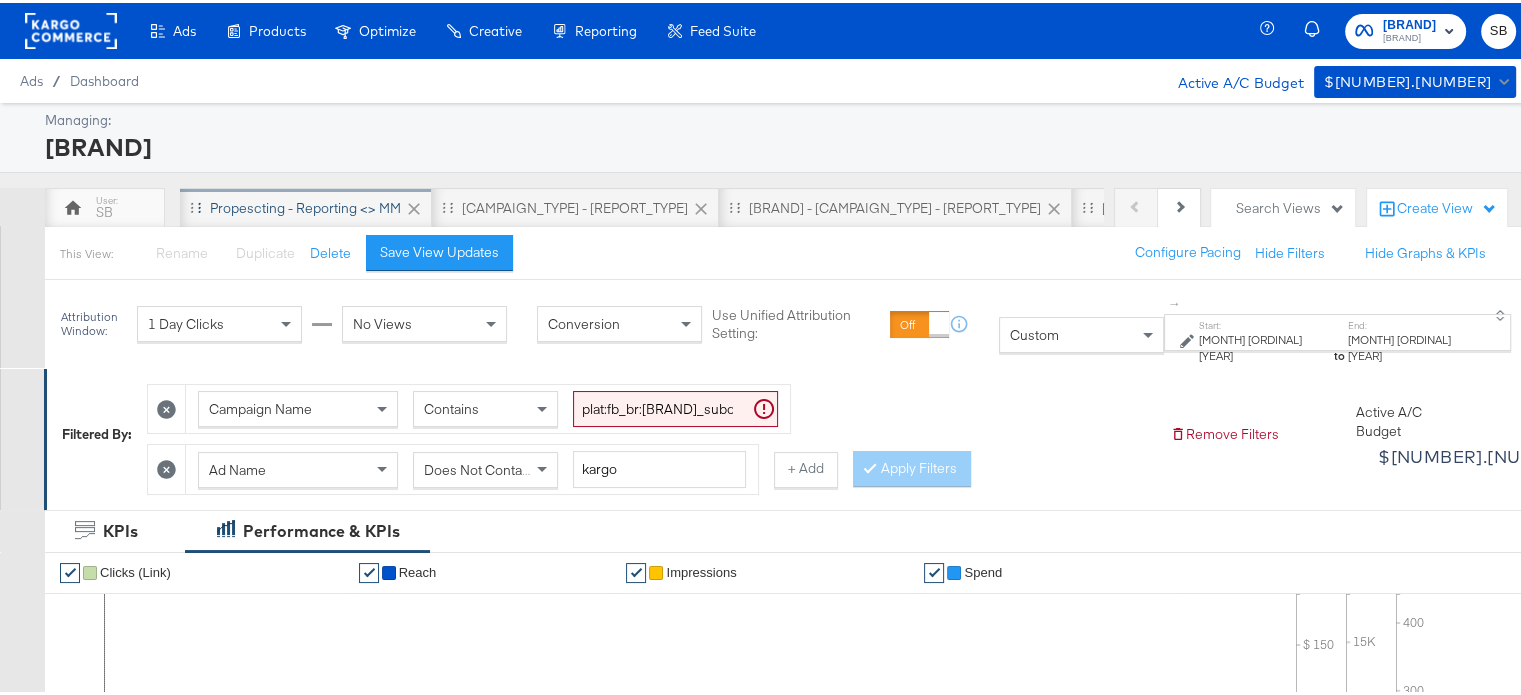 click on "Propescting - Reporting <> MM" at bounding box center (305, 205) 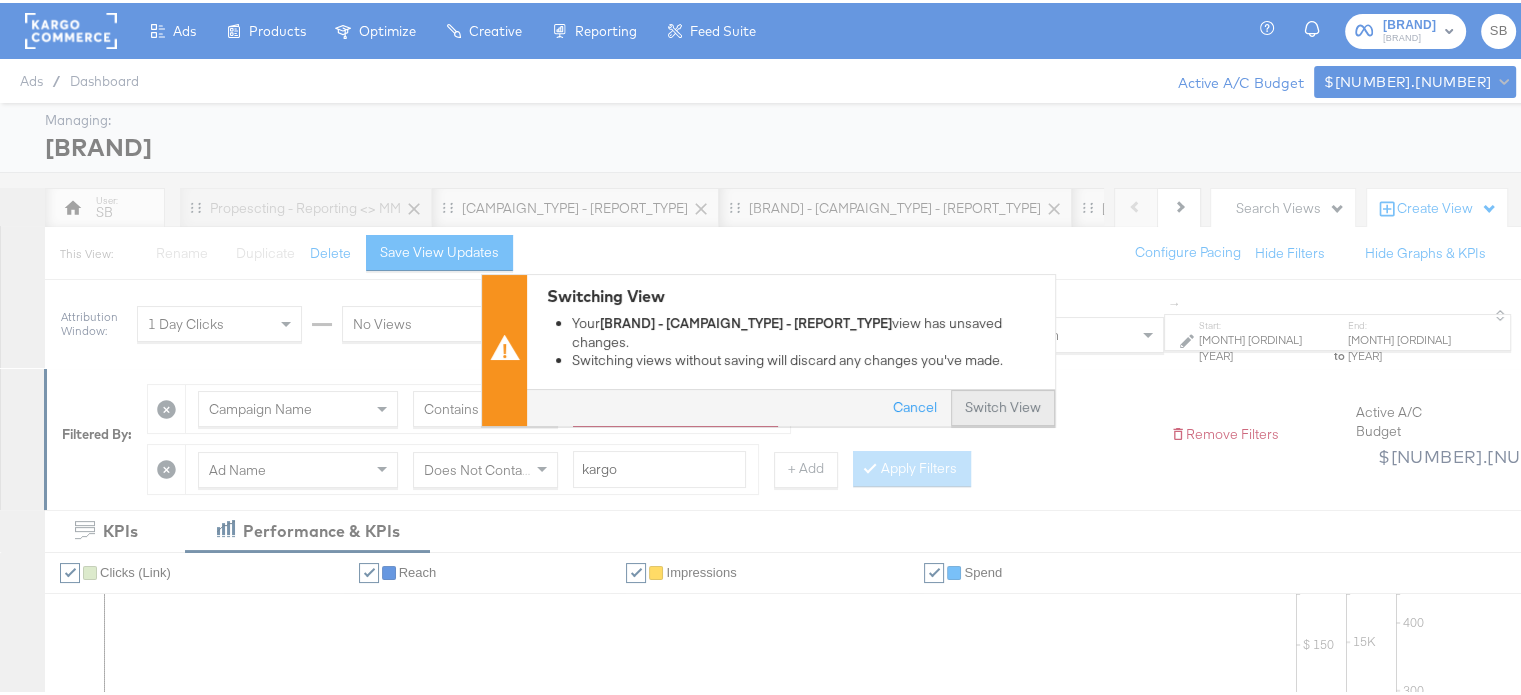 click on "Switch View" at bounding box center [1003, 406] 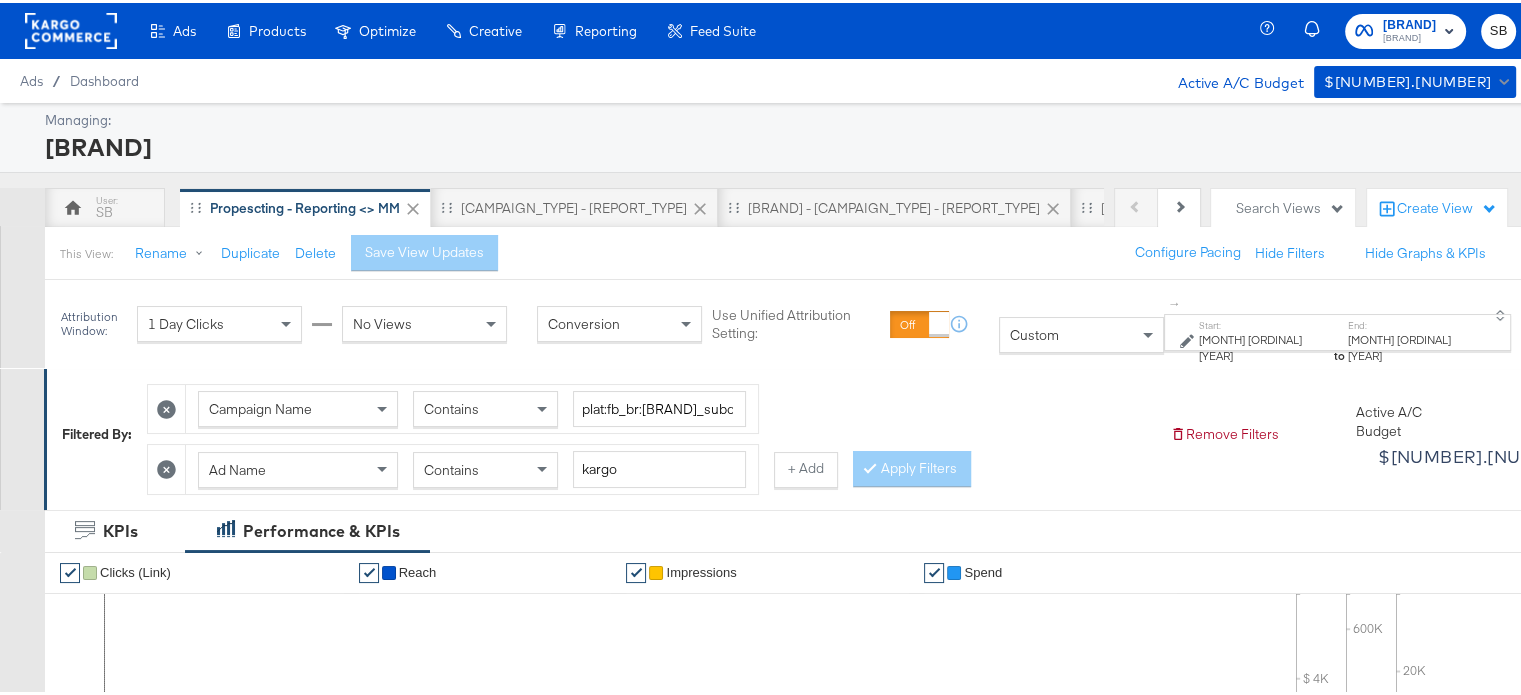 click on "Start:" at bounding box center (1265, 322) 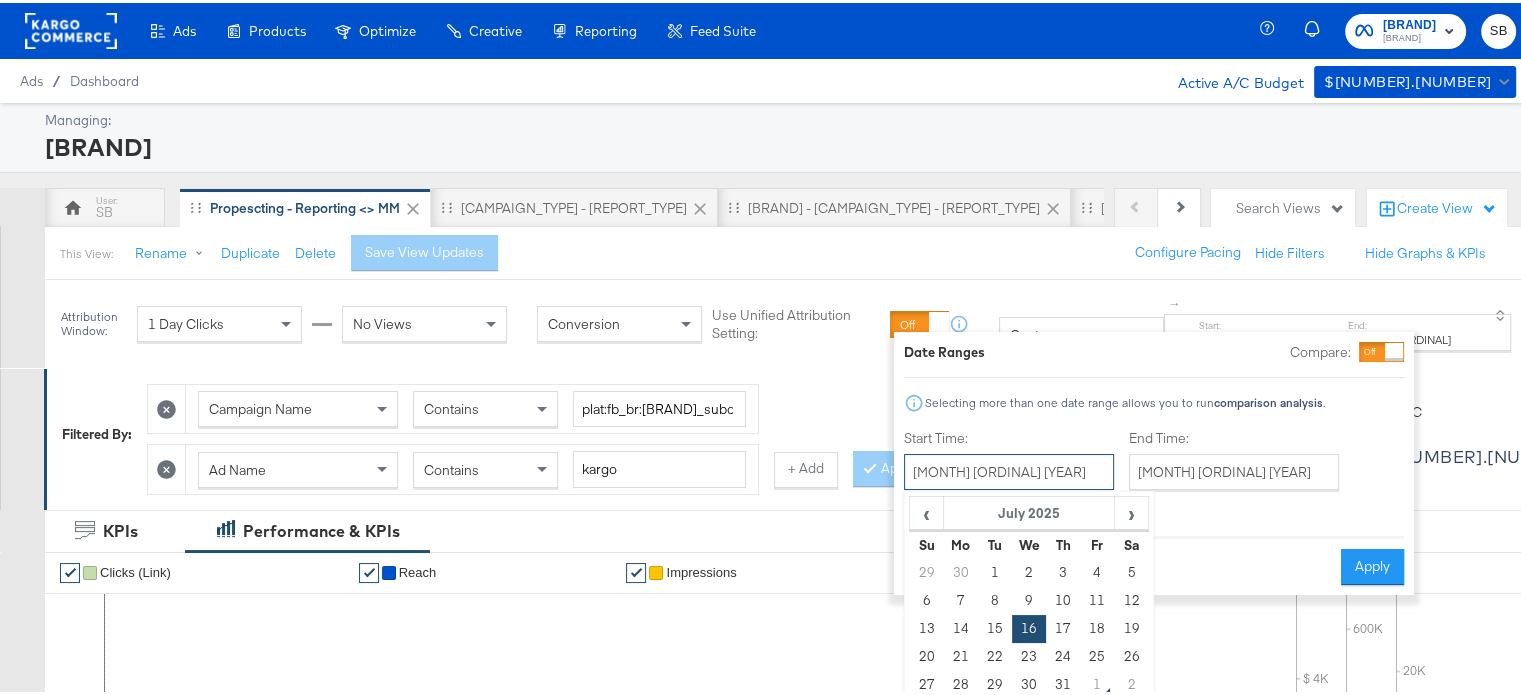 click on "July 16th 2025" at bounding box center [1009, 469] 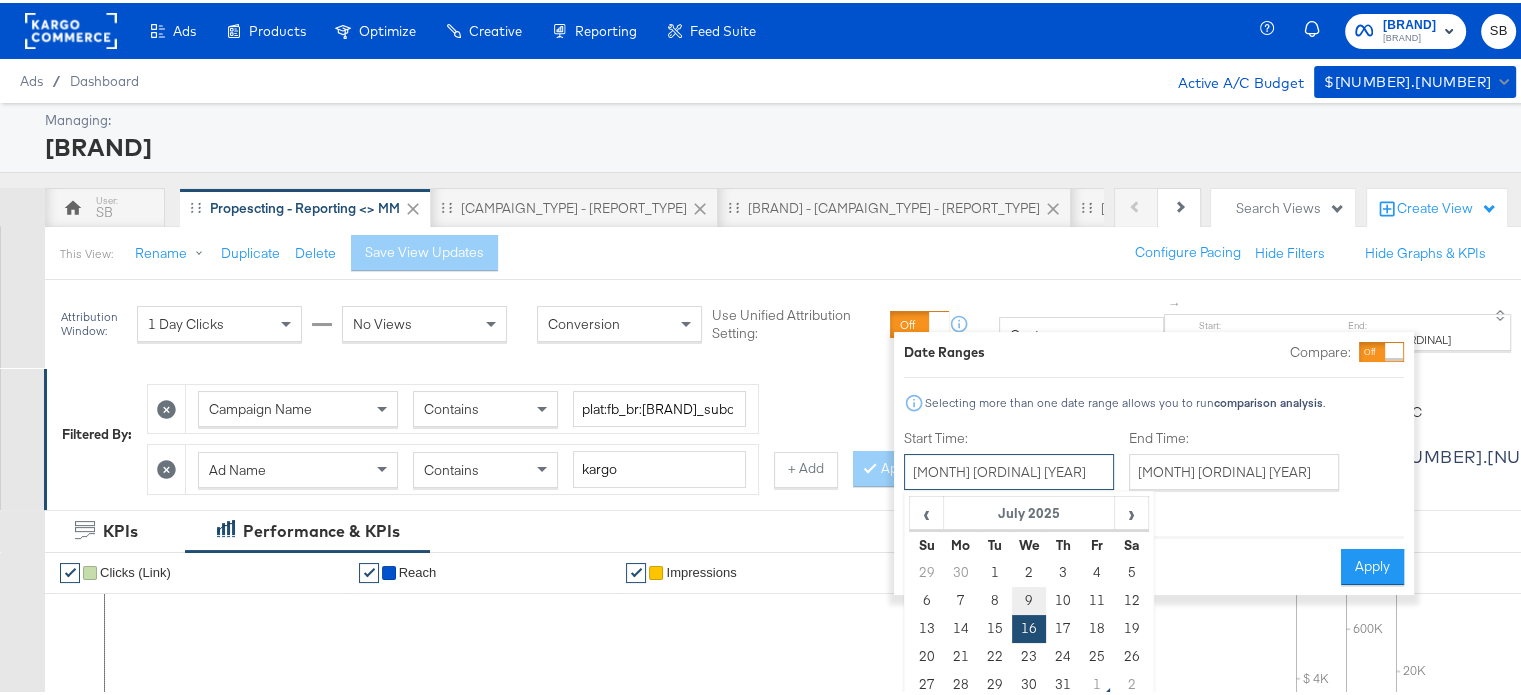 scroll, scrollTop: 92, scrollLeft: 0, axis: vertical 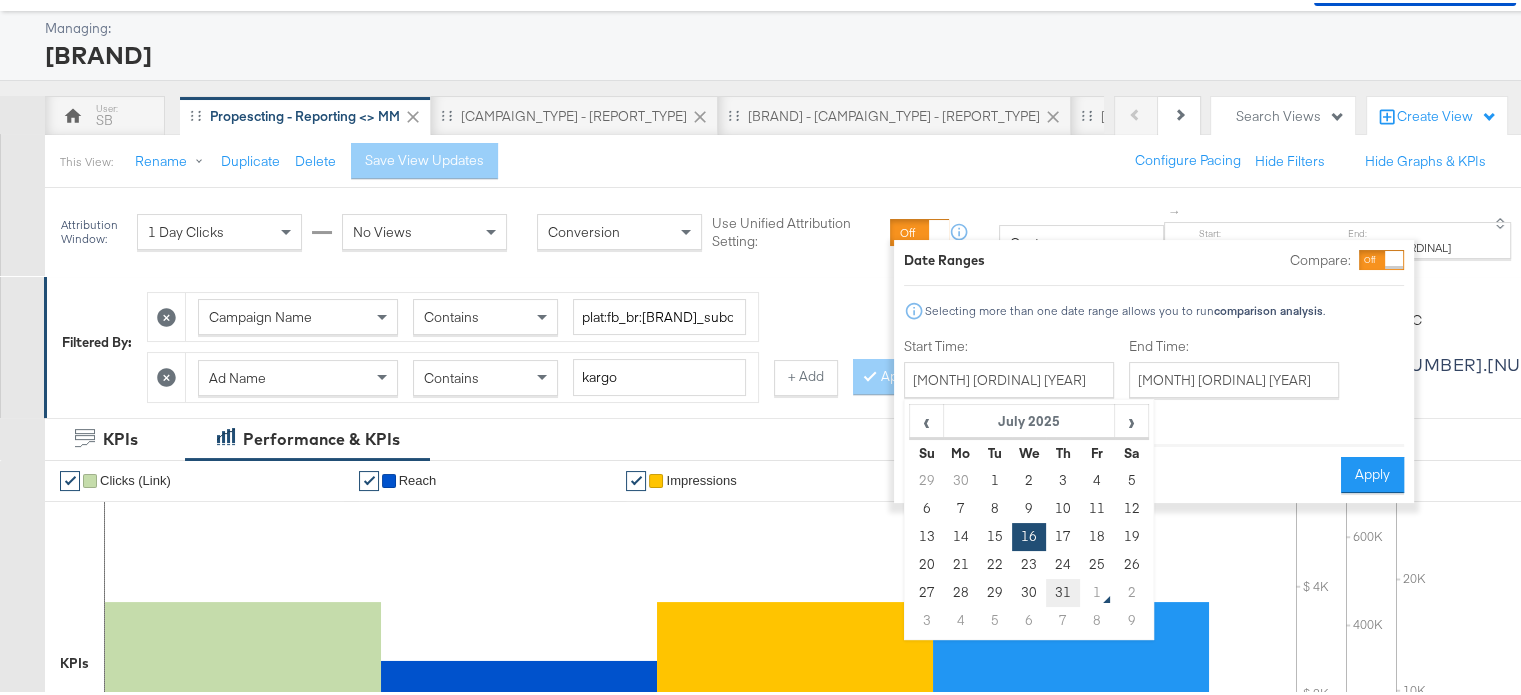 click on "31" at bounding box center (1063, 590) 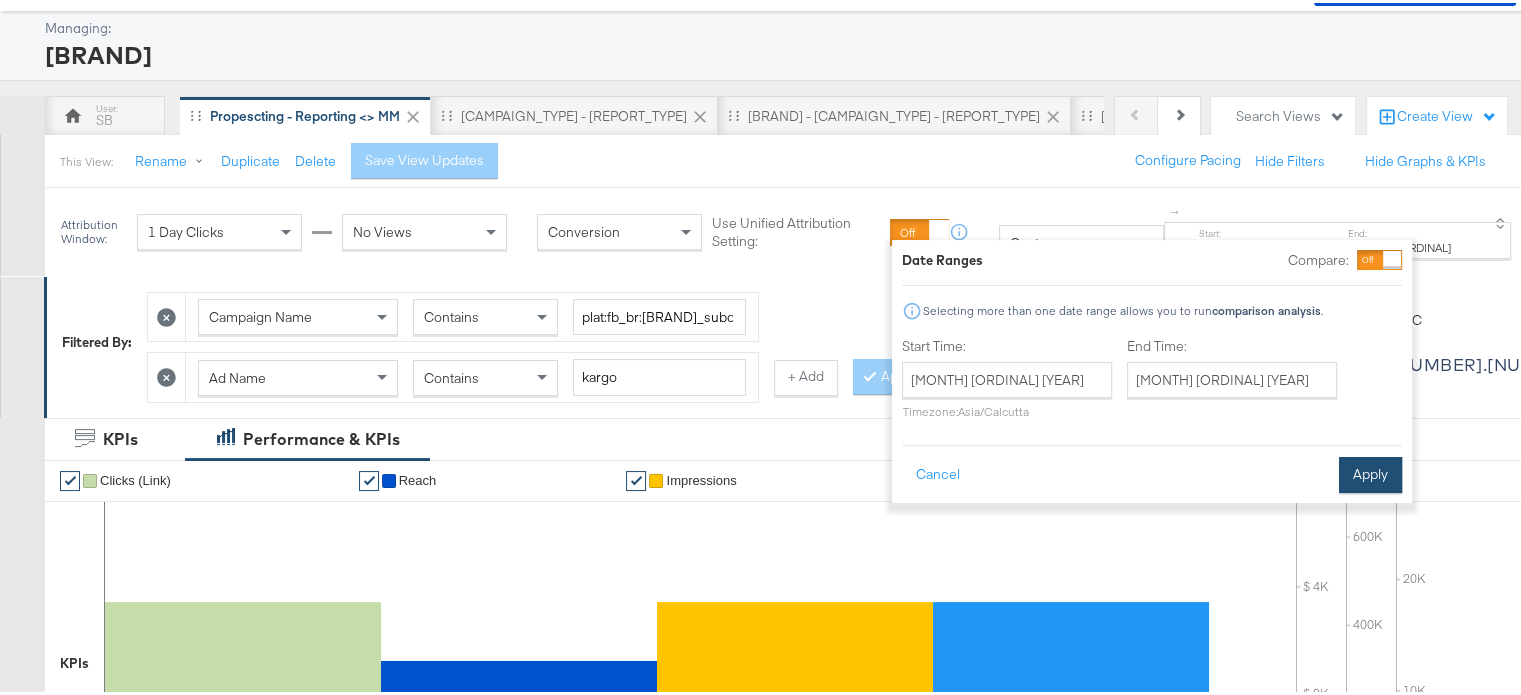 click on "Apply" at bounding box center (1370, 472) 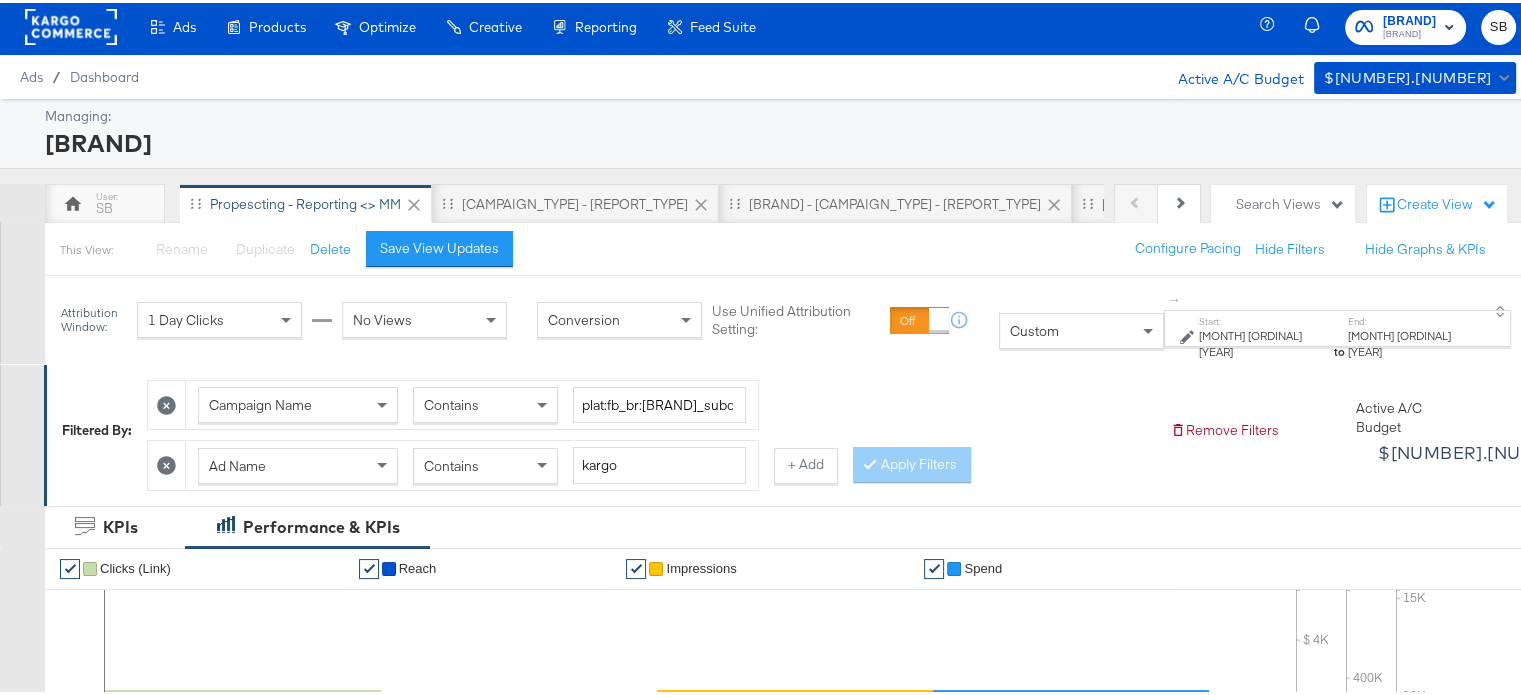 scroll, scrollTop: 0, scrollLeft: 0, axis: both 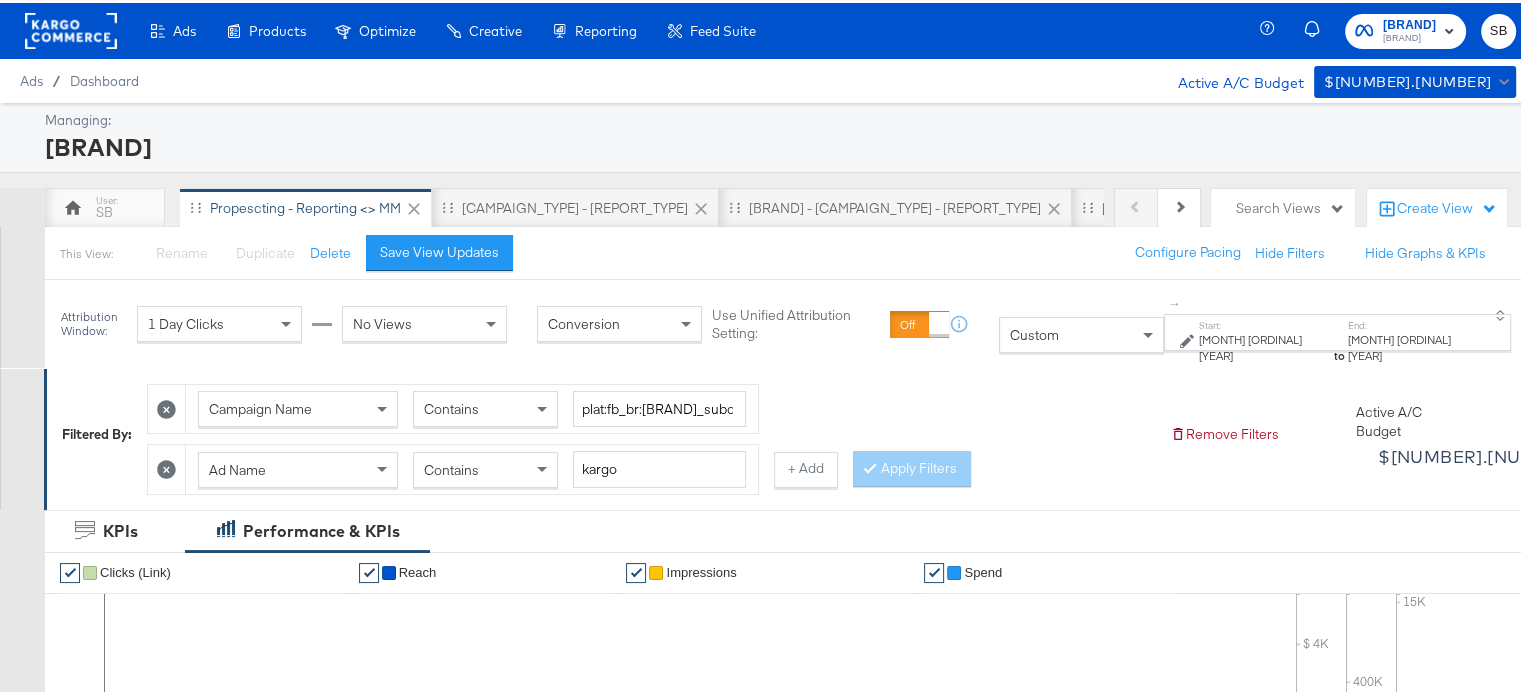 click 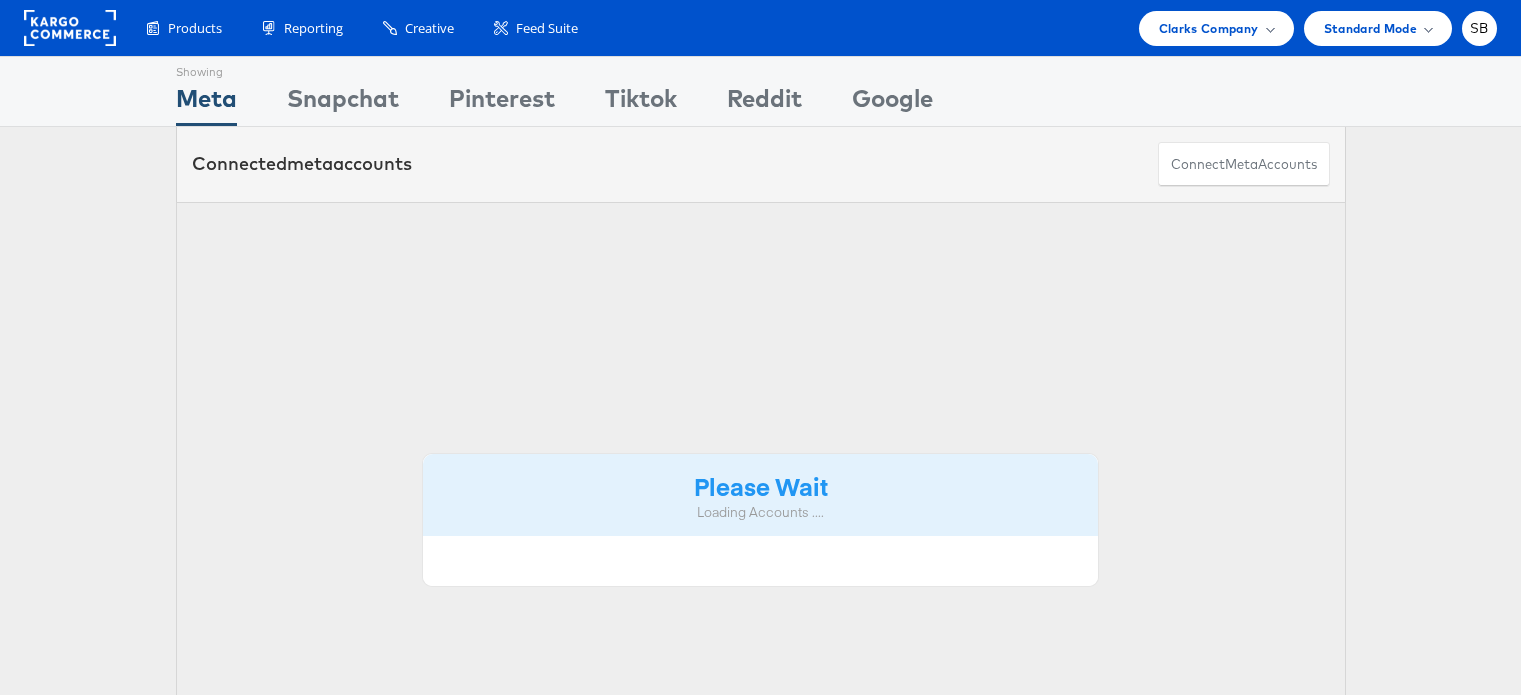 scroll, scrollTop: 0, scrollLeft: 0, axis: both 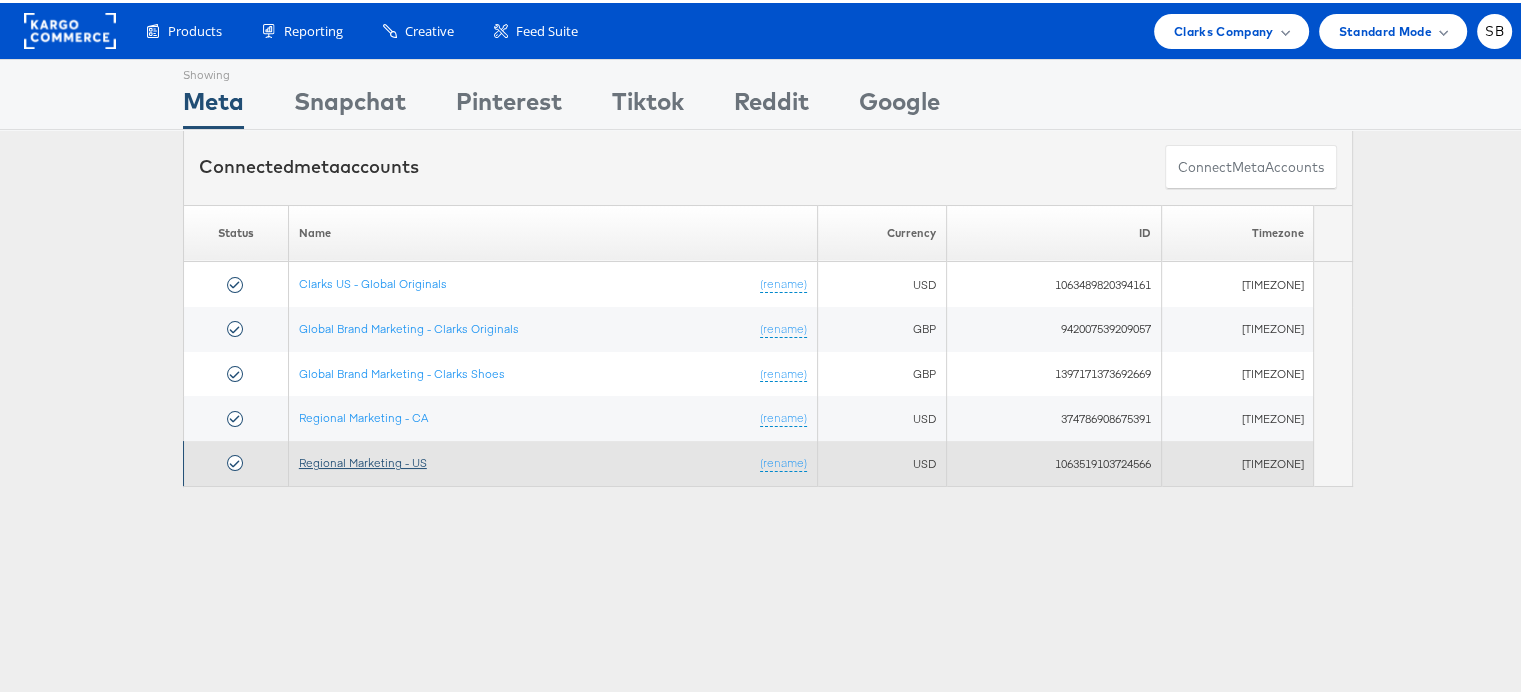 click on "Regional Marketing - US" at bounding box center (363, 459) 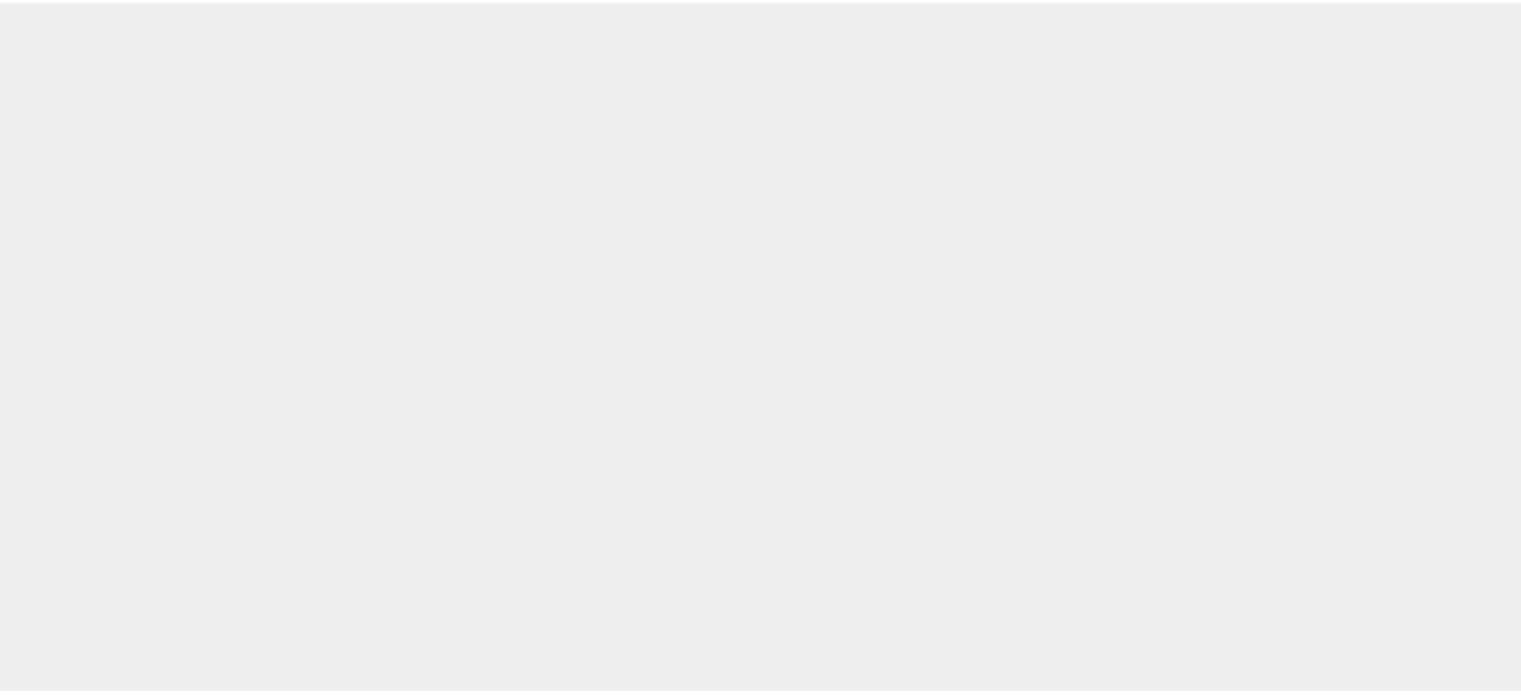 scroll, scrollTop: 0, scrollLeft: 0, axis: both 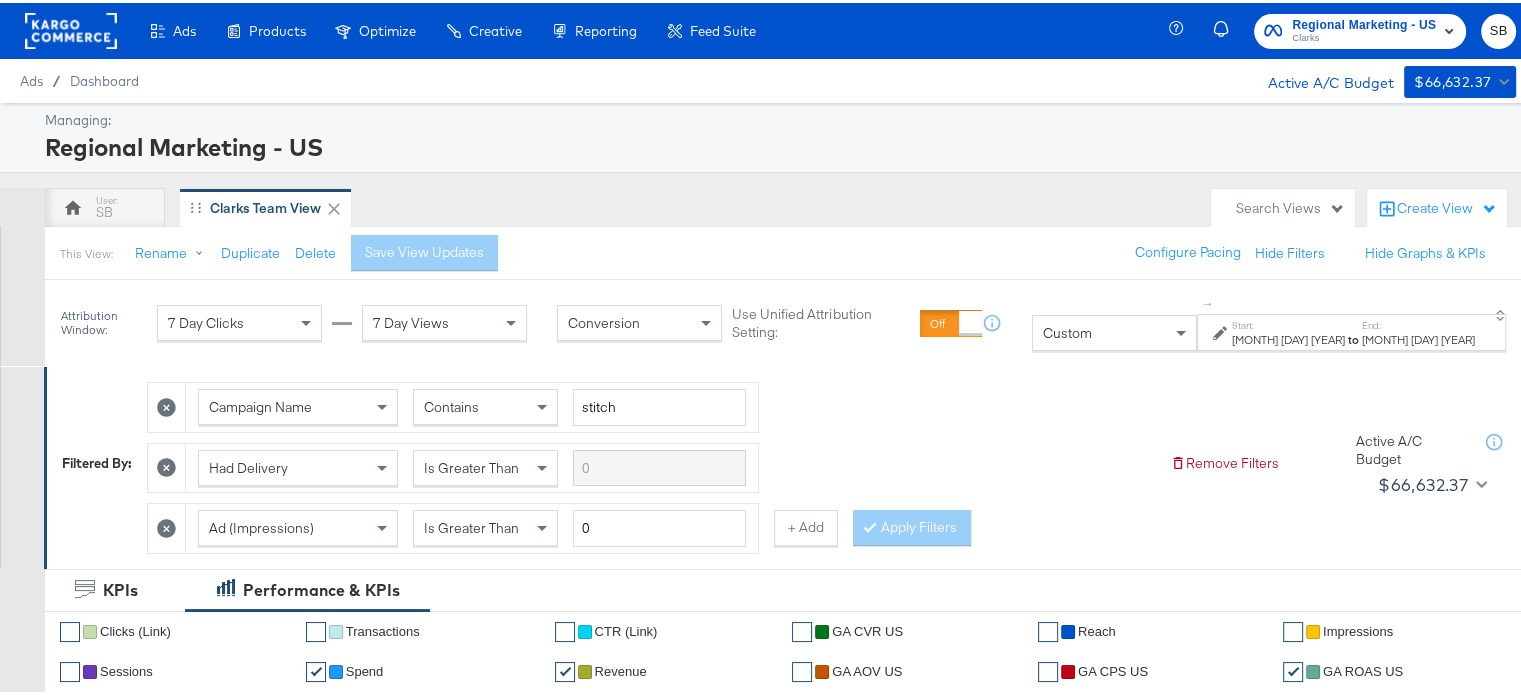 click on "Jul 27th 2025" at bounding box center [1288, 337] 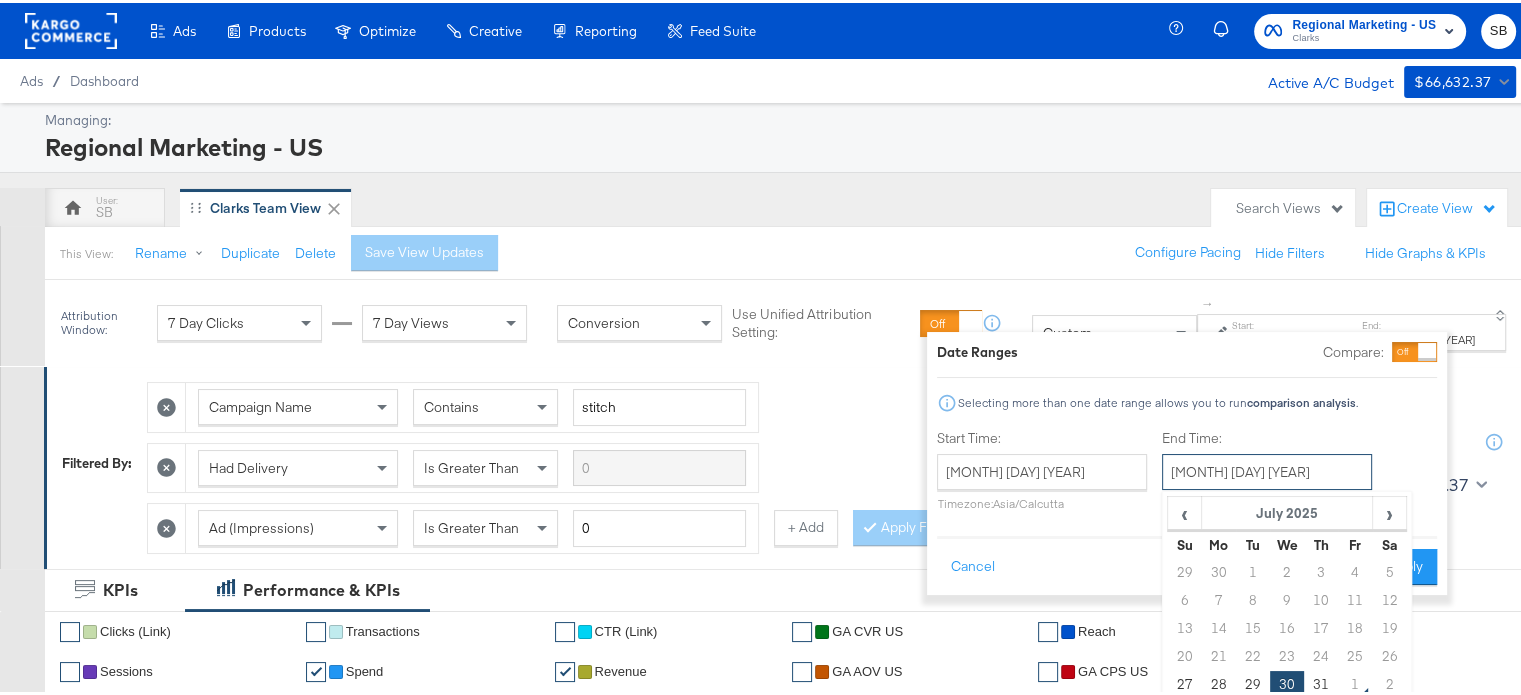 click on "July 30th 2025" at bounding box center [1267, 469] 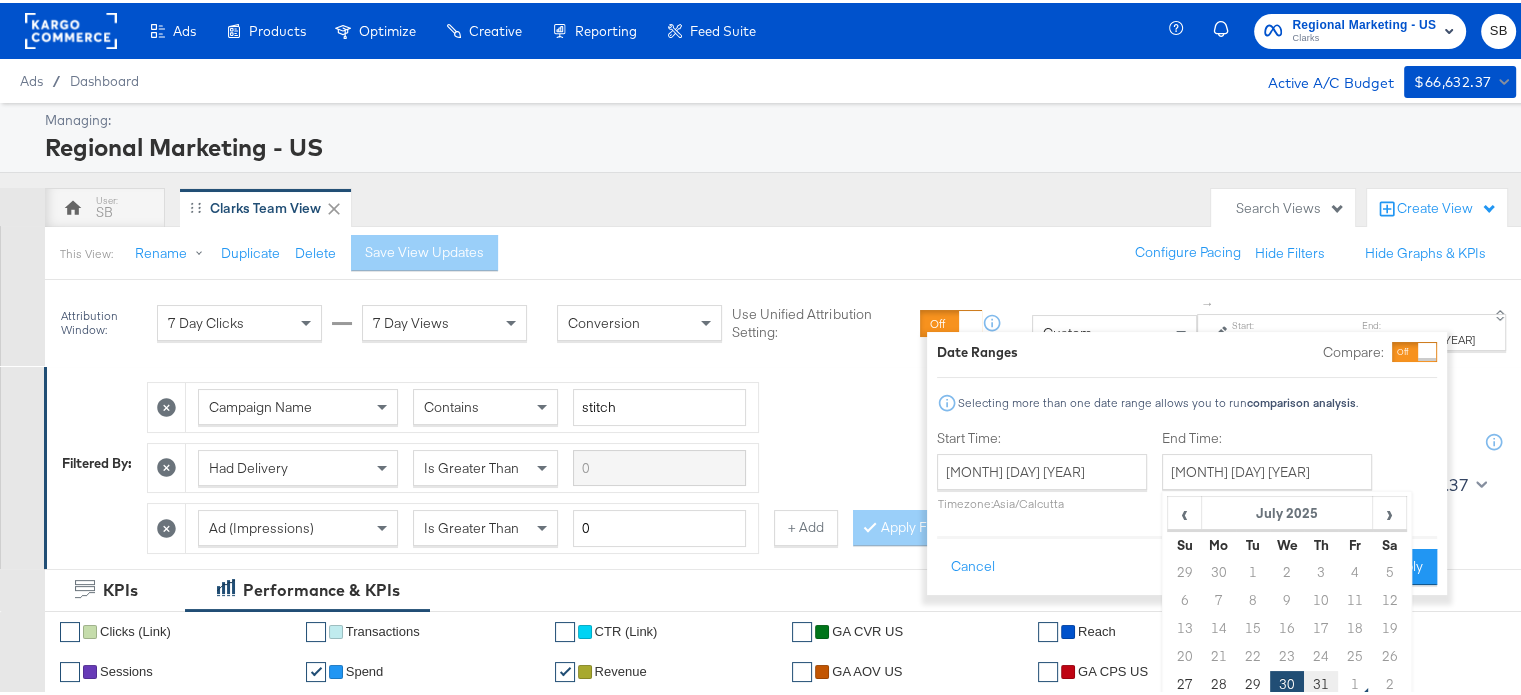 click on "31" at bounding box center [1321, 682] 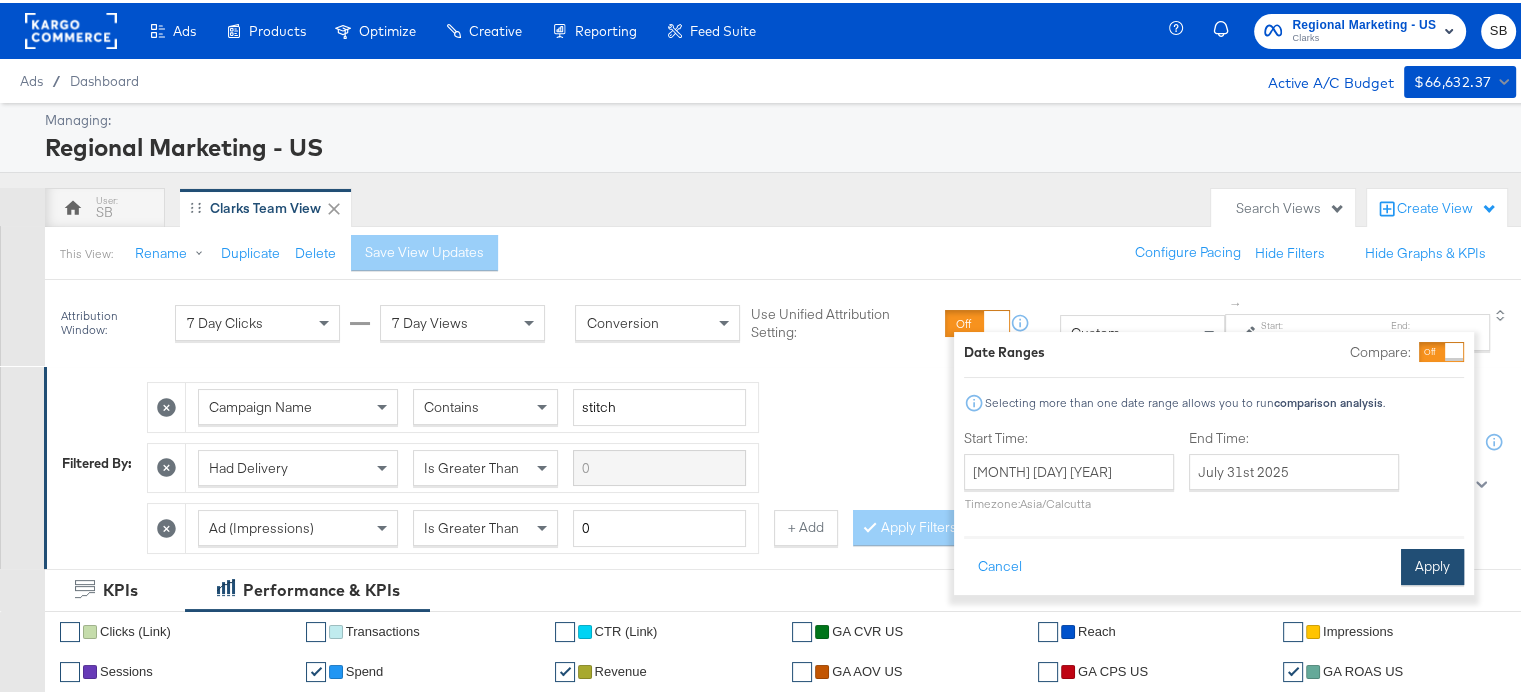 click on "Apply" at bounding box center (1432, 564) 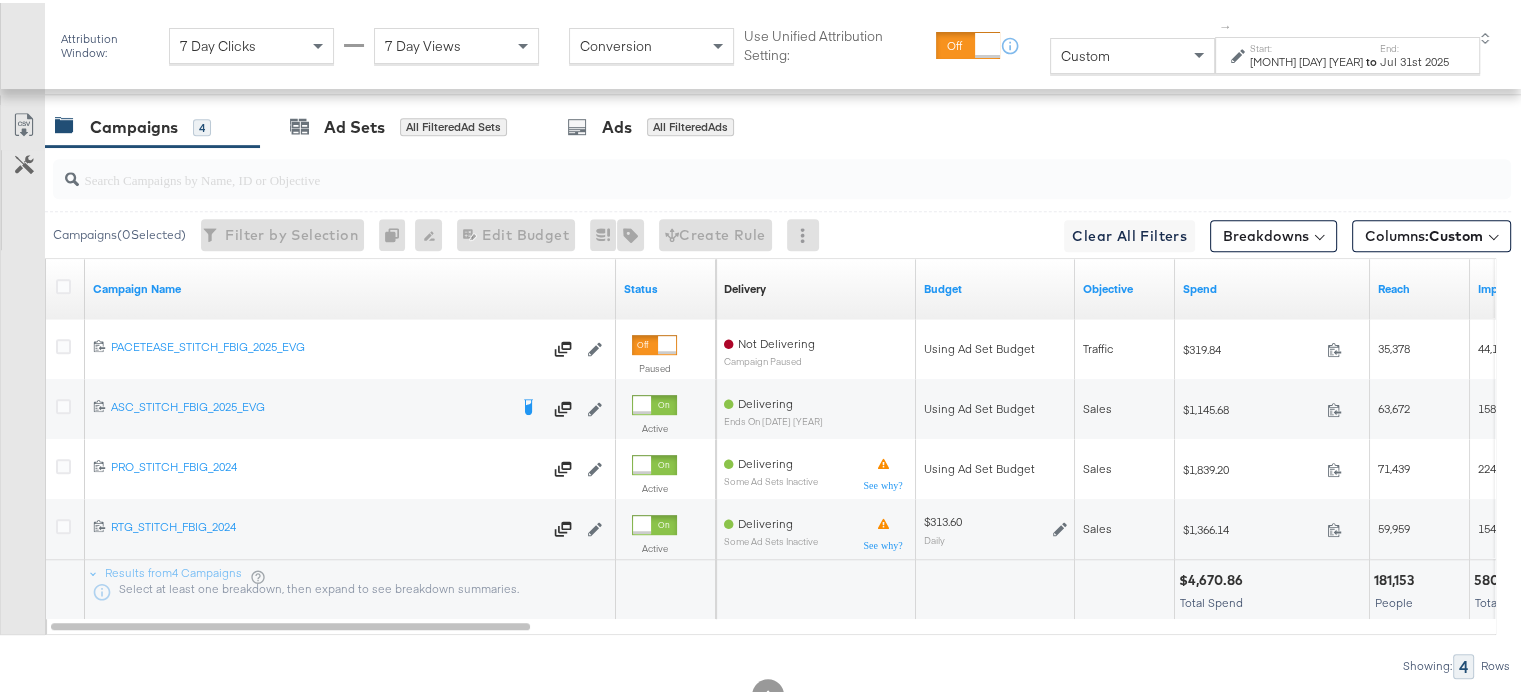 scroll, scrollTop: 1086, scrollLeft: 0, axis: vertical 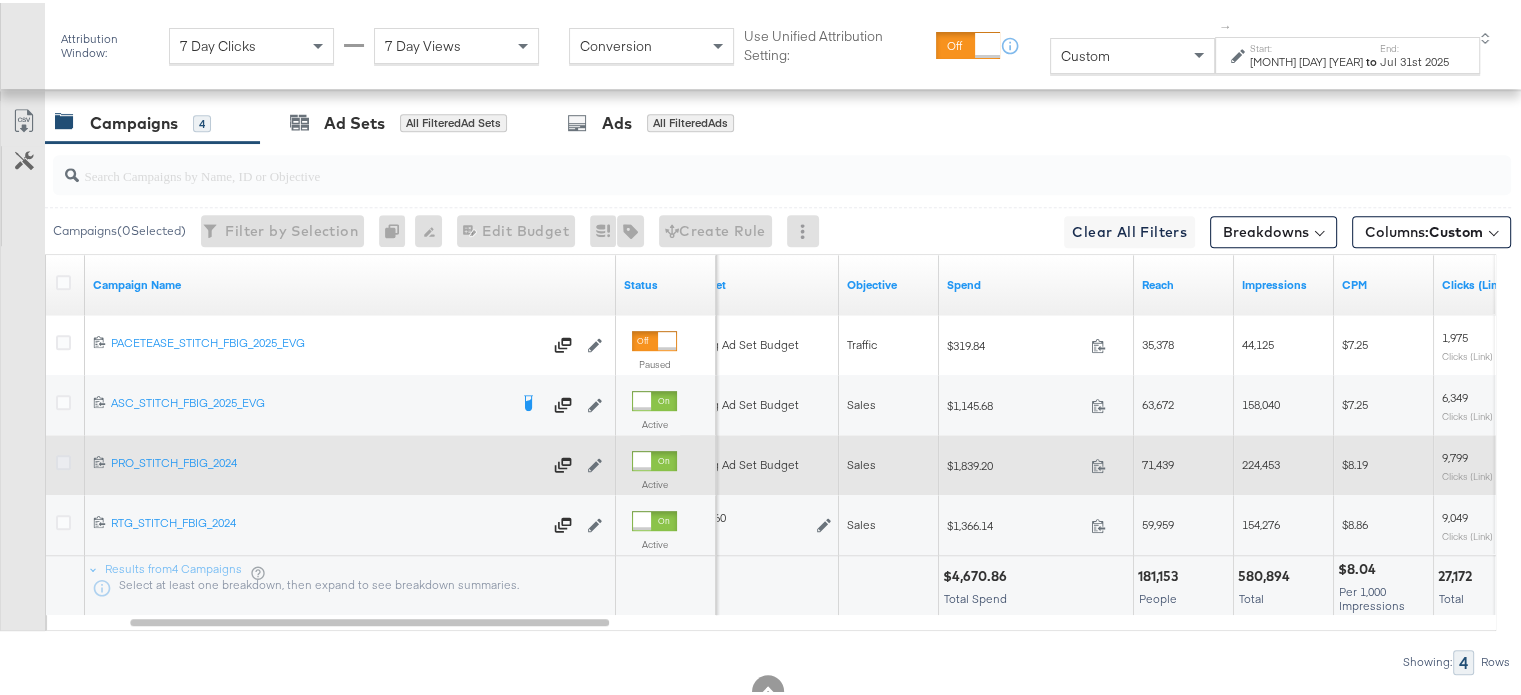 click at bounding box center [63, 459] 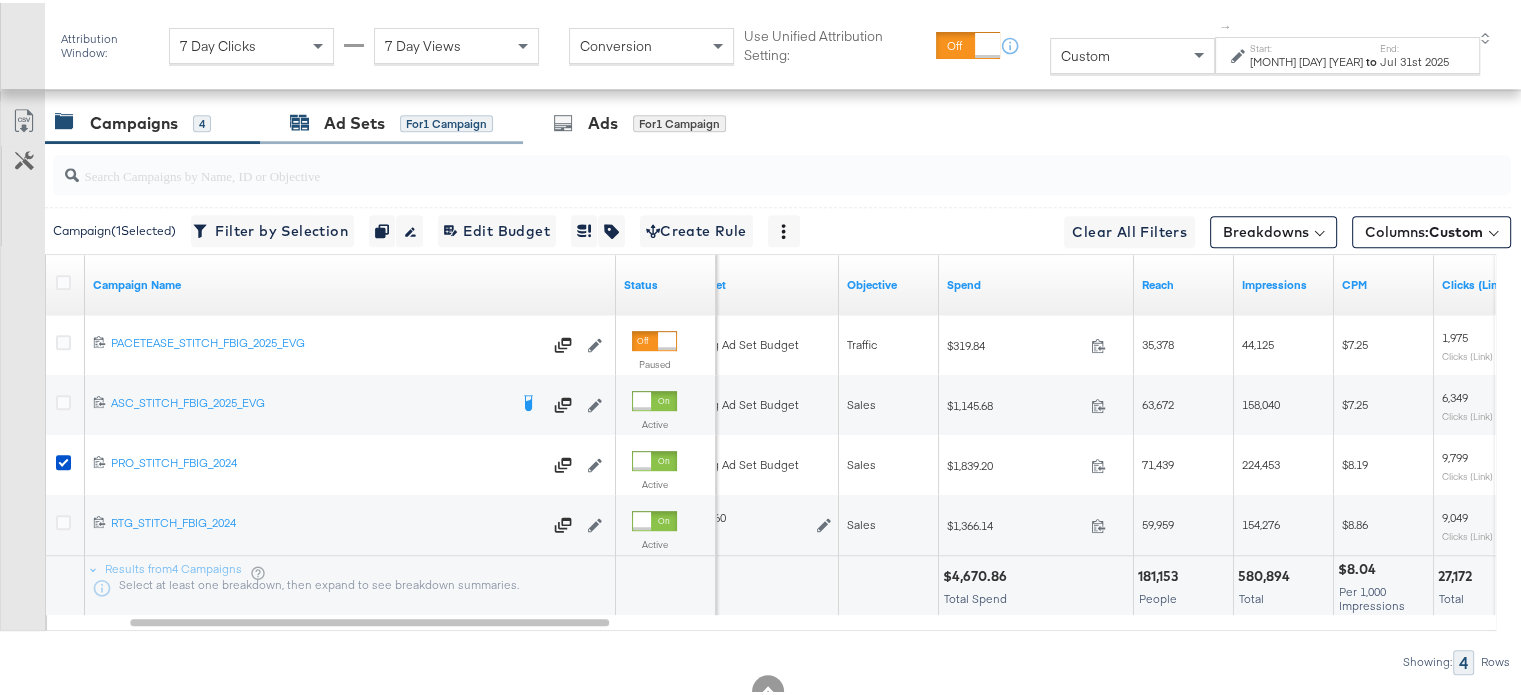 click on "Ad Sets" at bounding box center [354, 120] 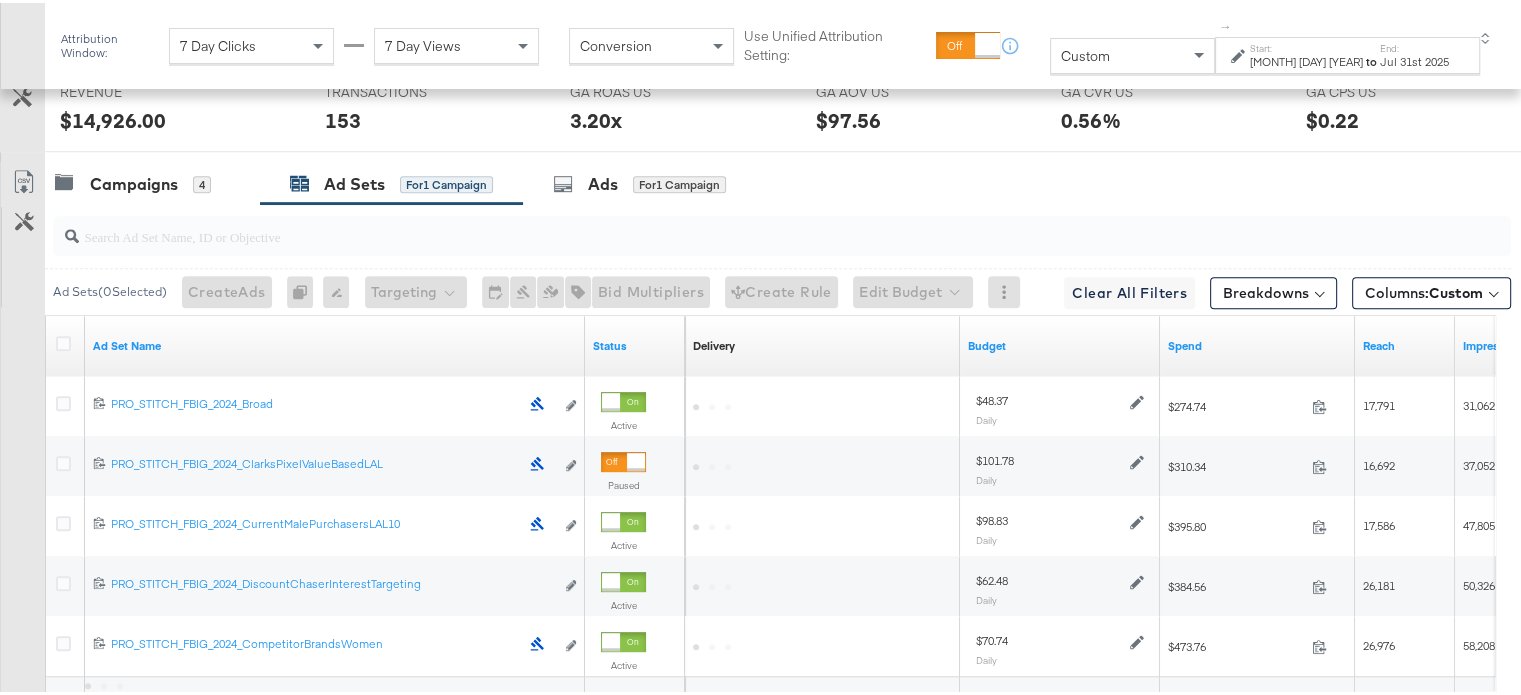 scroll, scrollTop: 1086, scrollLeft: 0, axis: vertical 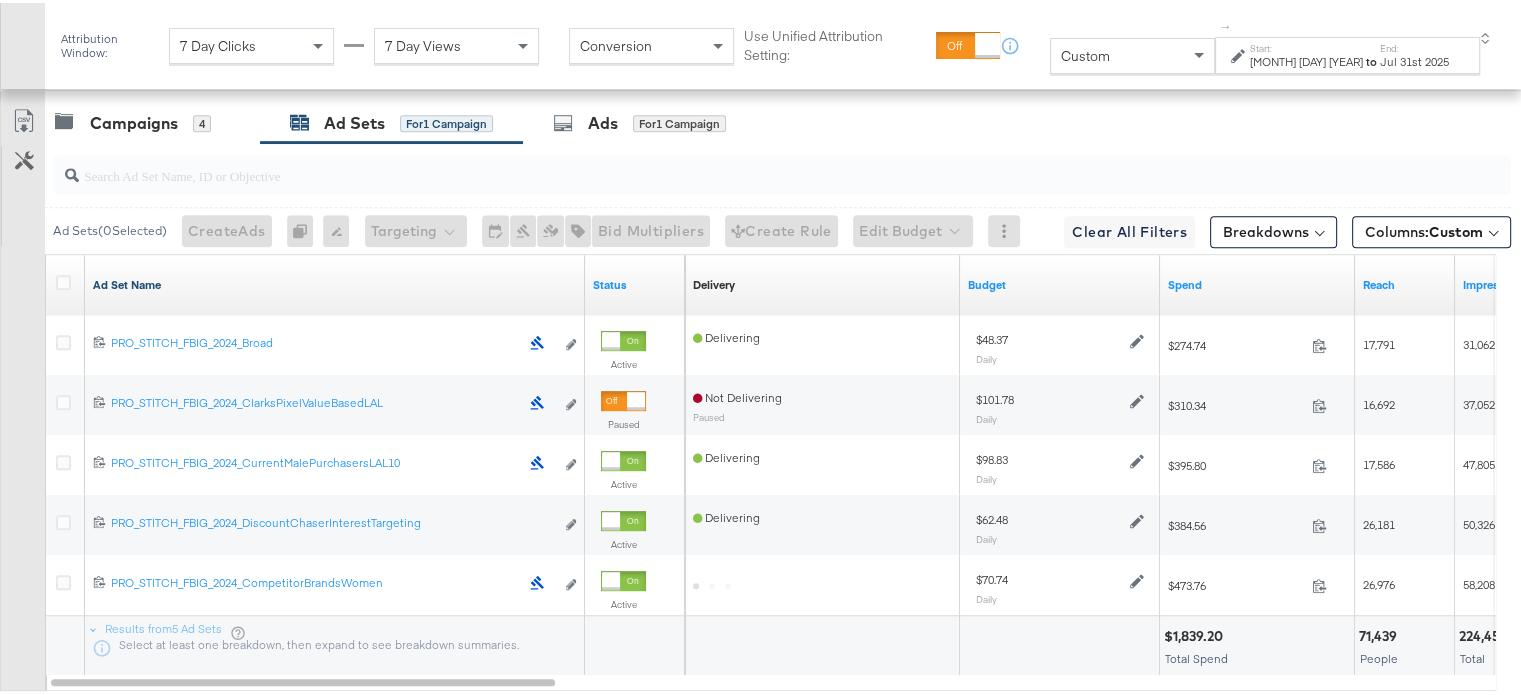 click on "Ad Set Name" at bounding box center [335, 282] 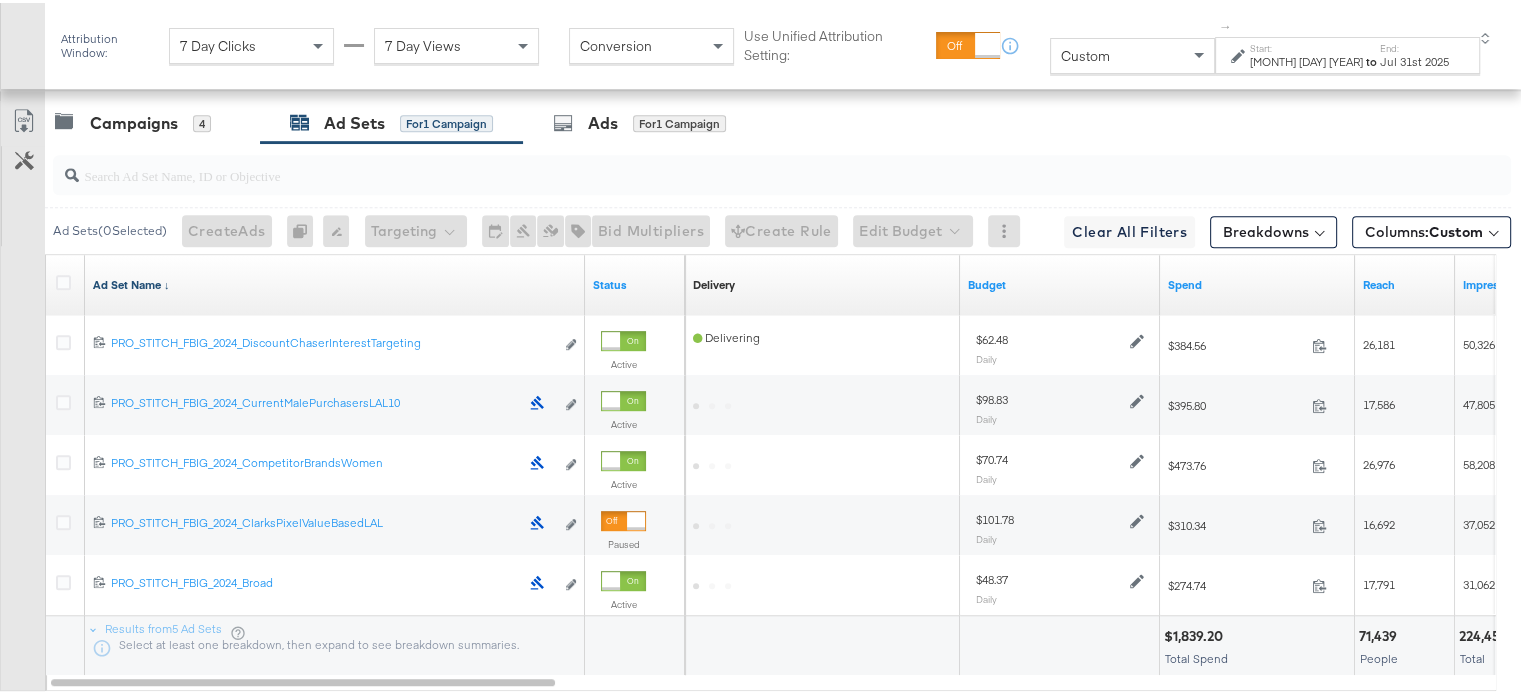 click on "Ad Set Name   ↓" at bounding box center [335, 282] 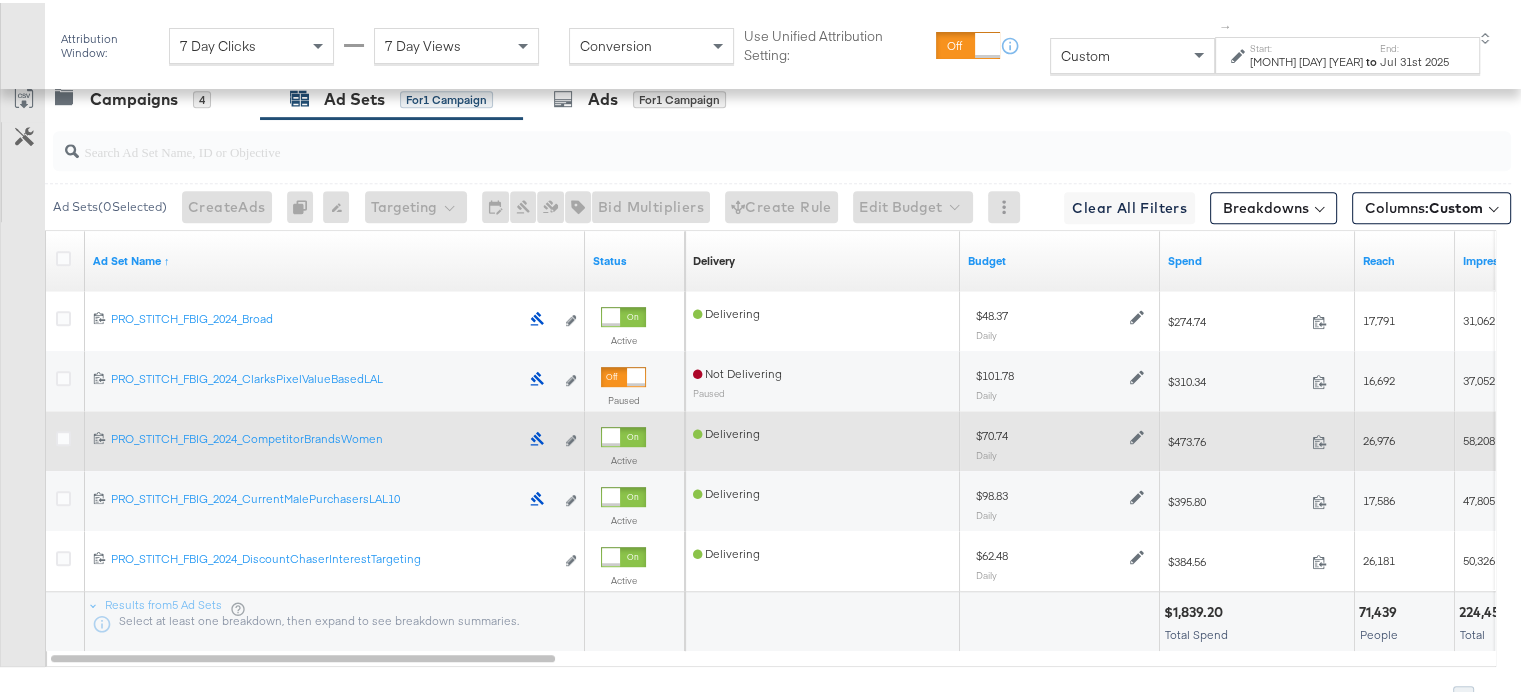 scroll, scrollTop: 1116, scrollLeft: 0, axis: vertical 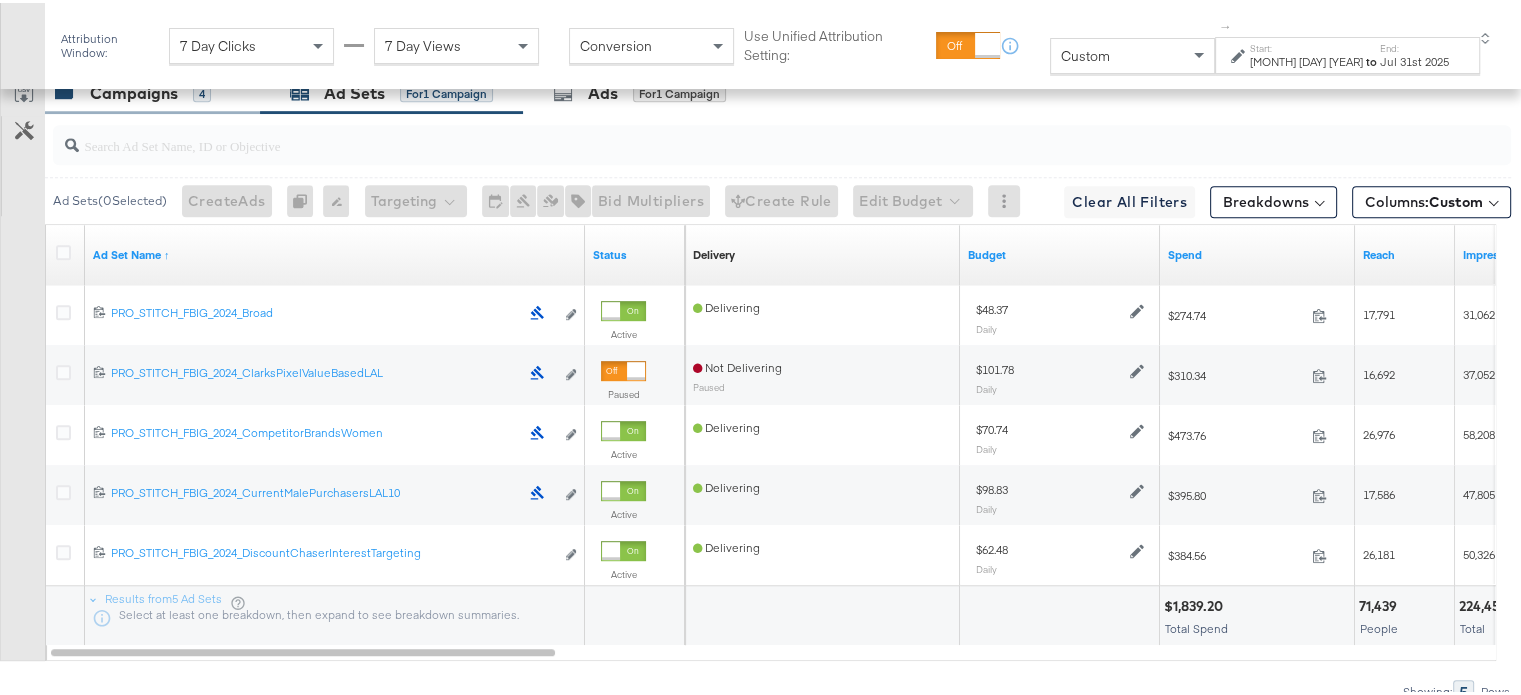 click on "Campaigns" at bounding box center [134, 90] 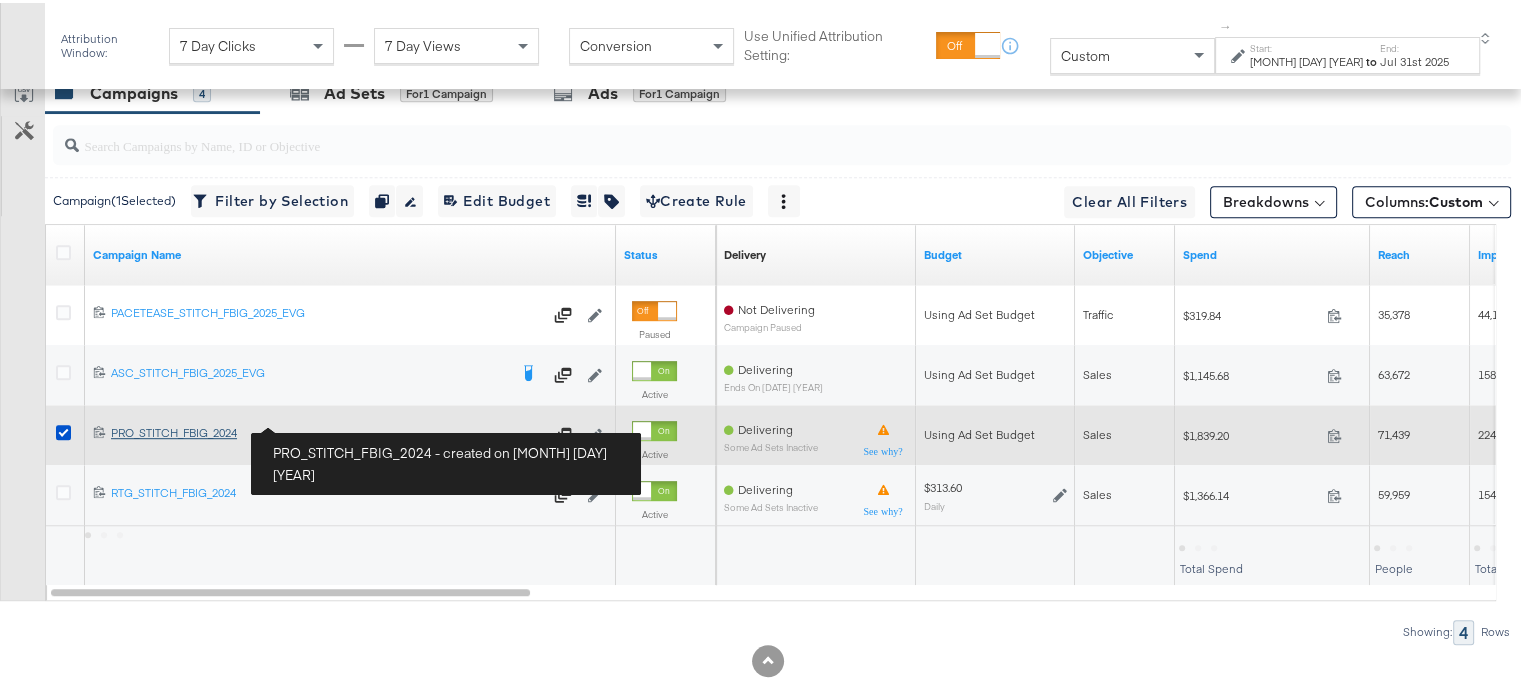 click on "PRO_STITCH_FBIG_2024 PRO_STITCH_FBIG_2024" at bounding box center [326, 430] 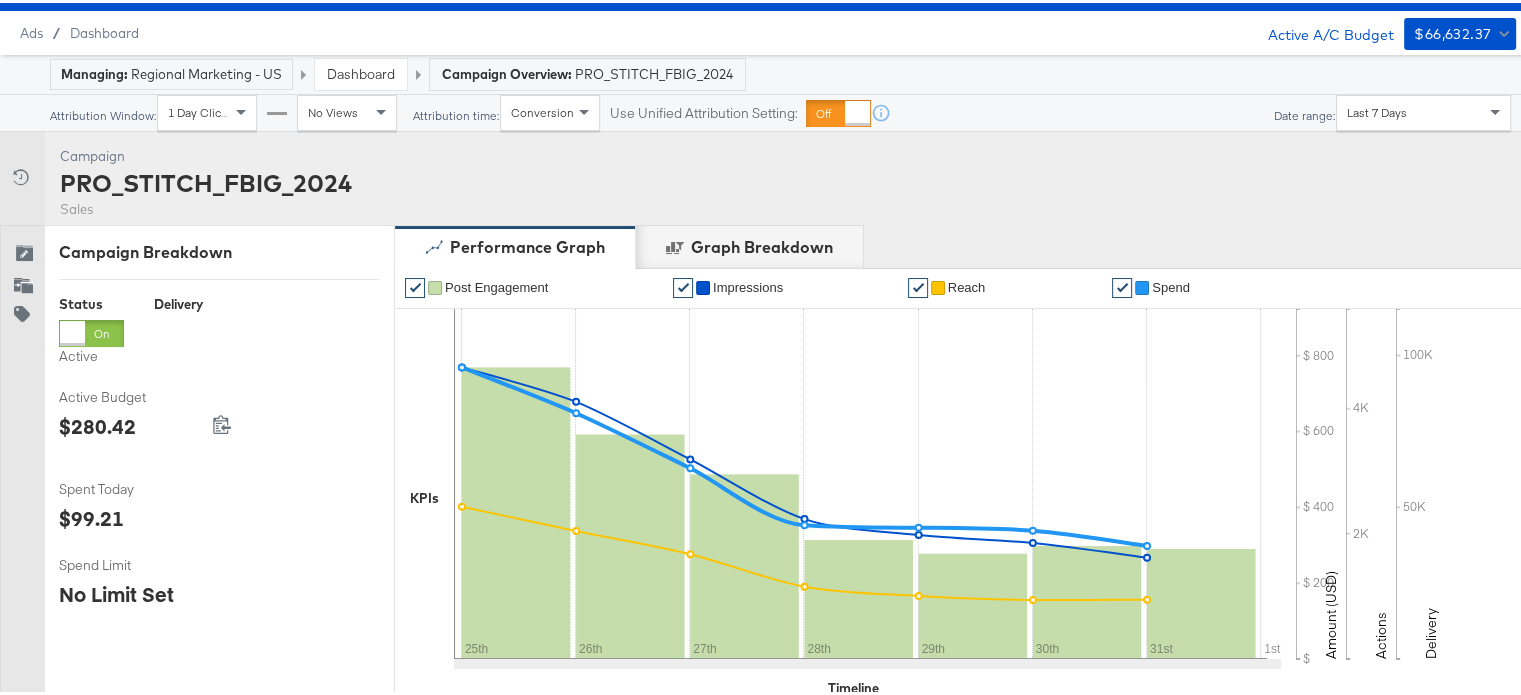 scroll, scrollTop: 0, scrollLeft: 0, axis: both 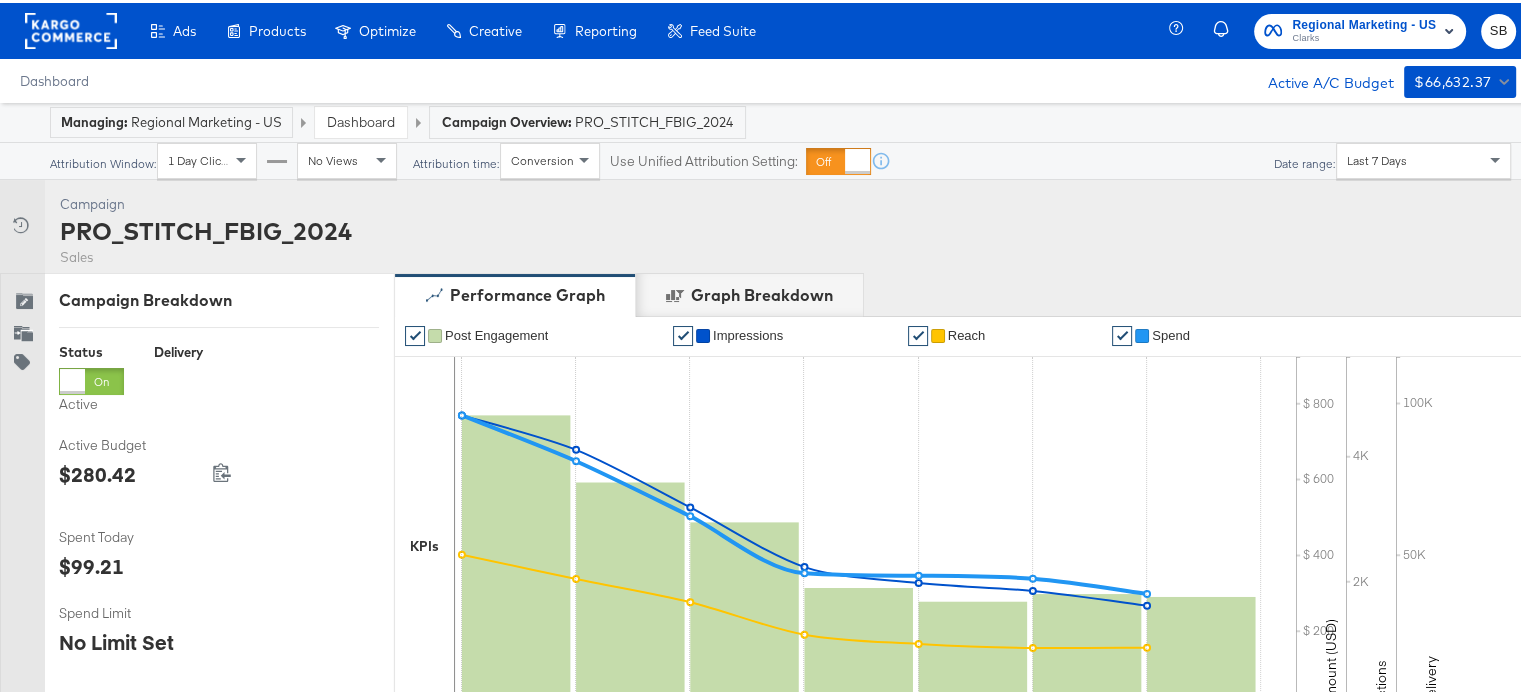 click 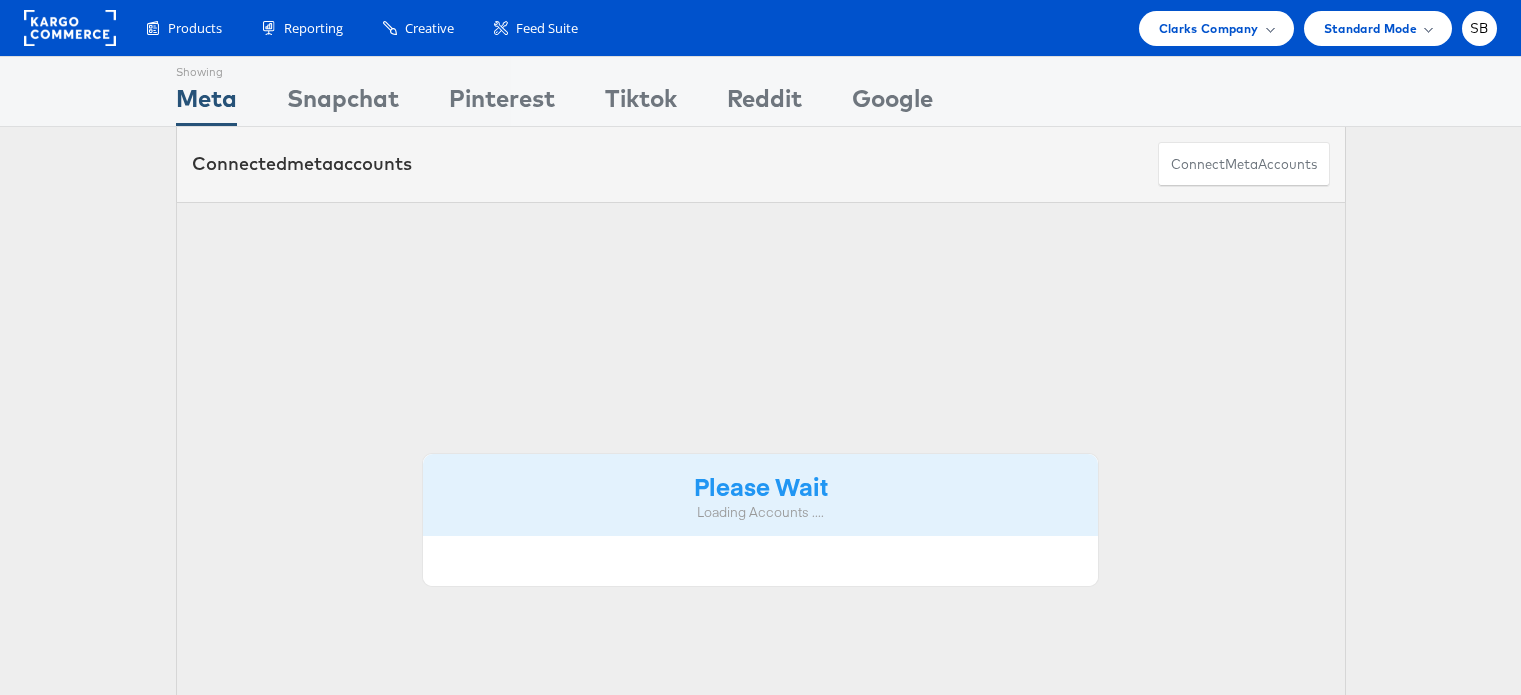 scroll, scrollTop: 0, scrollLeft: 0, axis: both 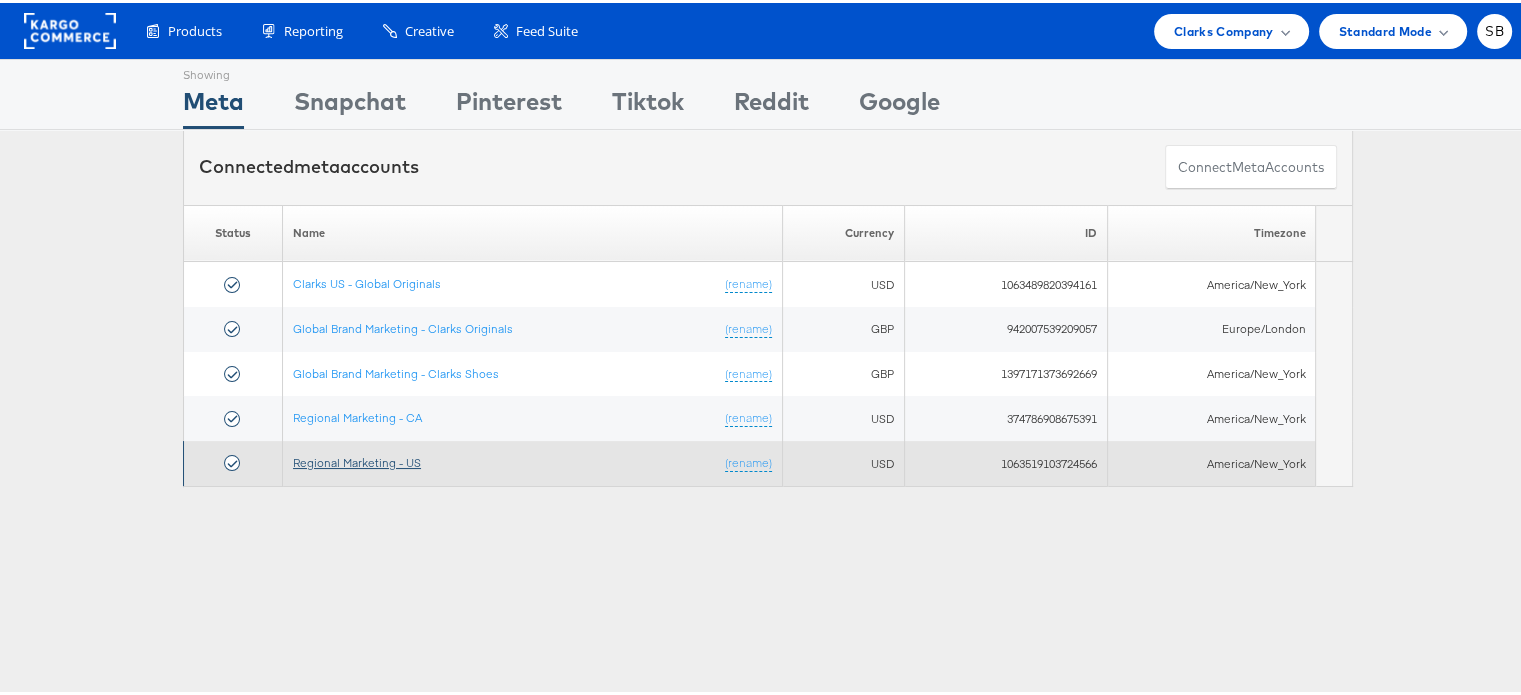 click on "Regional Marketing - US" at bounding box center [357, 459] 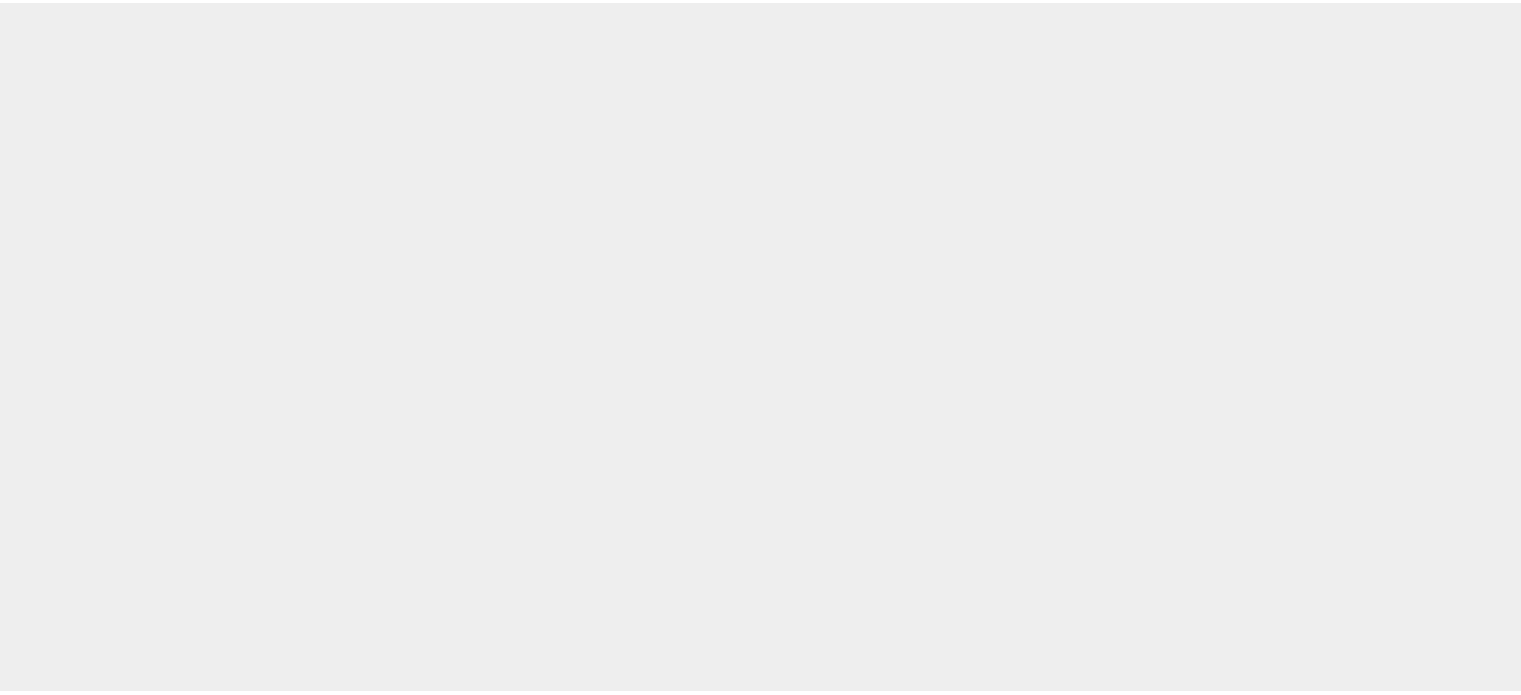 scroll, scrollTop: 0, scrollLeft: 0, axis: both 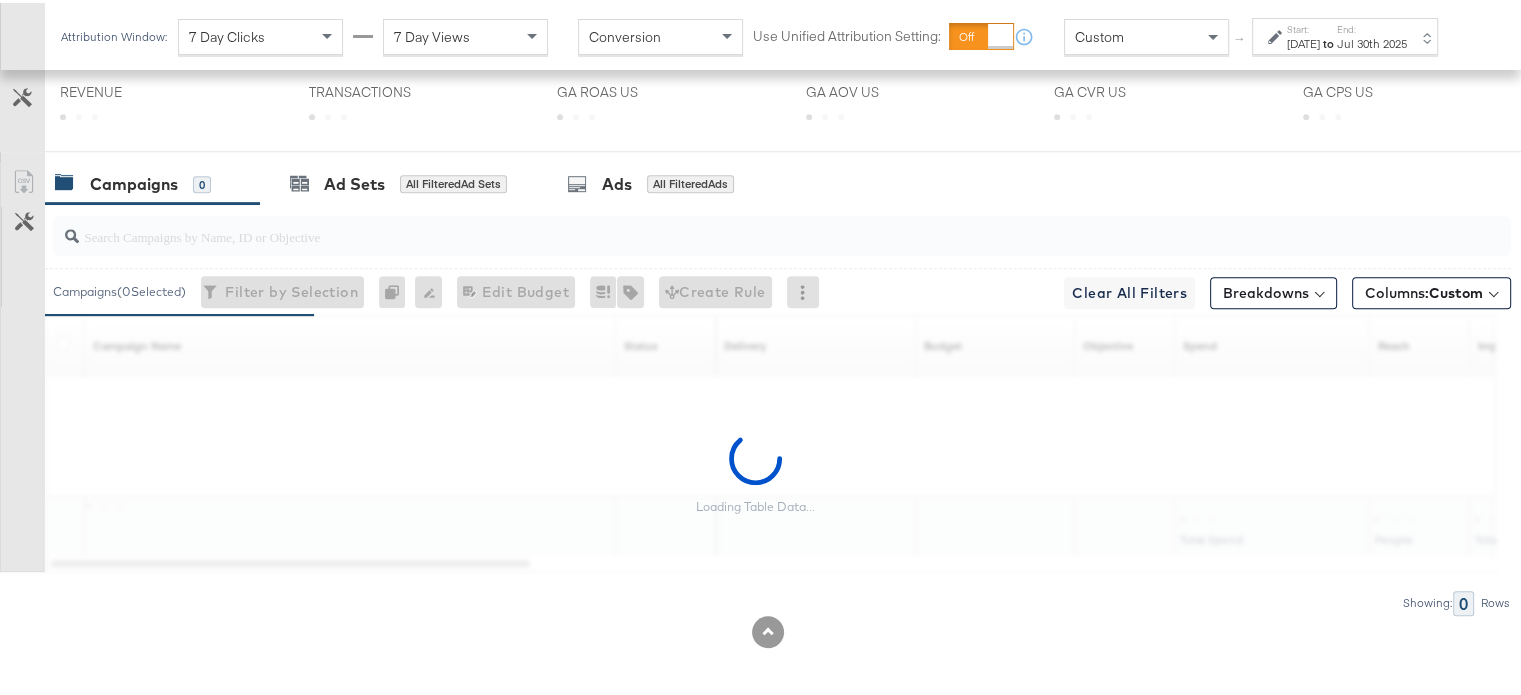 click on "[DATE]" at bounding box center [1303, 41] 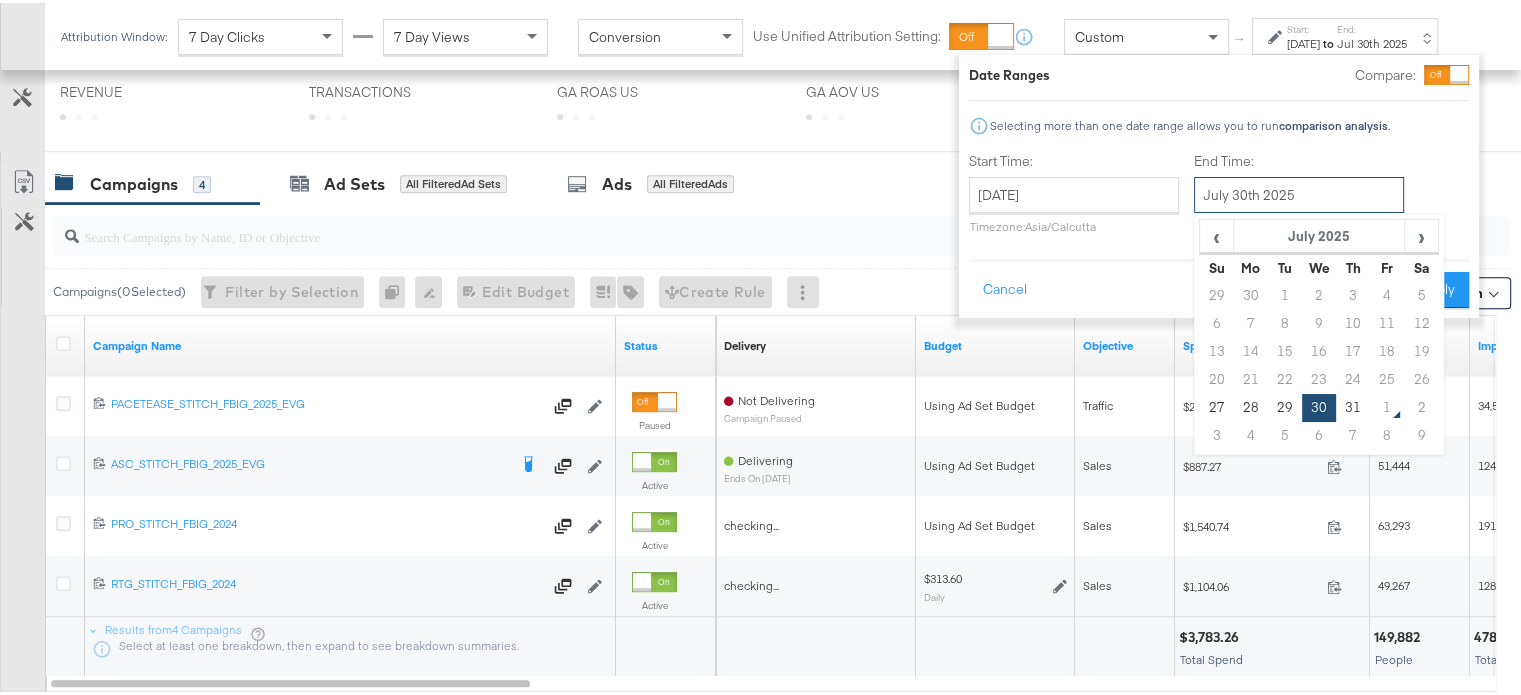 click on "July 30th 2025" at bounding box center [1299, 192] 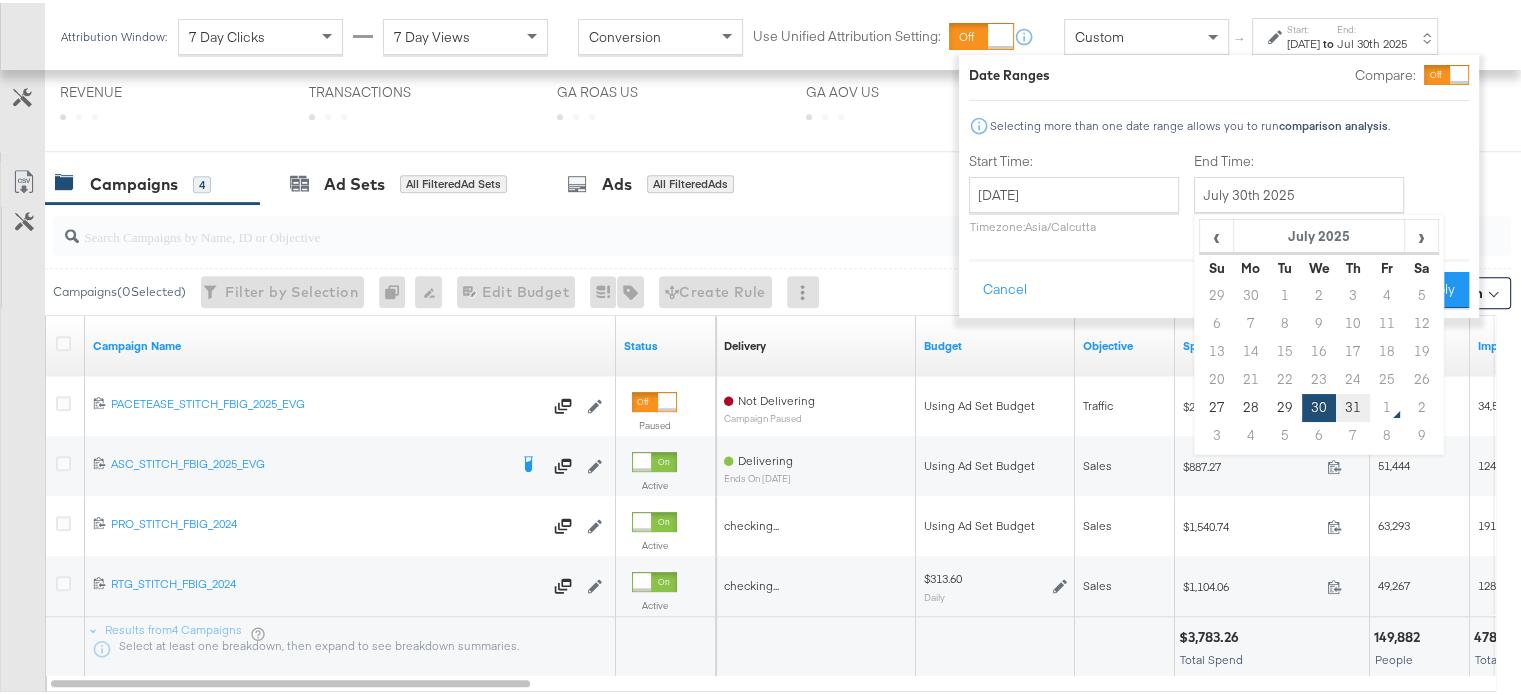 click on "31" at bounding box center (1353, 405) 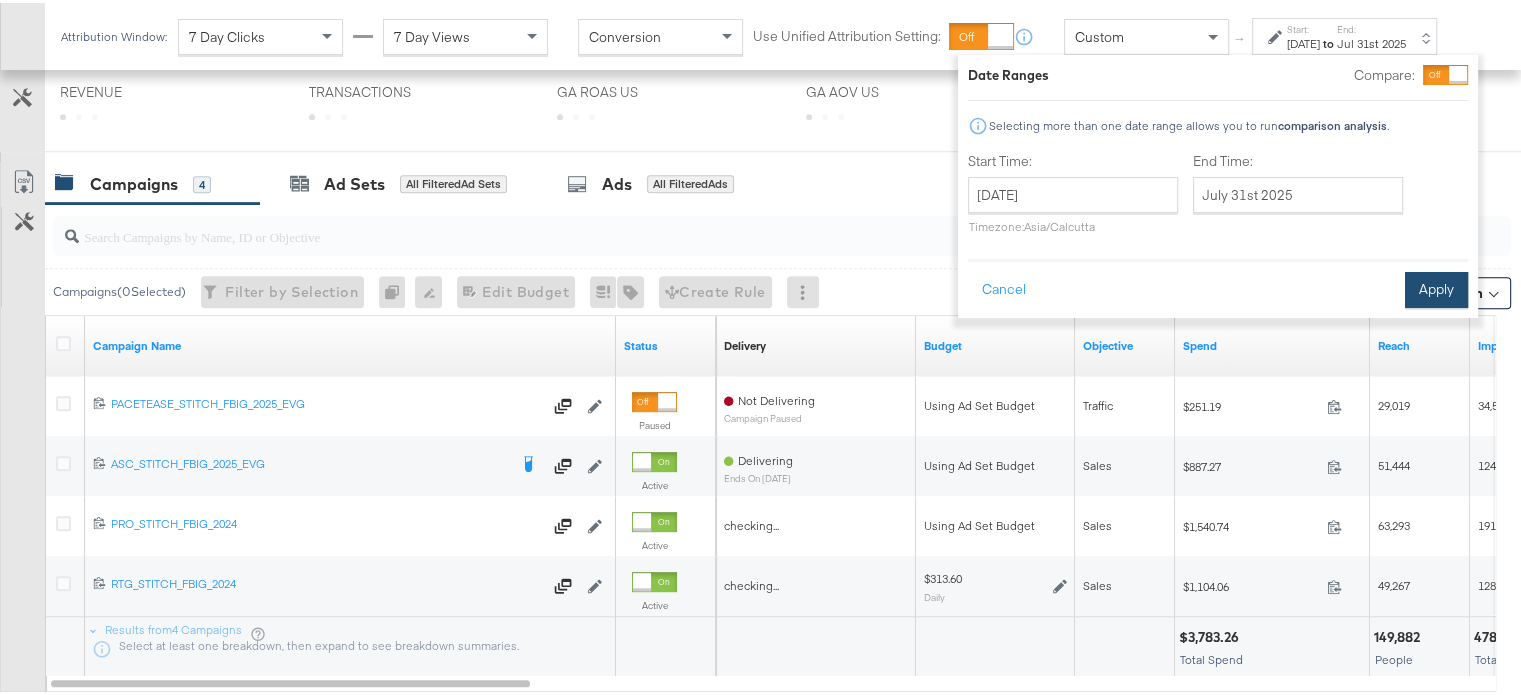 click on "Apply" at bounding box center [1436, 287] 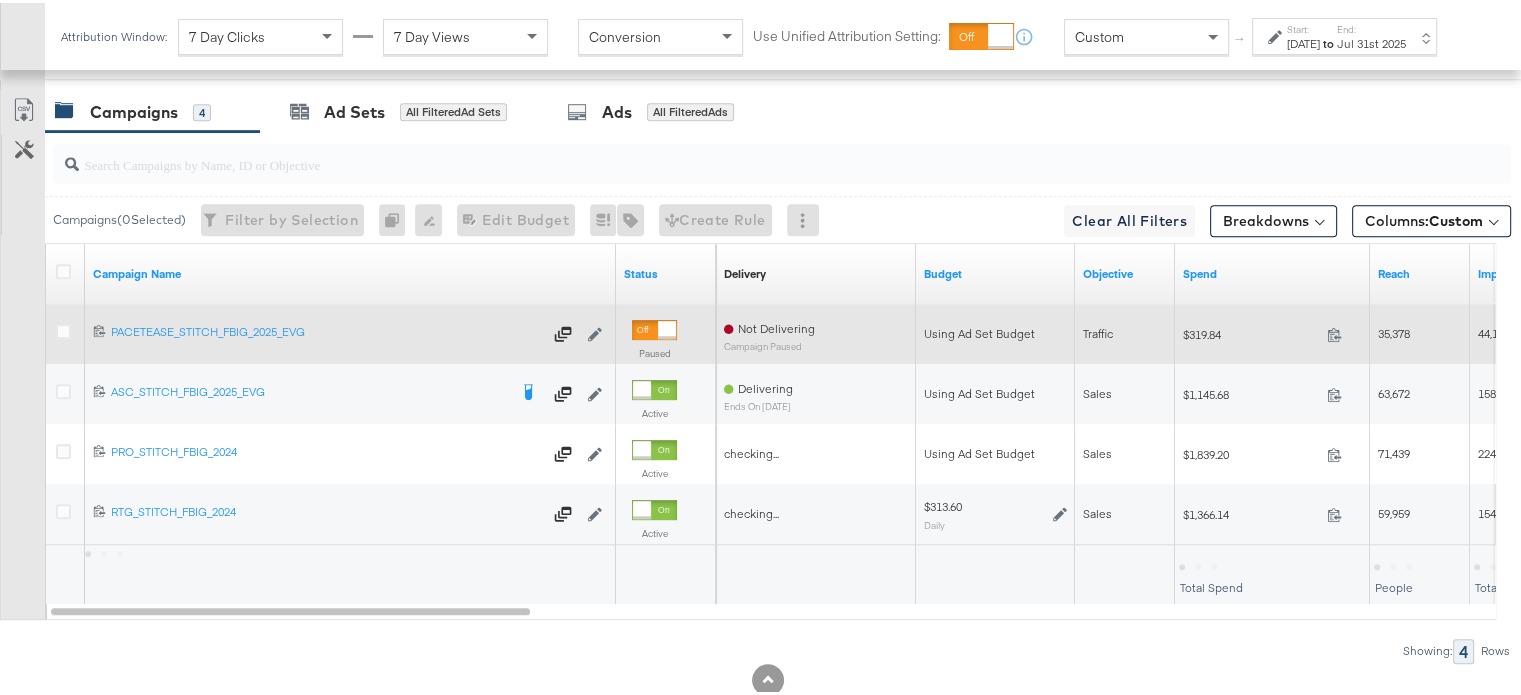 scroll, scrollTop: 1098, scrollLeft: 0, axis: vertical 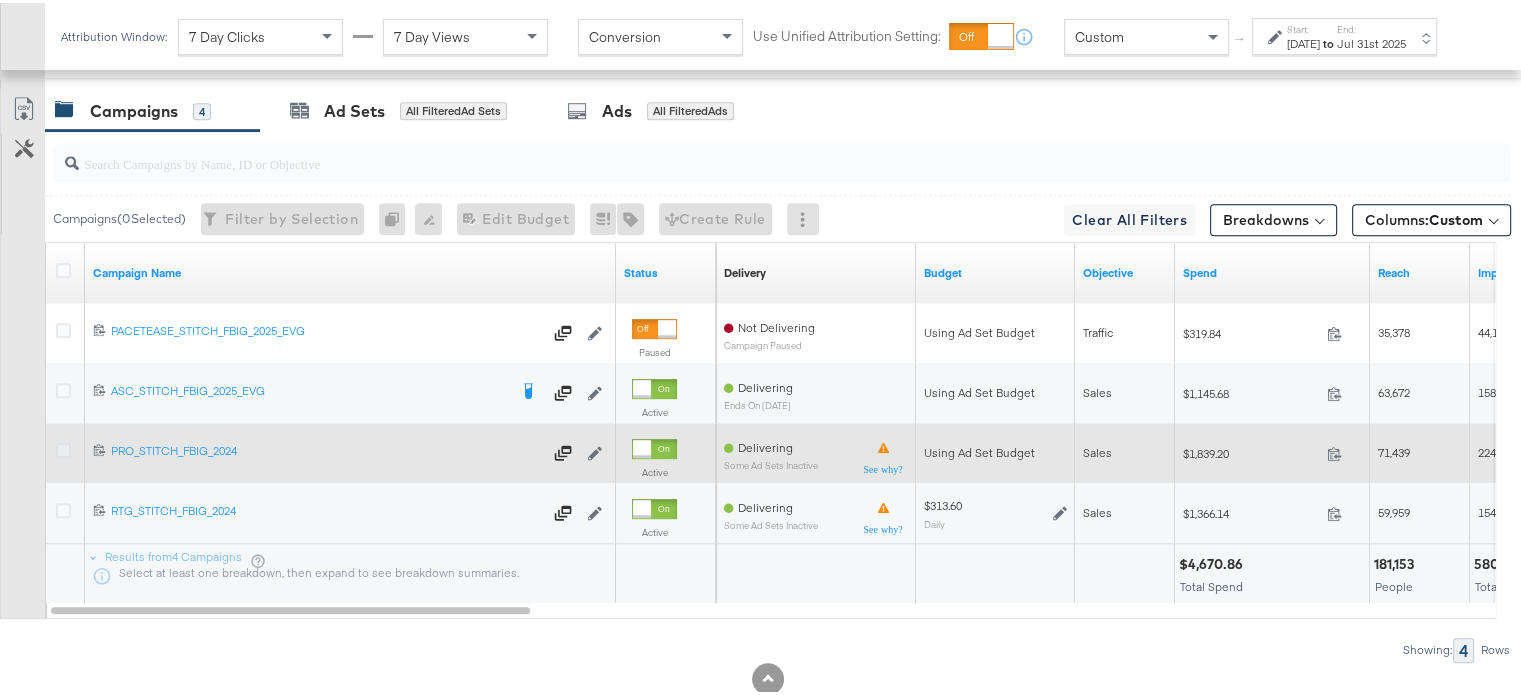 click at bounding box center [63, 447] 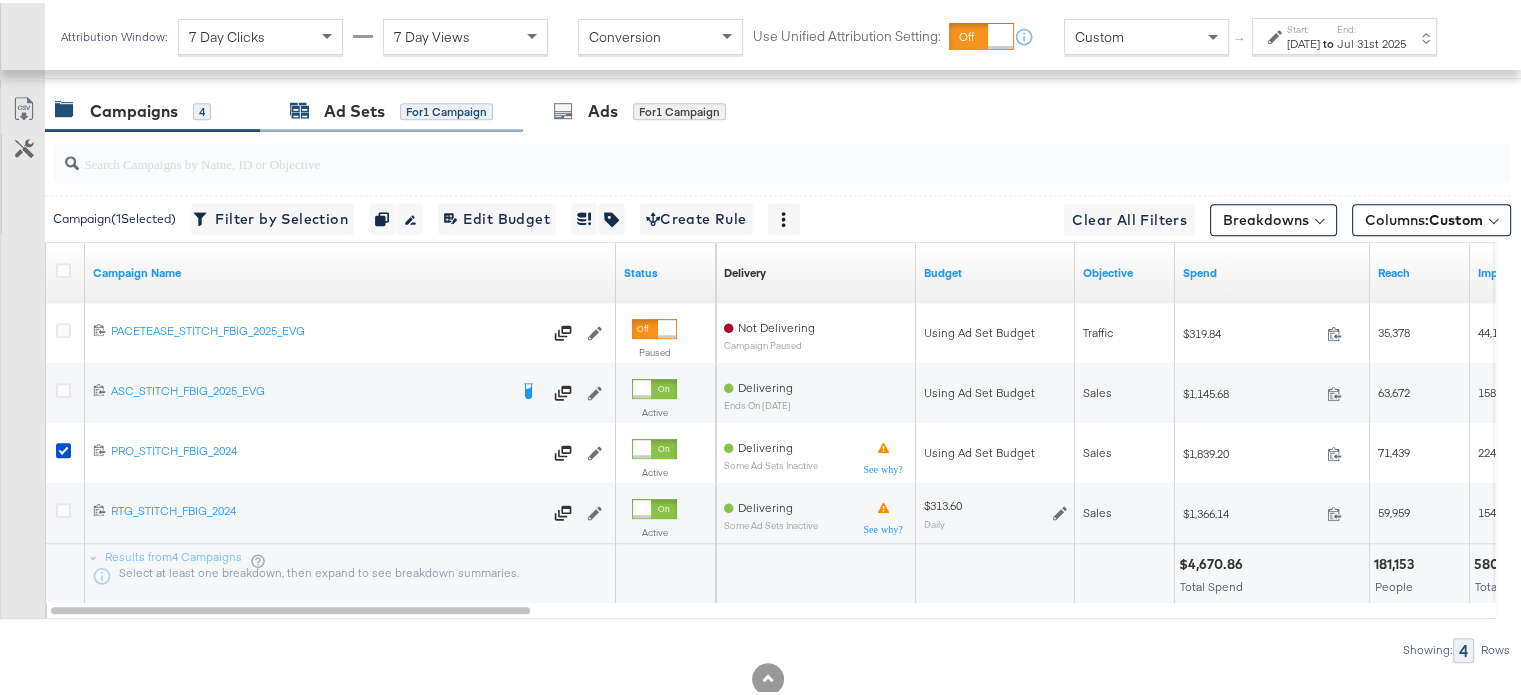 click on "Ad Sets" at bounding box center (354, 108) 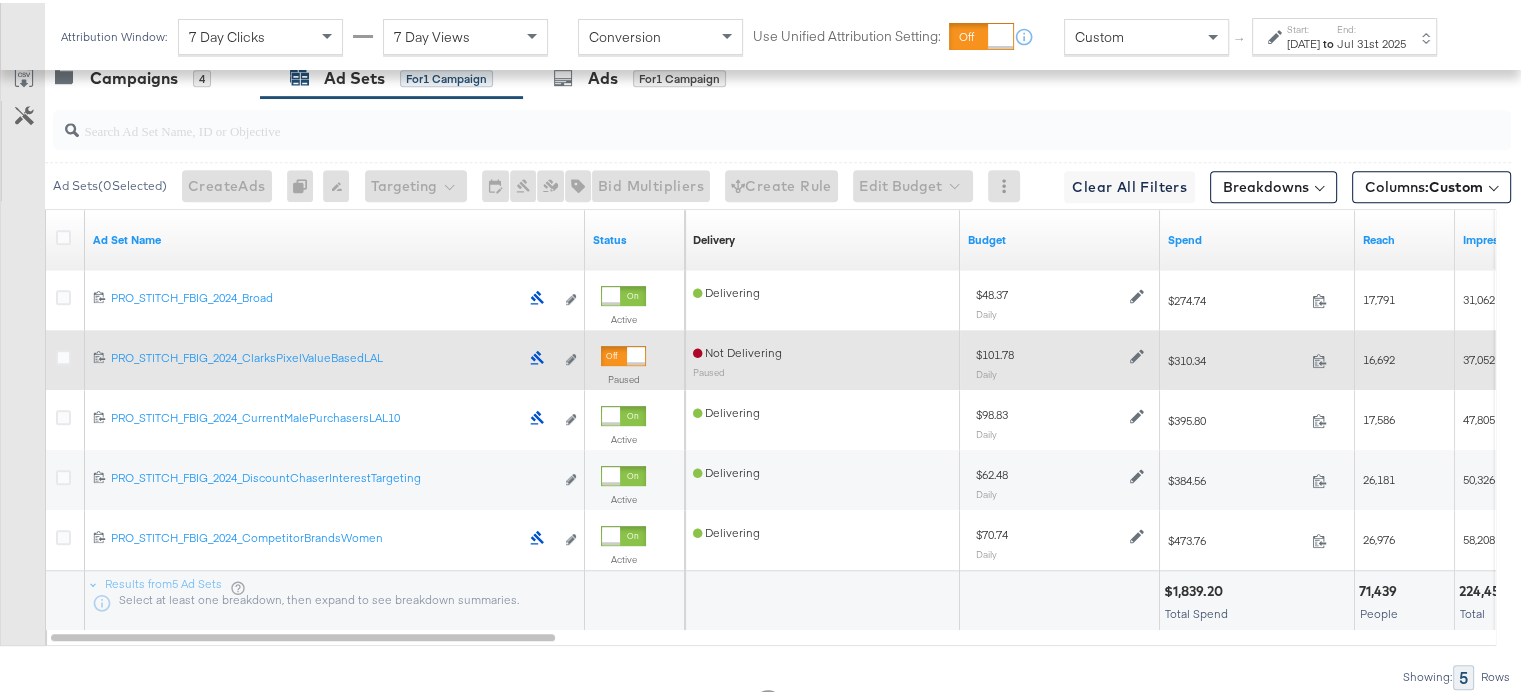 scroll, scrollTop: 1132, scrollLeft: 0, axis: vertical 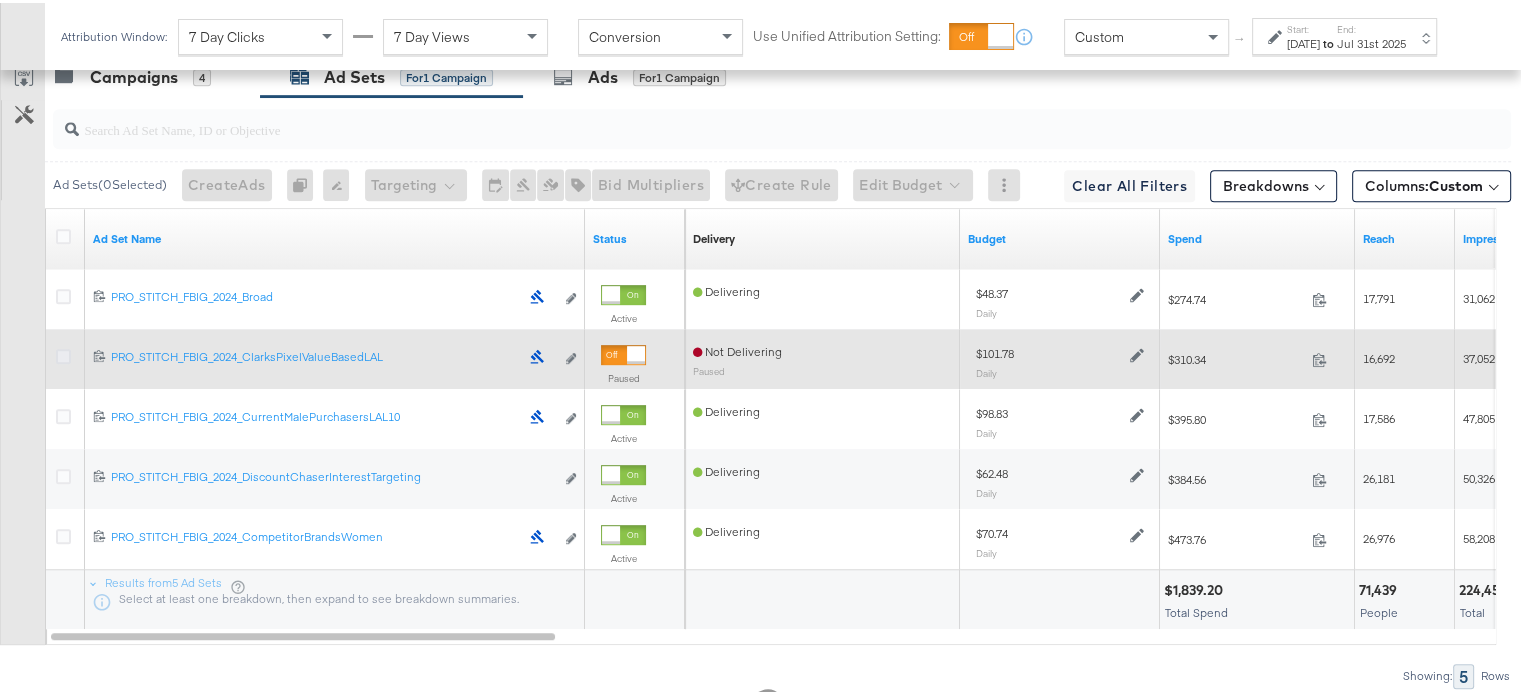 click at bounding box center (63, 353) 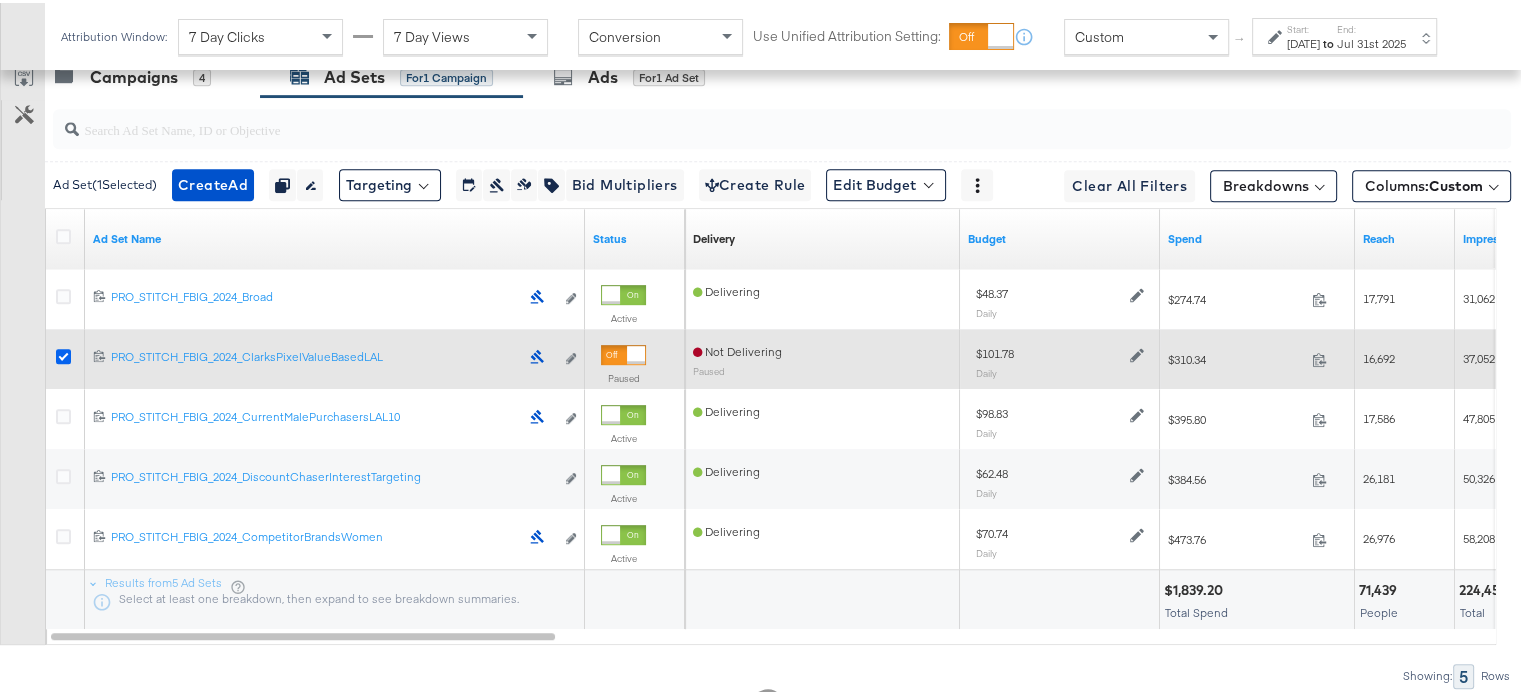 click at bounding box center [63, 353] 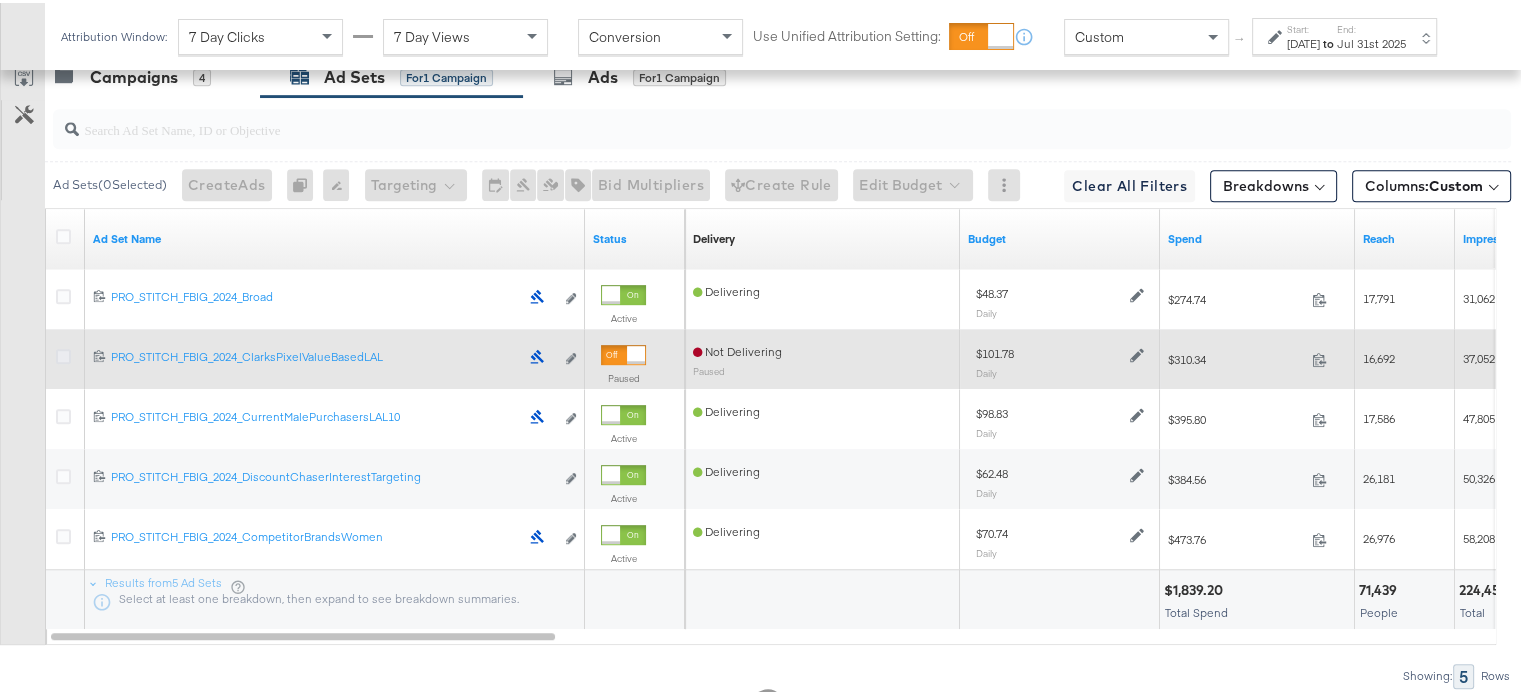 click at bounding box center [63, 353] 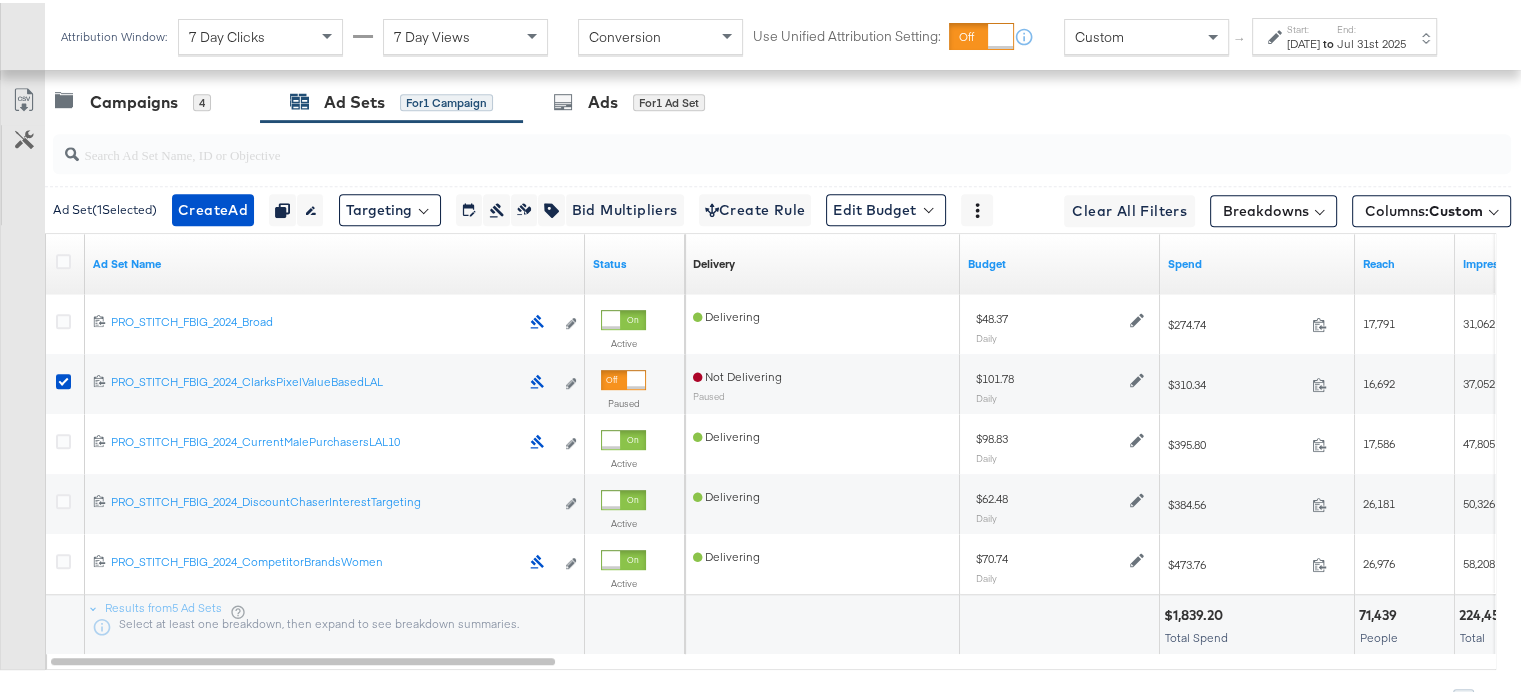 scroll, scrollTop: 1108, scrollLeft: 0, axis: vertical 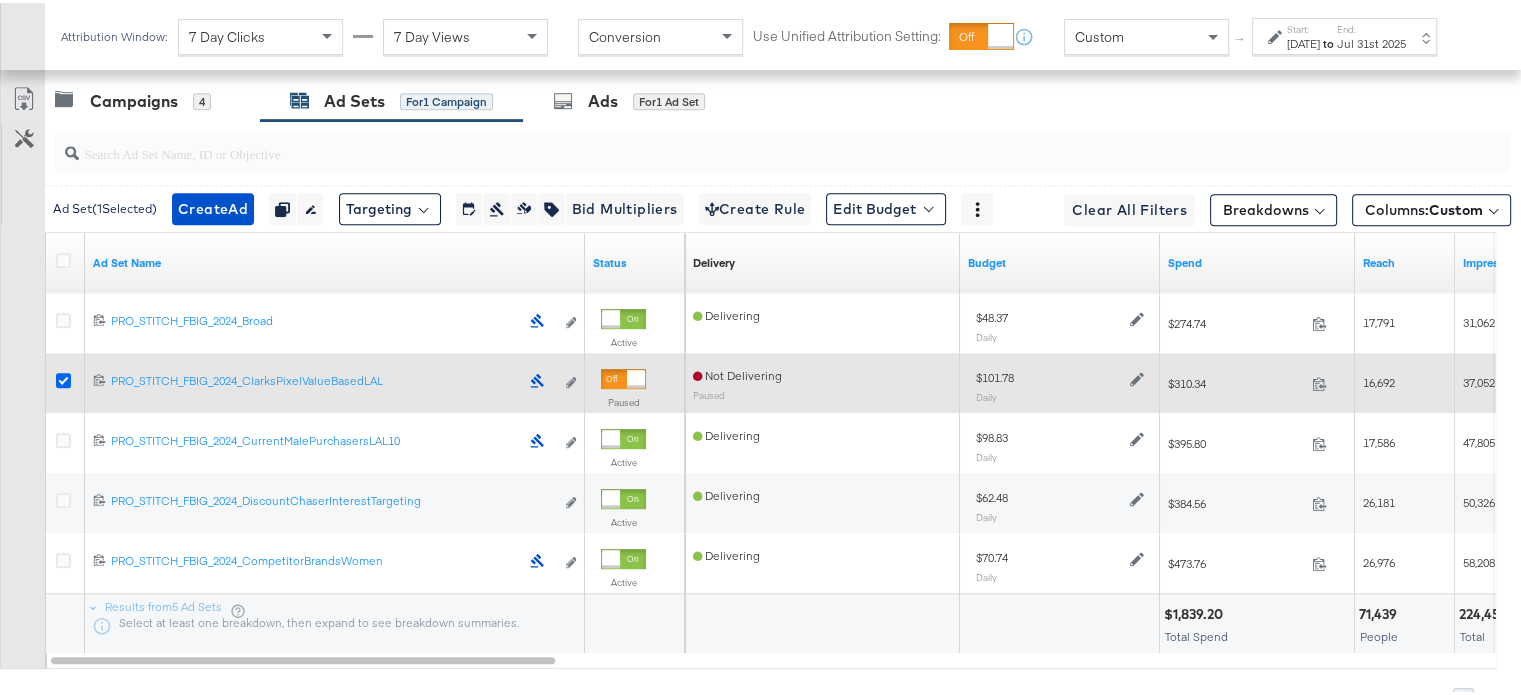 click at bounding box center [63, 377] 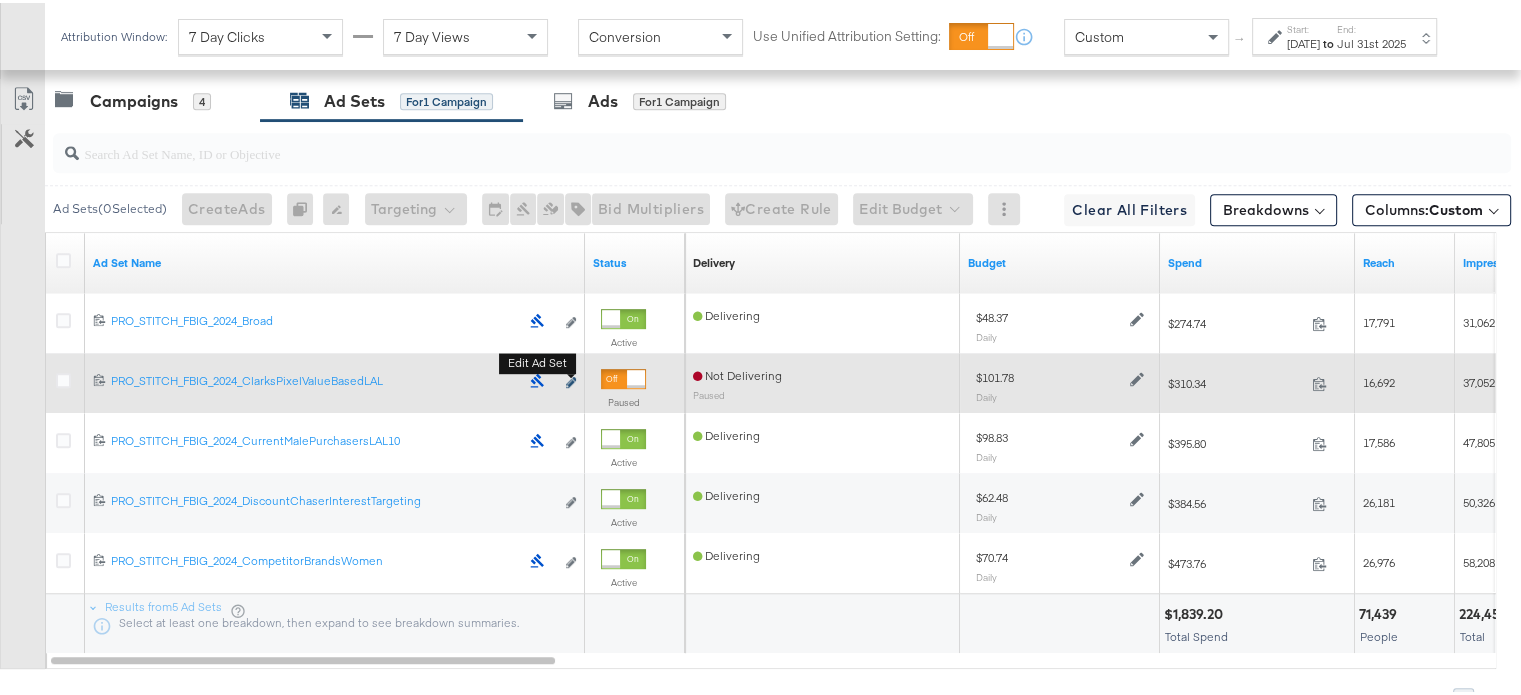 click at bounding box center [571, 379] 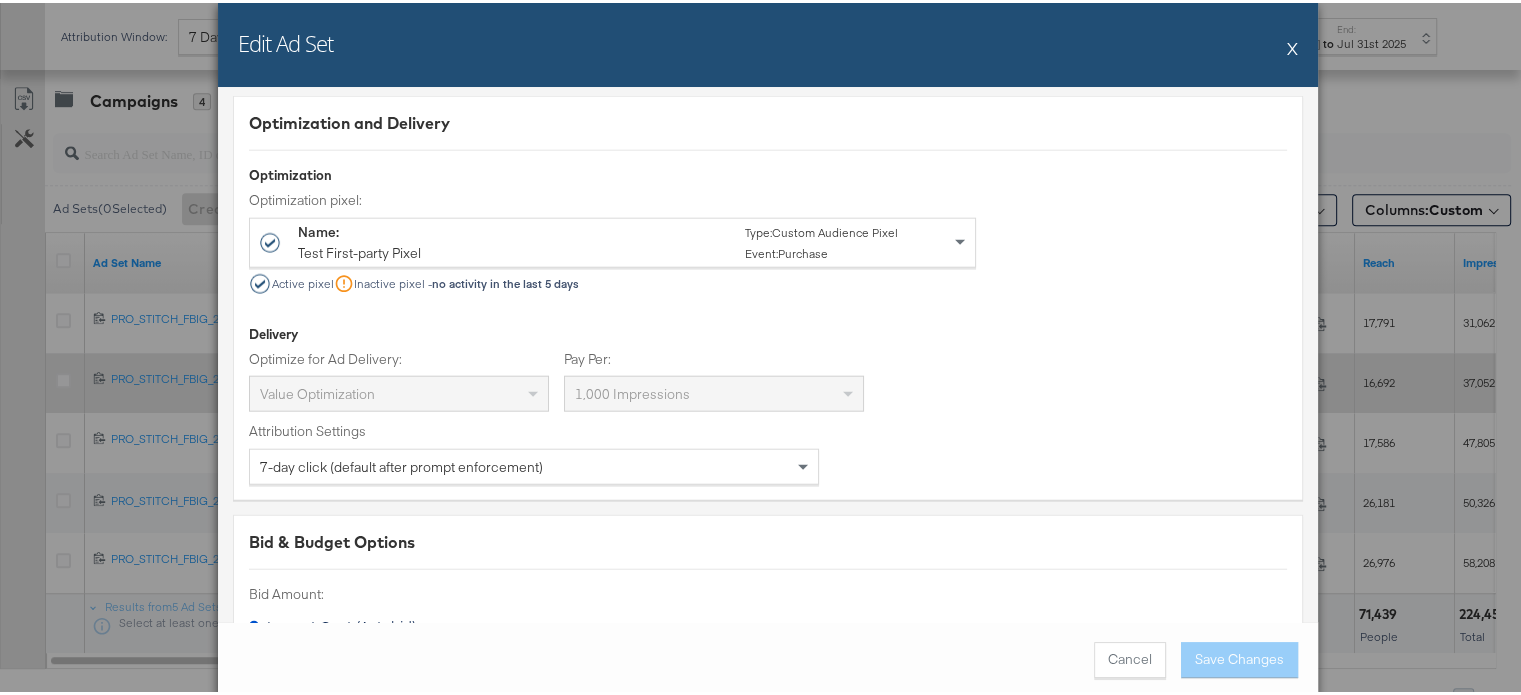 scroll, scrollTop: 5111, scrollLeft: 0, axis: vertical 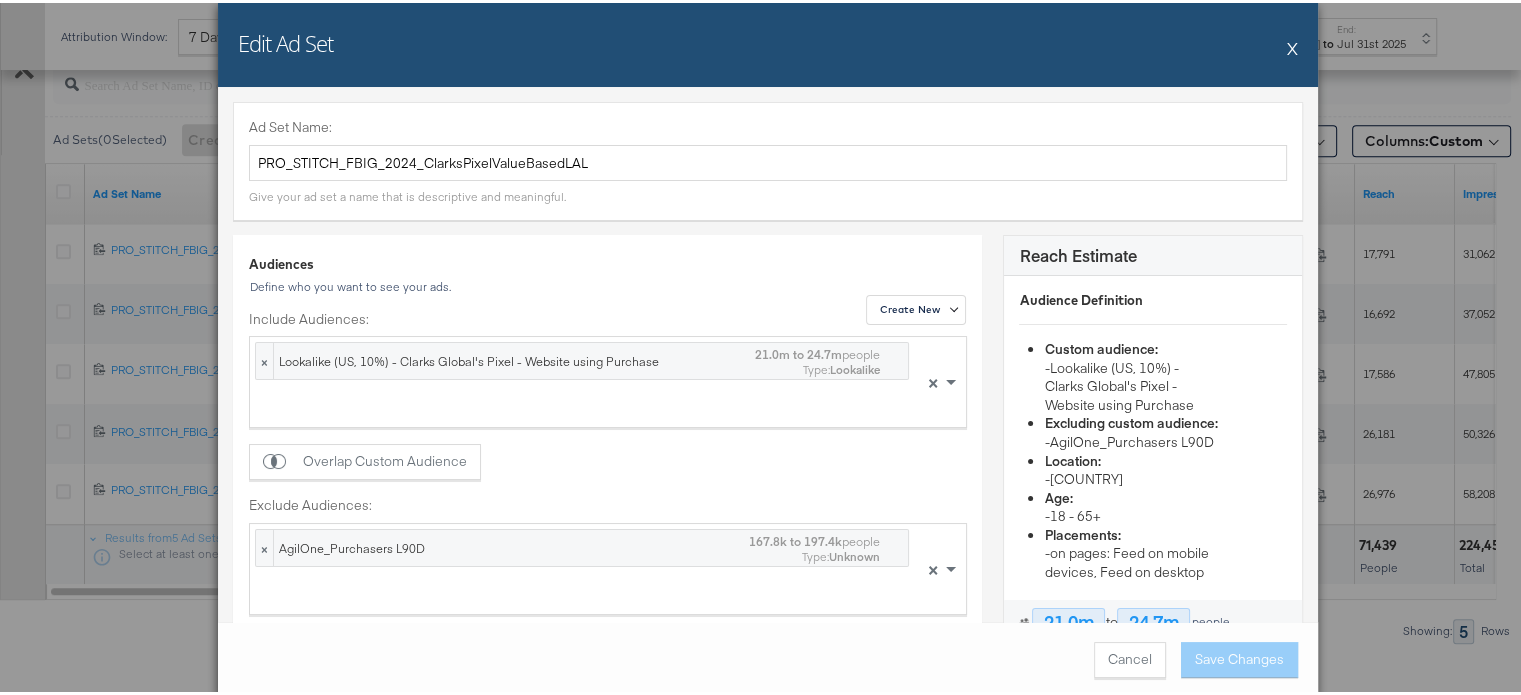 click on "X" at bounding box center [1292, 45] 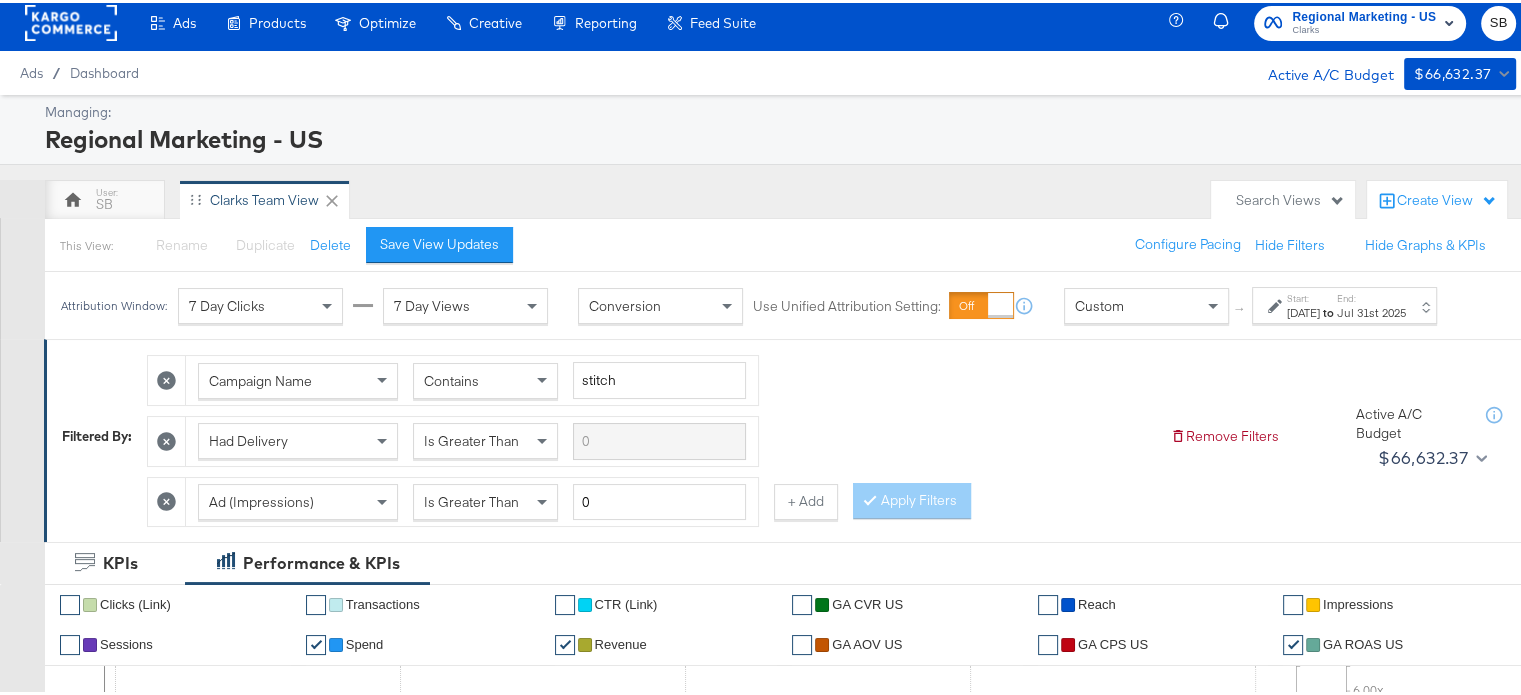 scroll, scrollTop: 8, scrollLeft: 0, axis: vertical 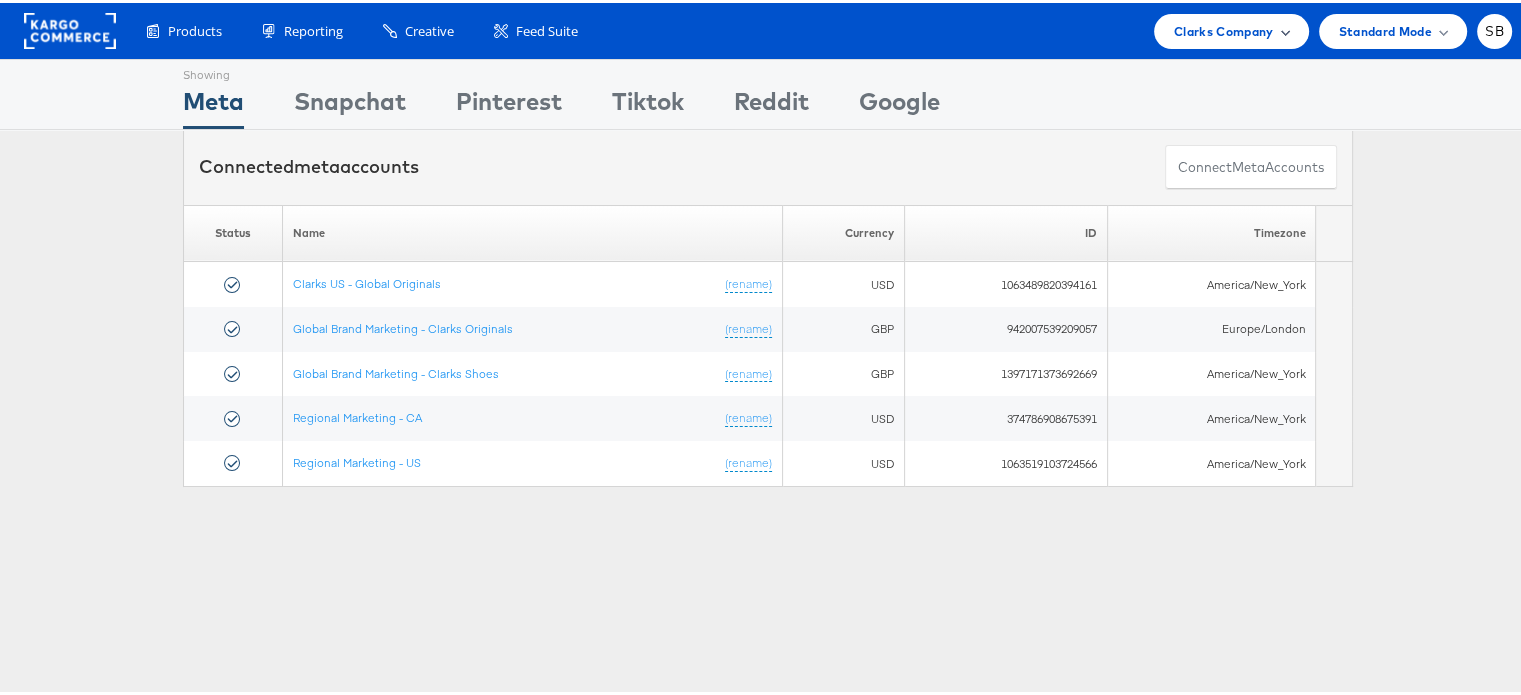 click on "Clarks Company" at bounding box center (1231, 28) 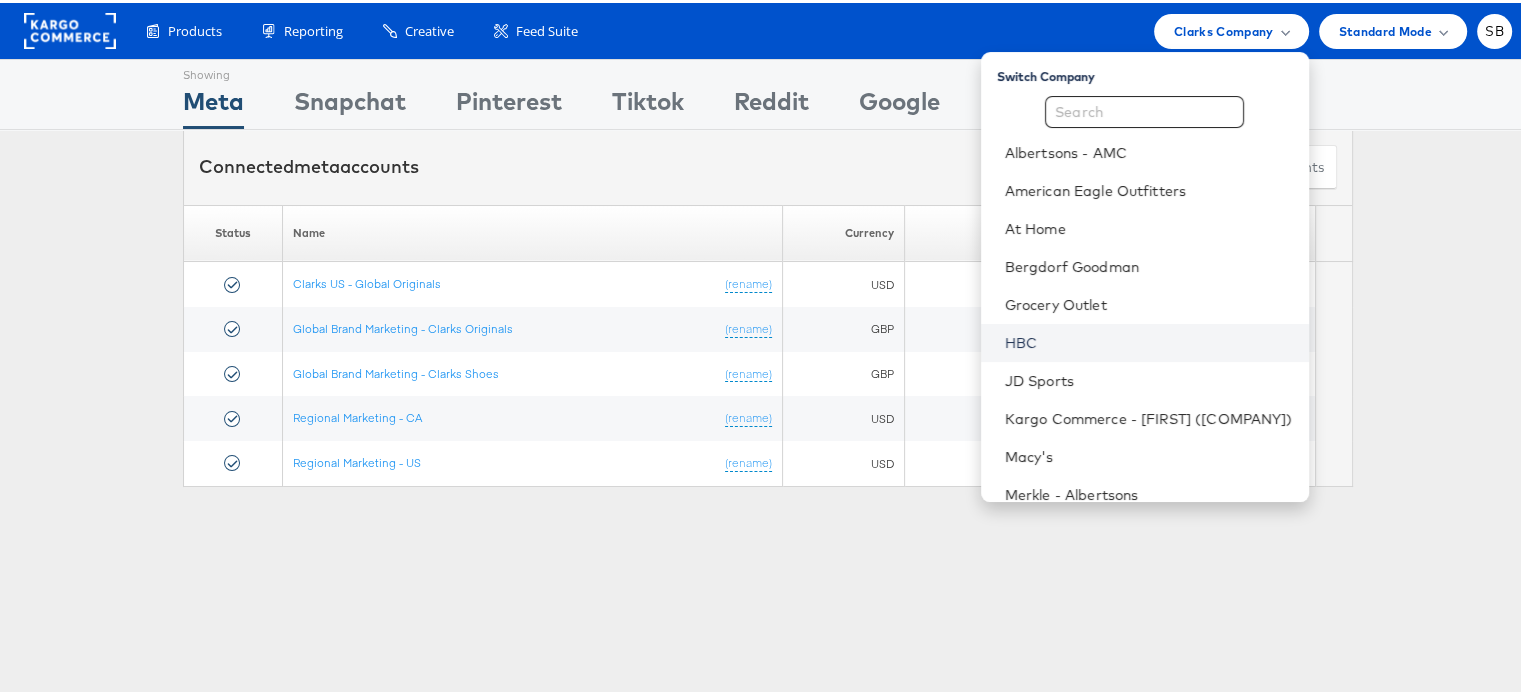 scroll, scrollTop: 172, scrollLeft: 0, axis: vertical 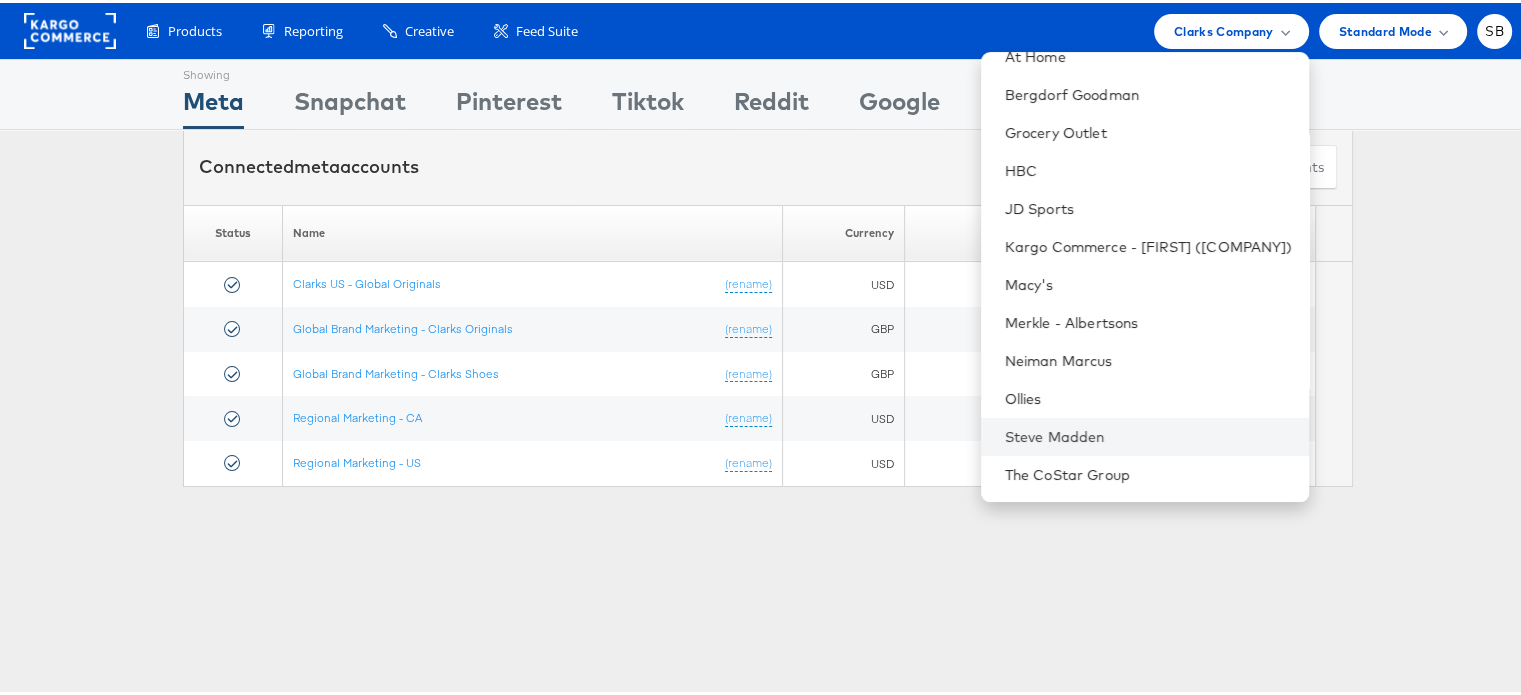 click on "Steve Madden" at bounding box center (1145, 434) 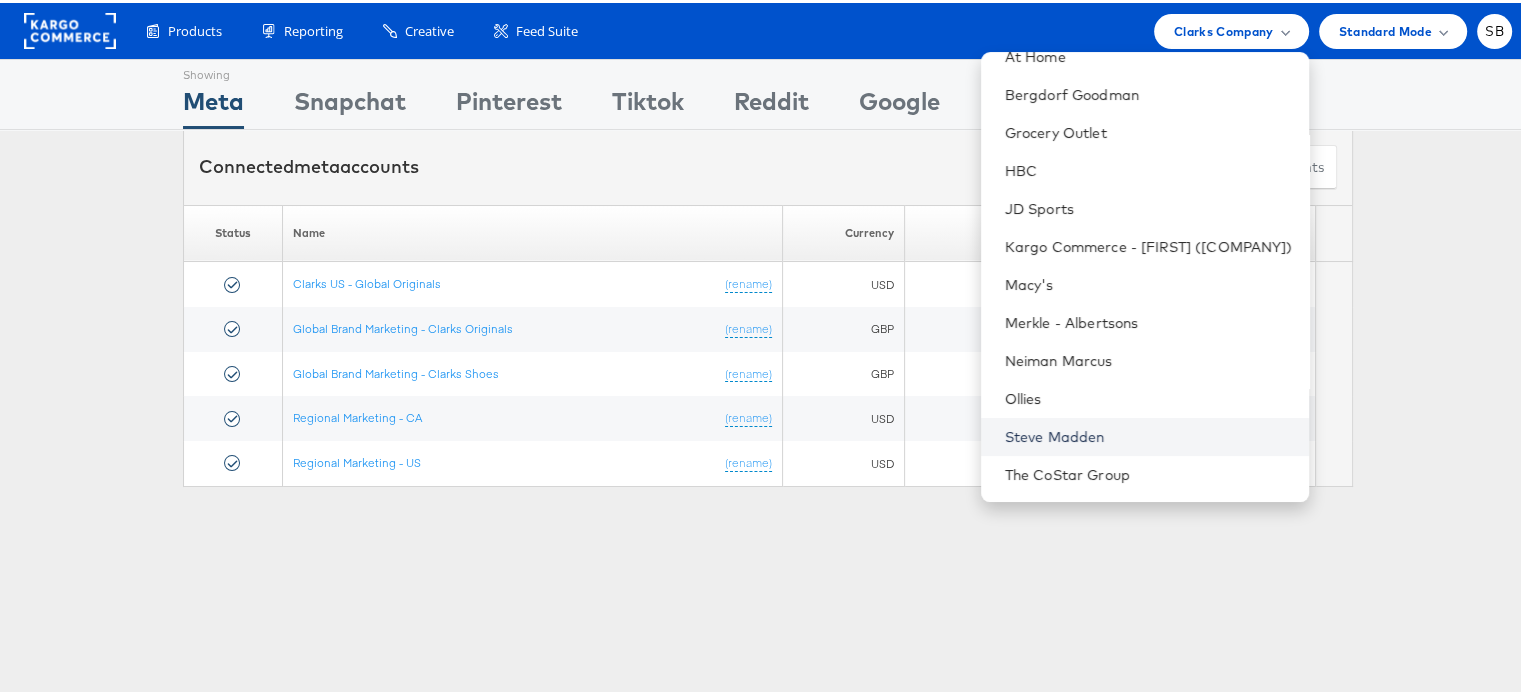click on "Steve Madden" at bounding box center [1149, 434] 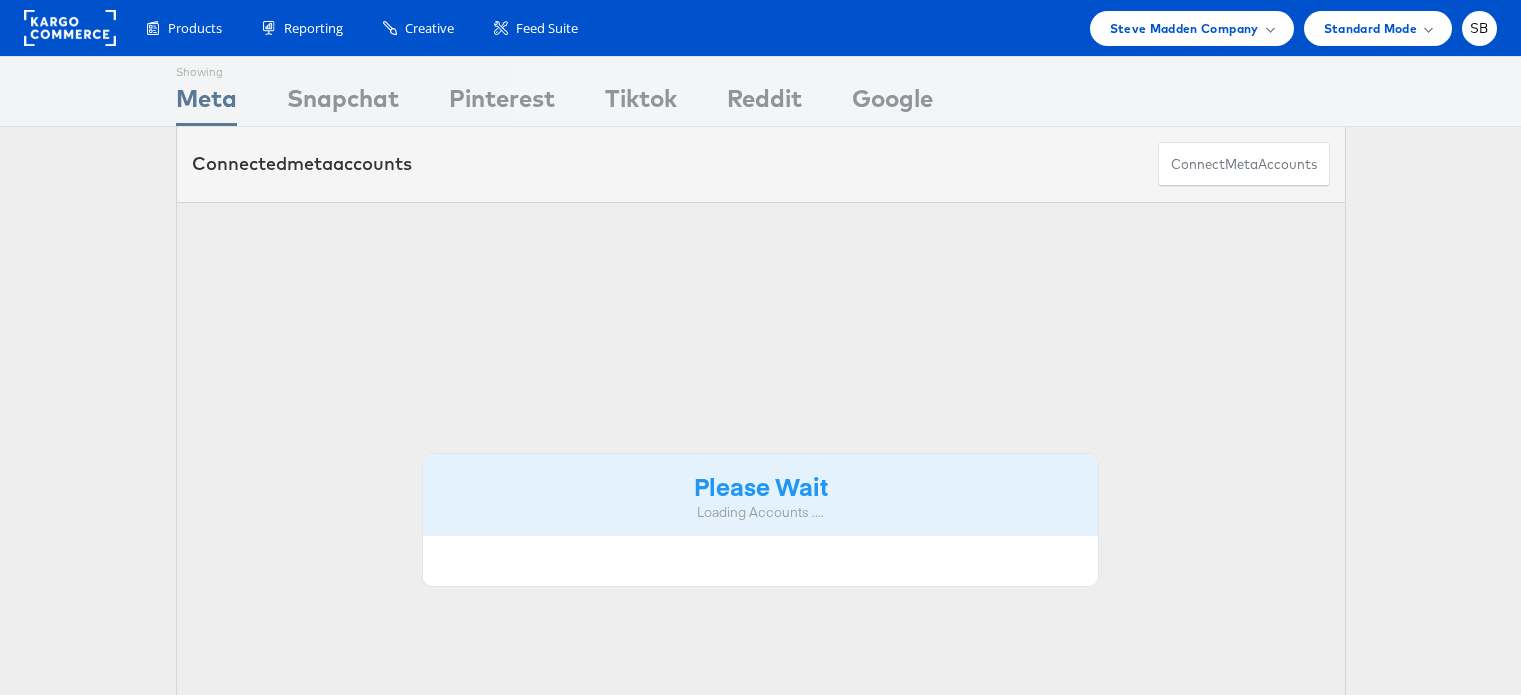 scroll, scrollTop: 0, scrollLeft: 0, axis: both 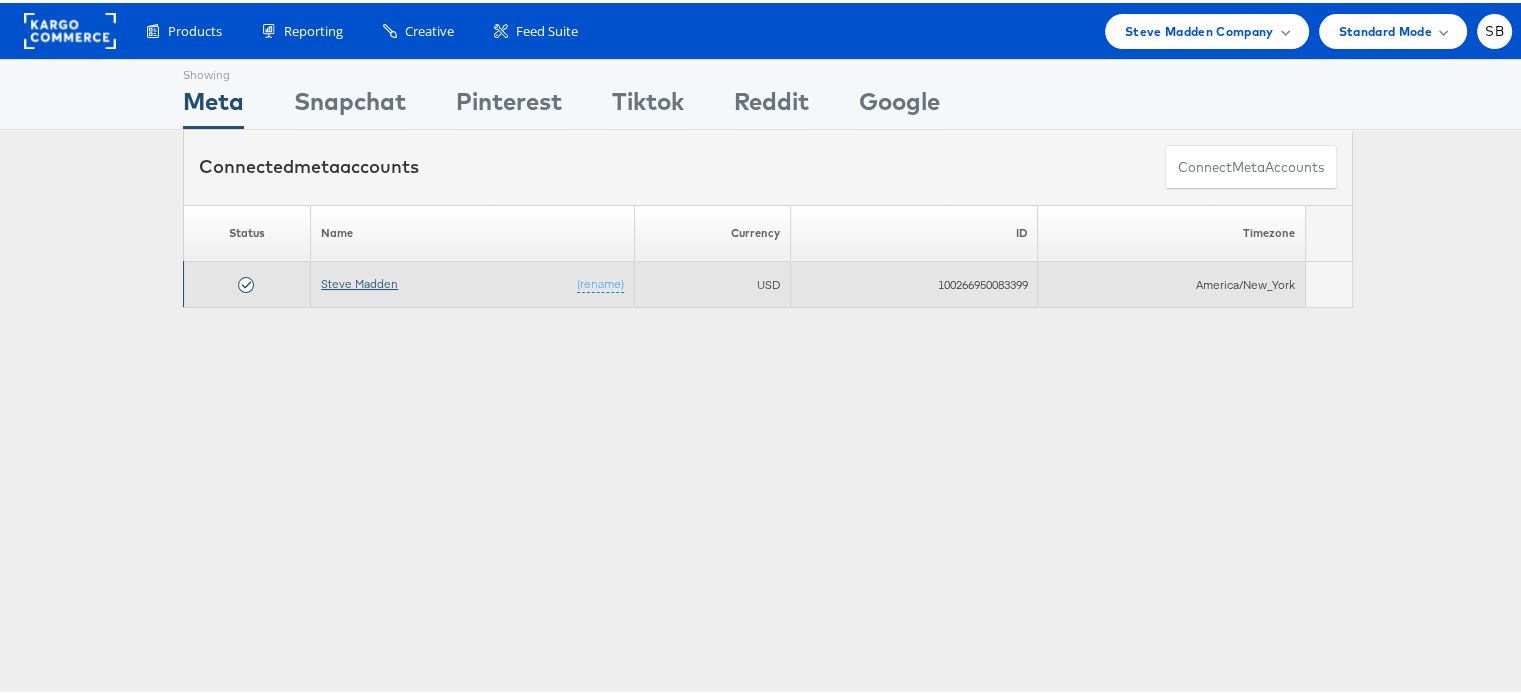 click on "Steve Madden" at bounding box center [359, 280] 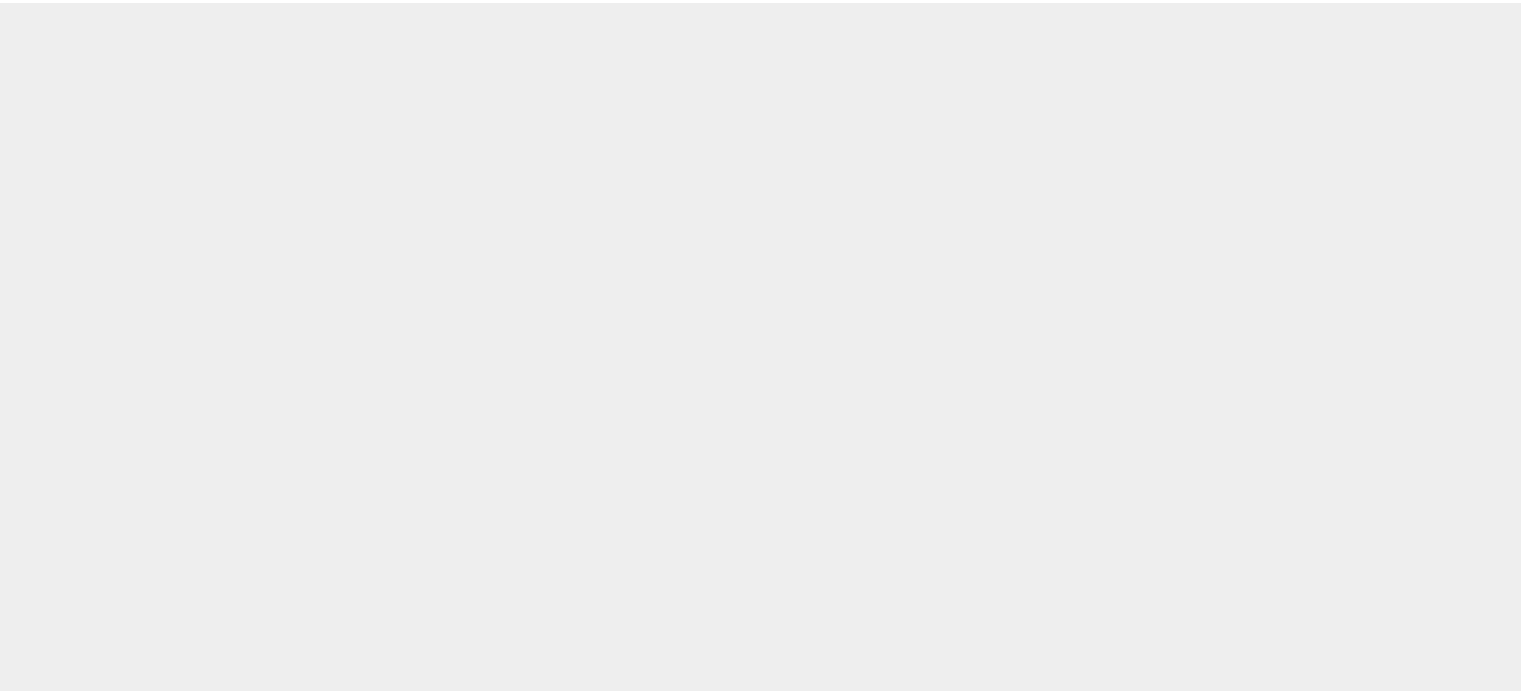 scroll, scrollTop: 0, scrollLeft: 0, axis: both 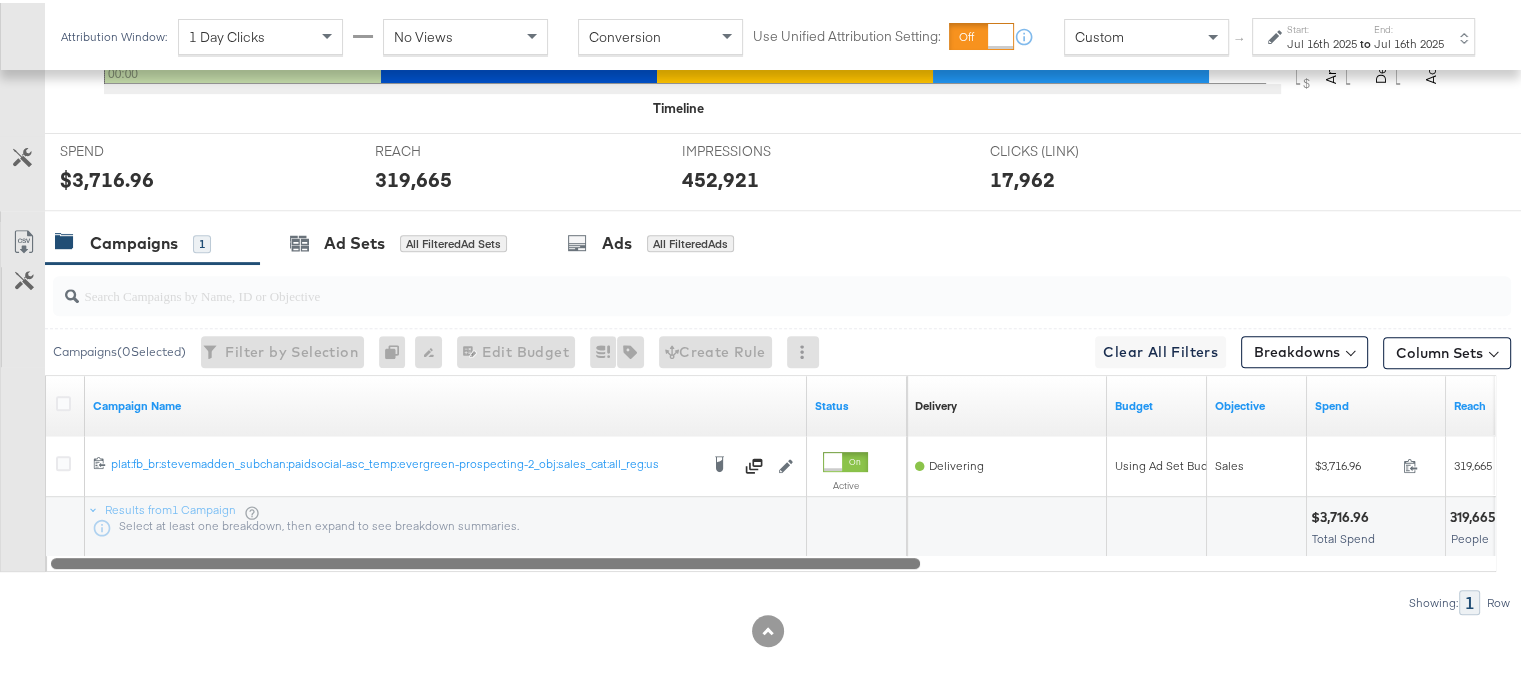 click at bounding box center (485, 559) 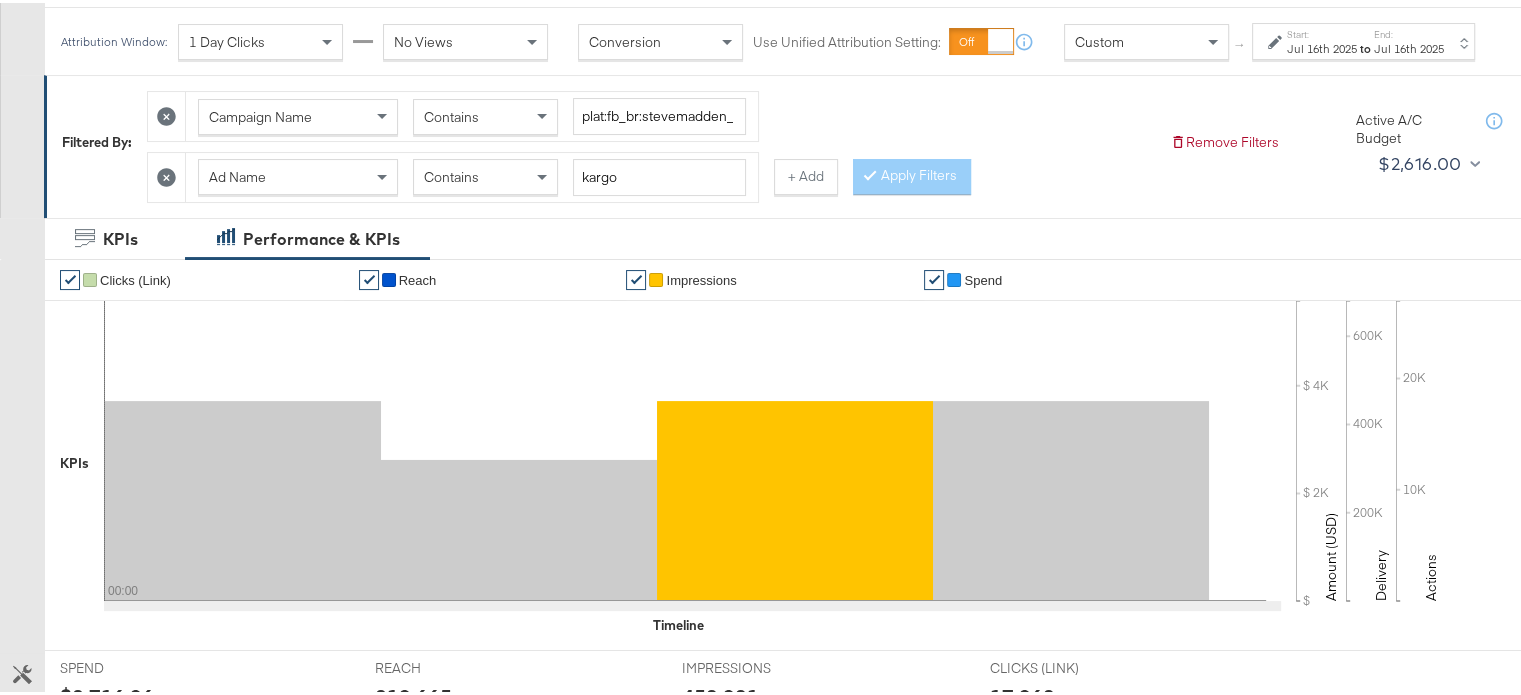 scroll, scrollTop: 0, scrollLeft: 0, axis: both 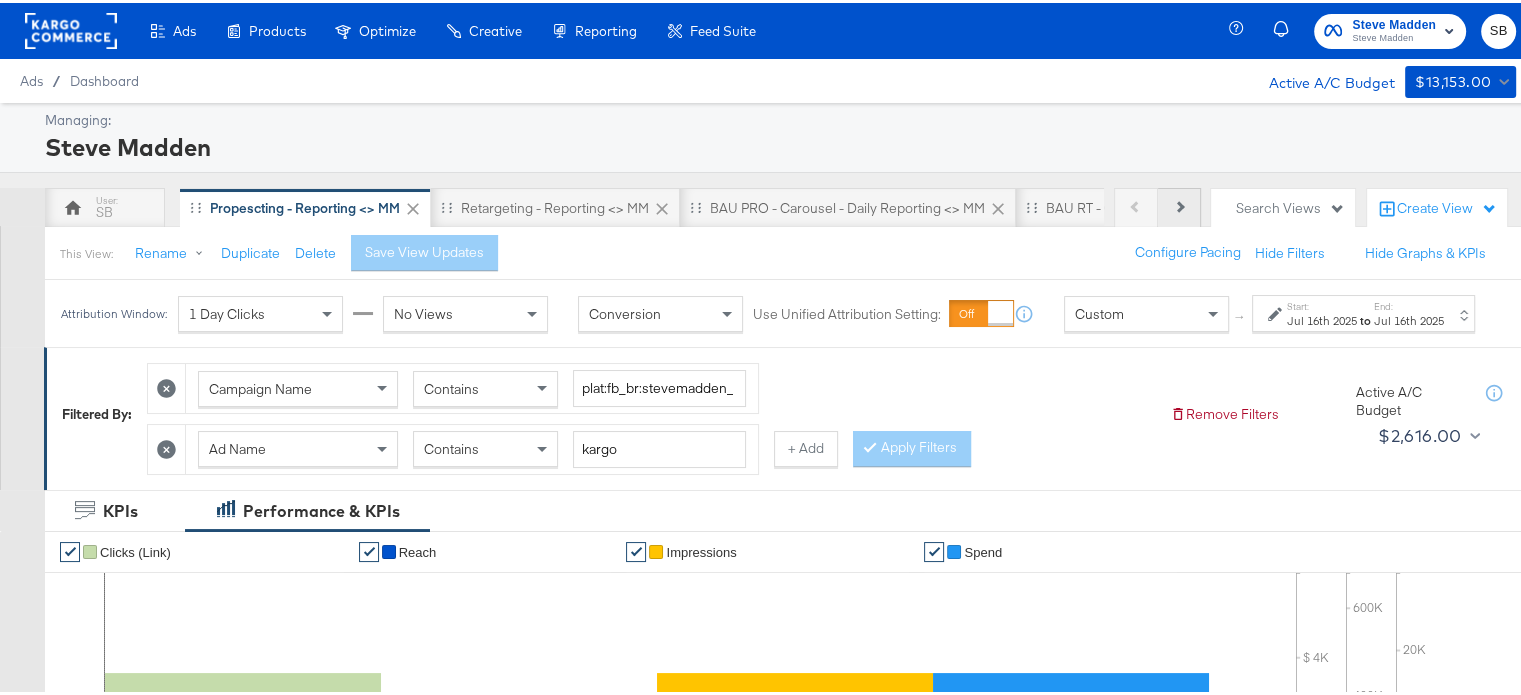 click on "Next" at bounding box center (1179, 205) 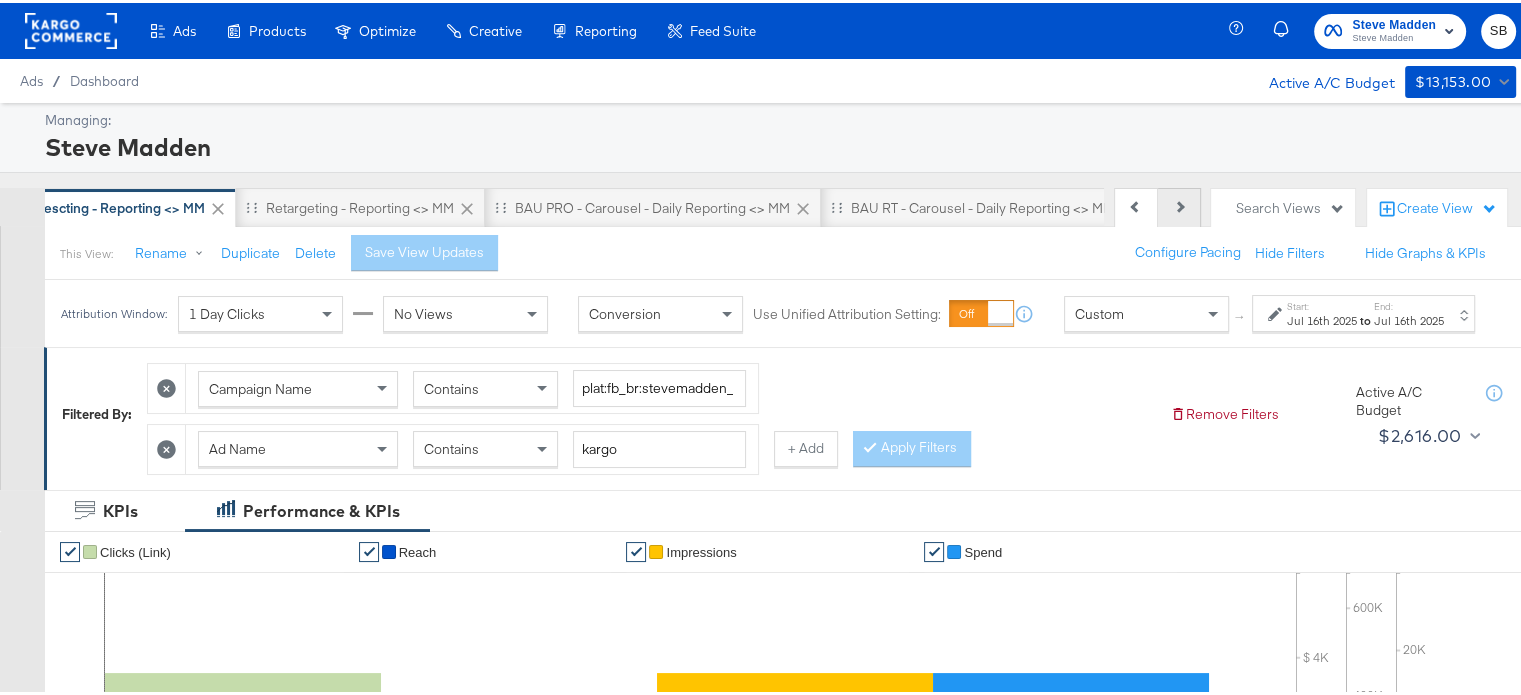 scroll, scrollTop: 0, scrollLeft: 200, axis: horizontal 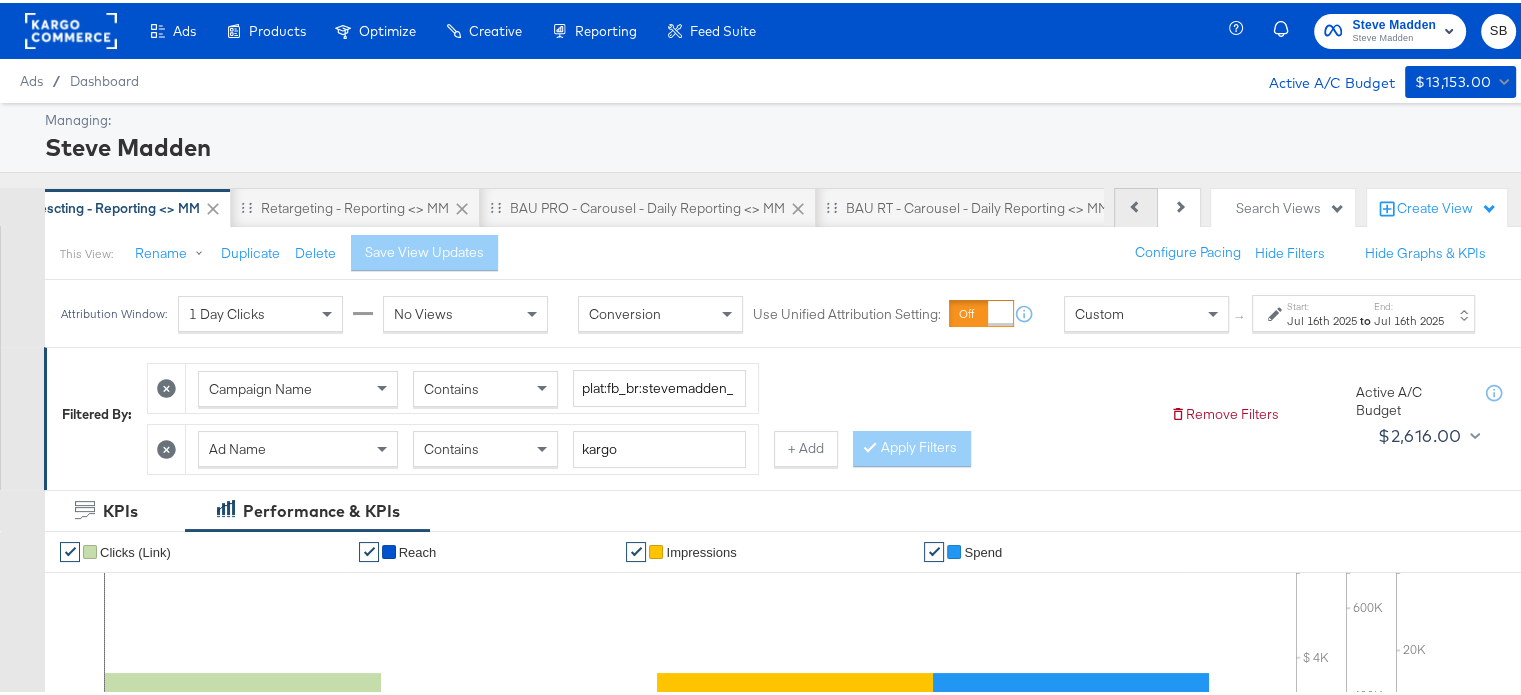 click at bounding box center [1135, 203] 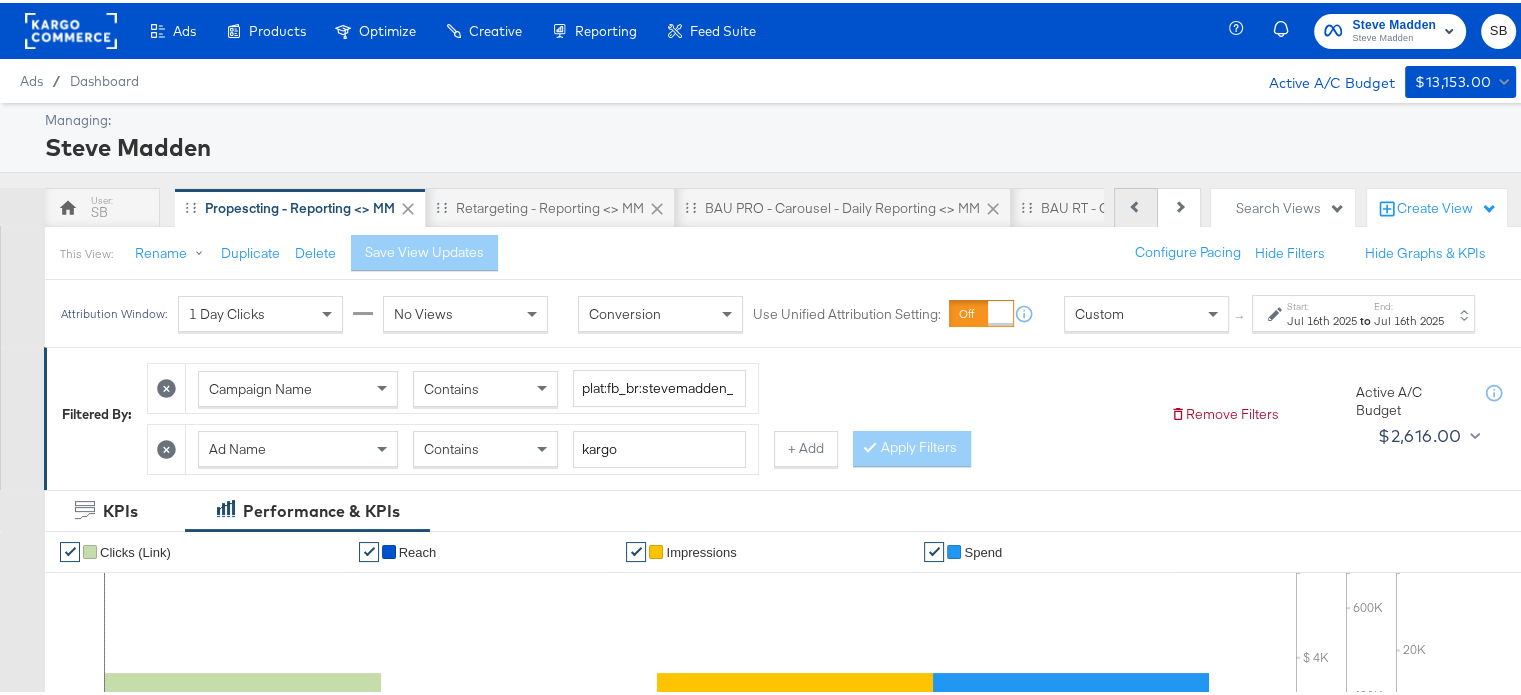 scroll, scrollTop: 0, scrollLeft: 0, axis: both 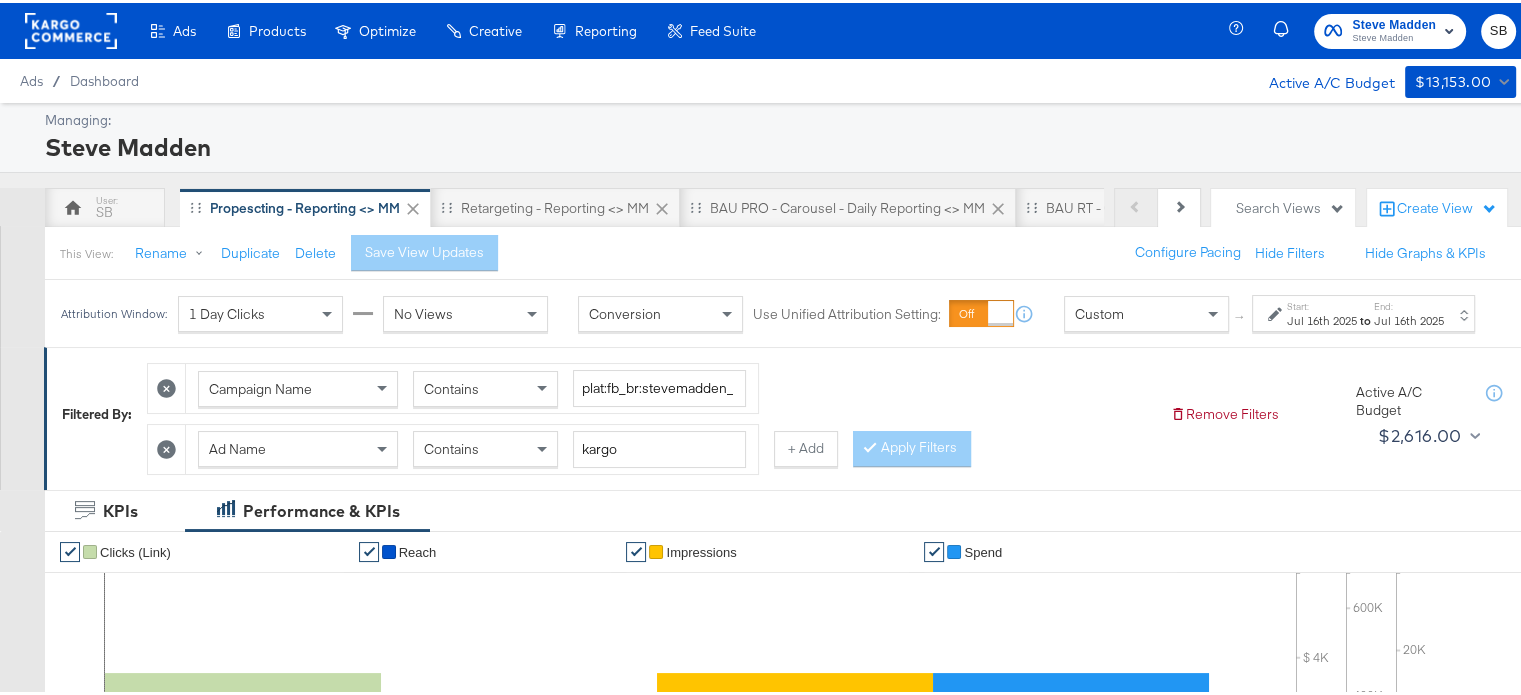 click on "Previous Next" at bounding box center (1157, 205) 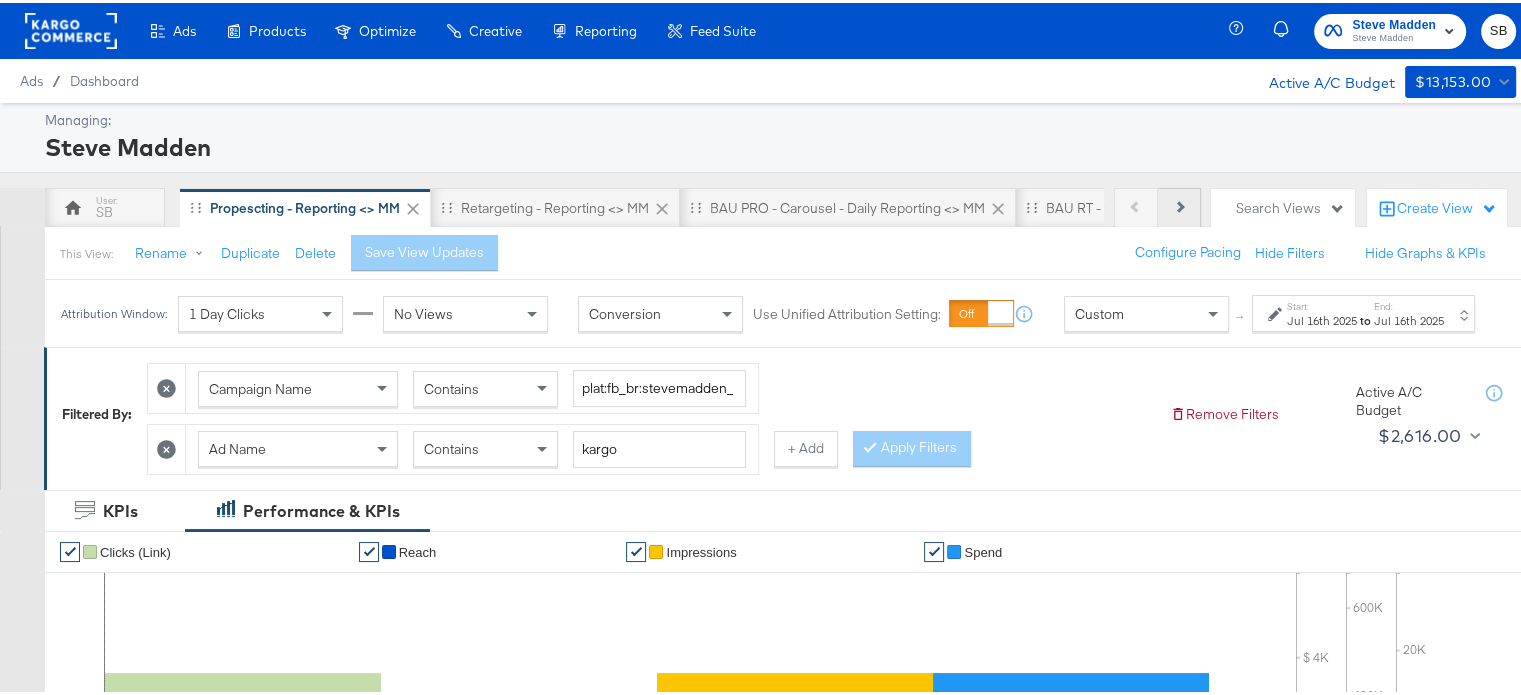 click on "Next" at bounding box center (1179, 205) 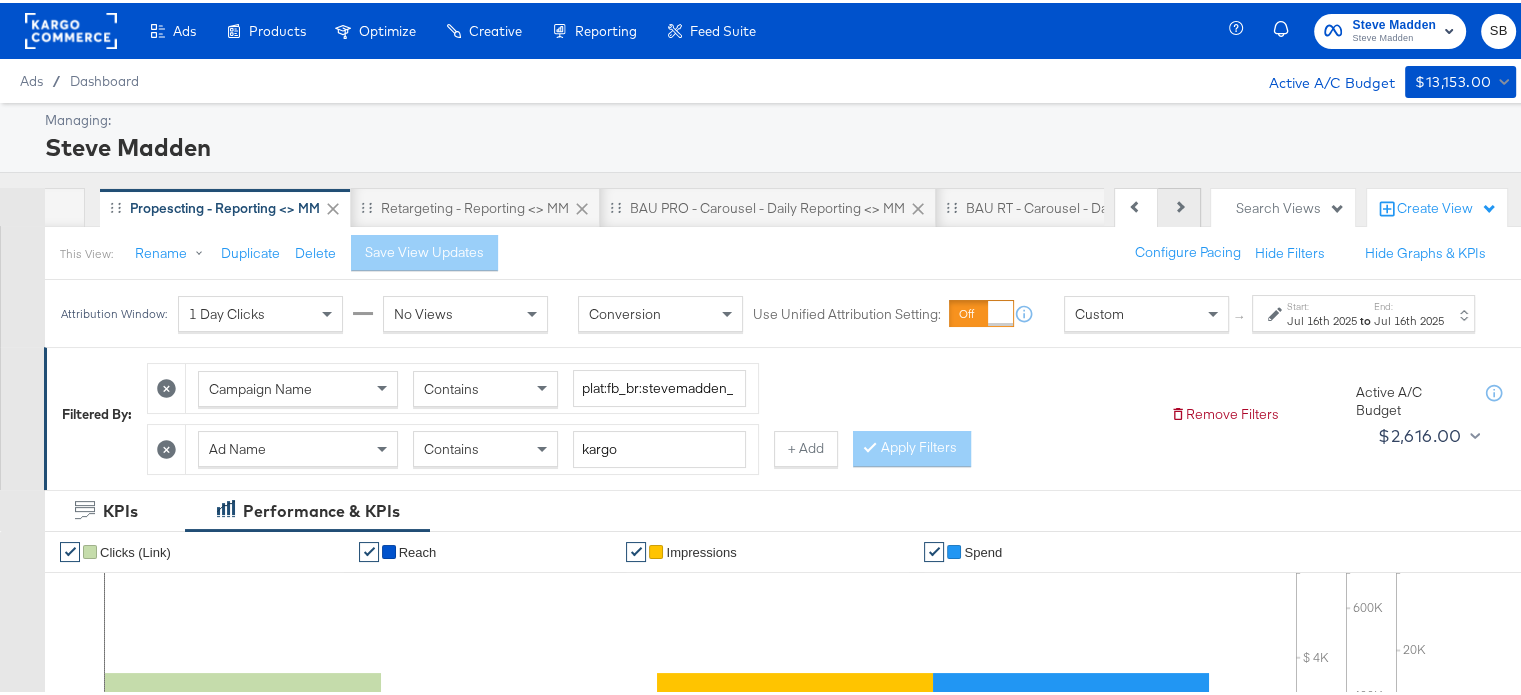 click on "Next" at bounding box center (1179, 205) 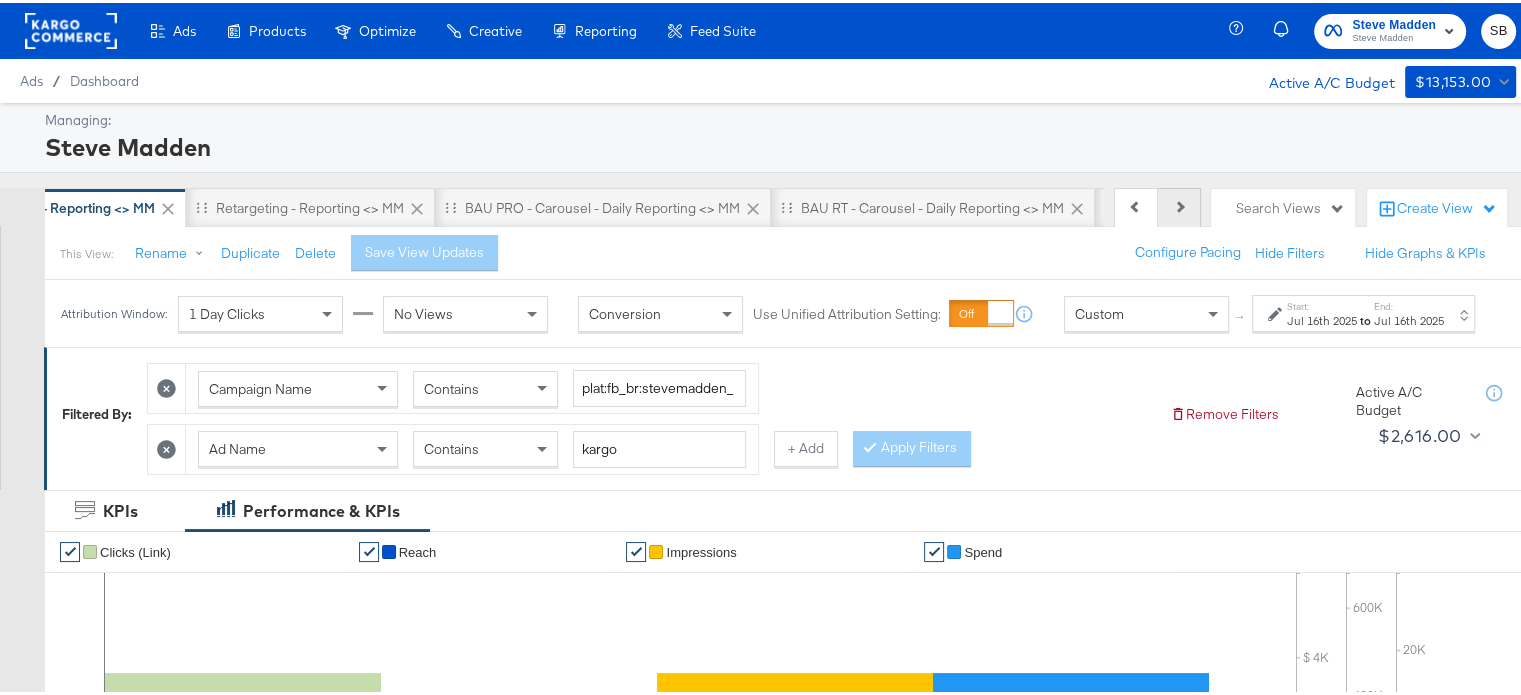 click on "Next" at bounding box center (1179, 205) 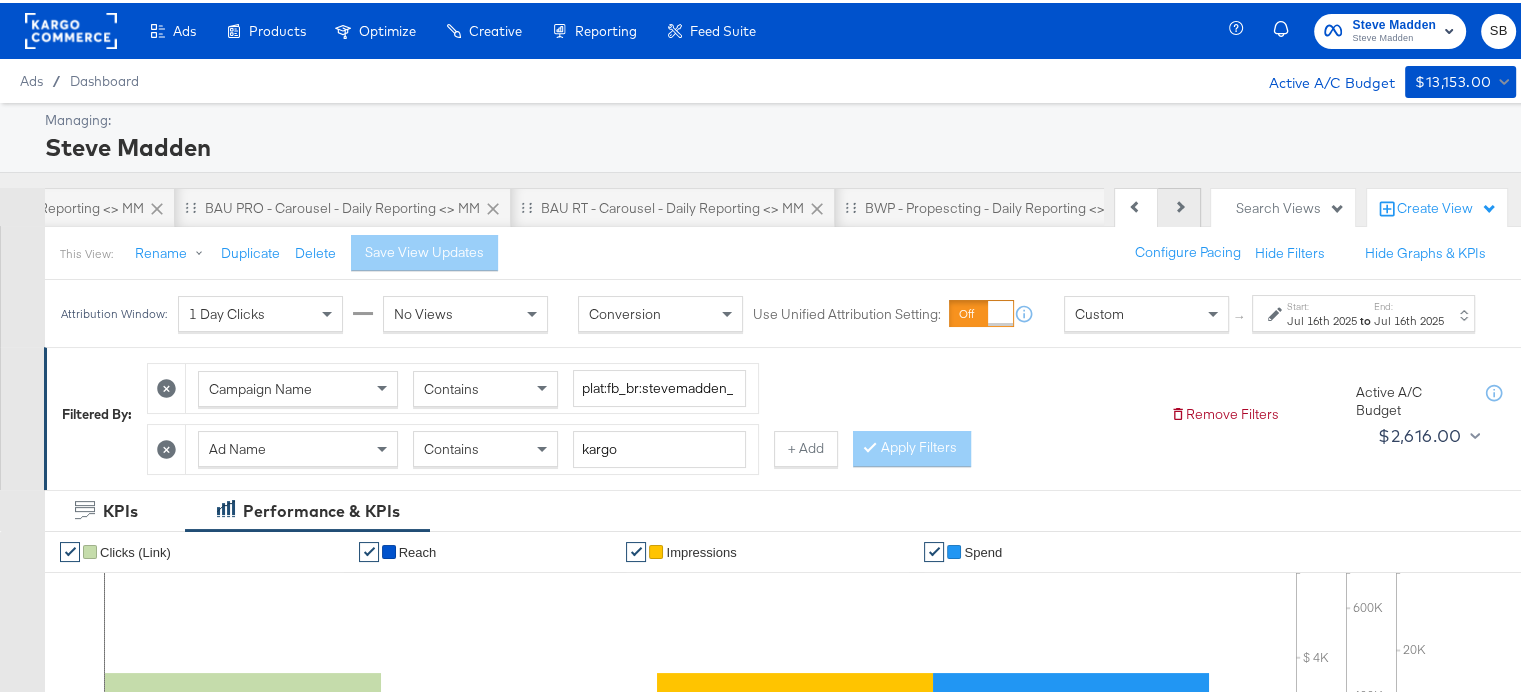 click on "Next" at bounding box center [1179, 205] 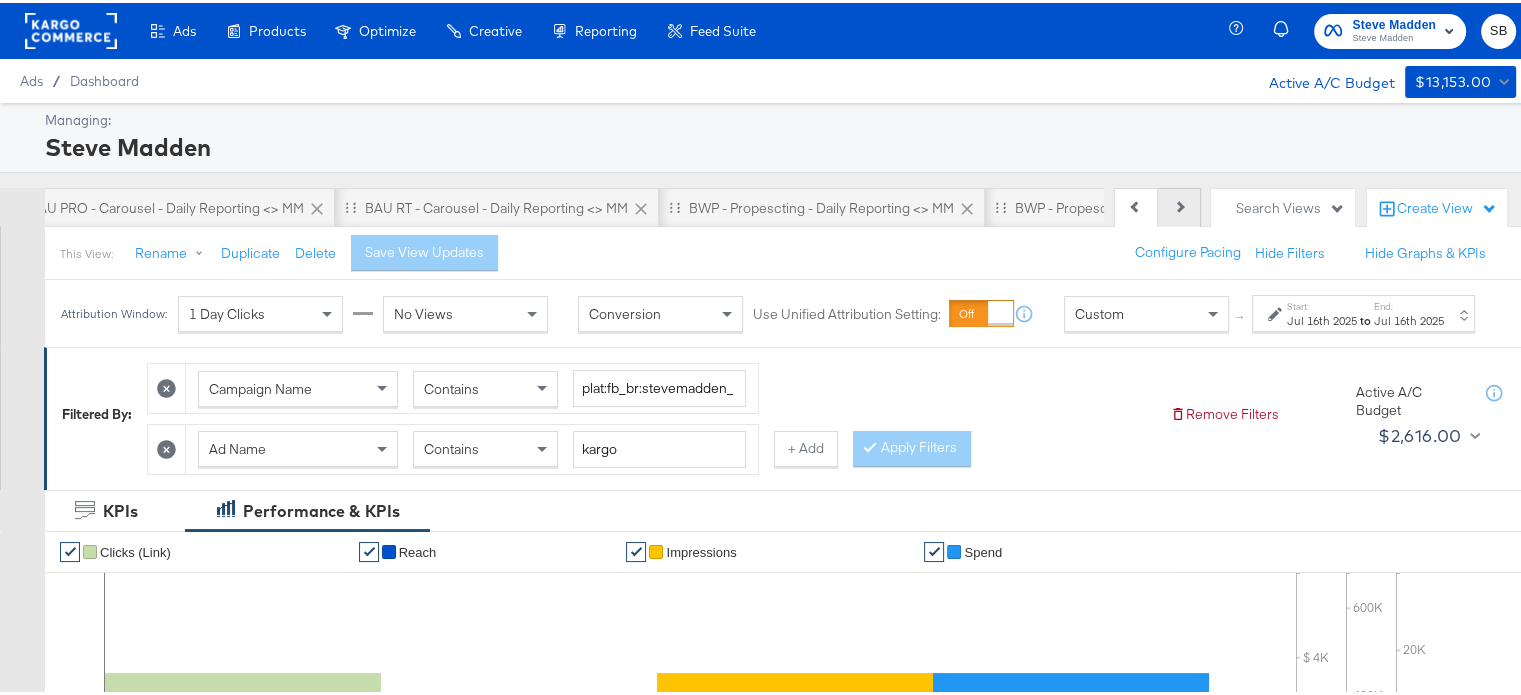 scroll, scrollTop: 0, scrollLeft: 705, axis: horizontal 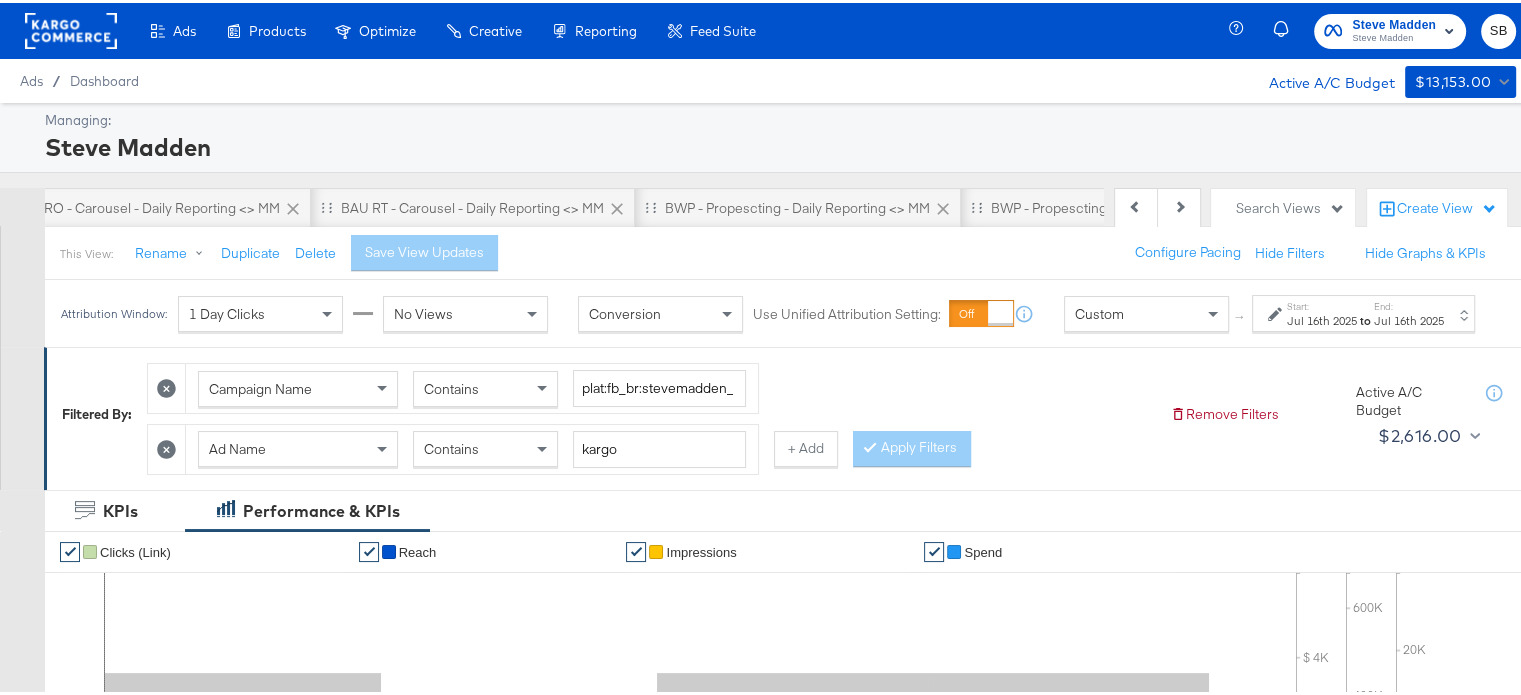 type 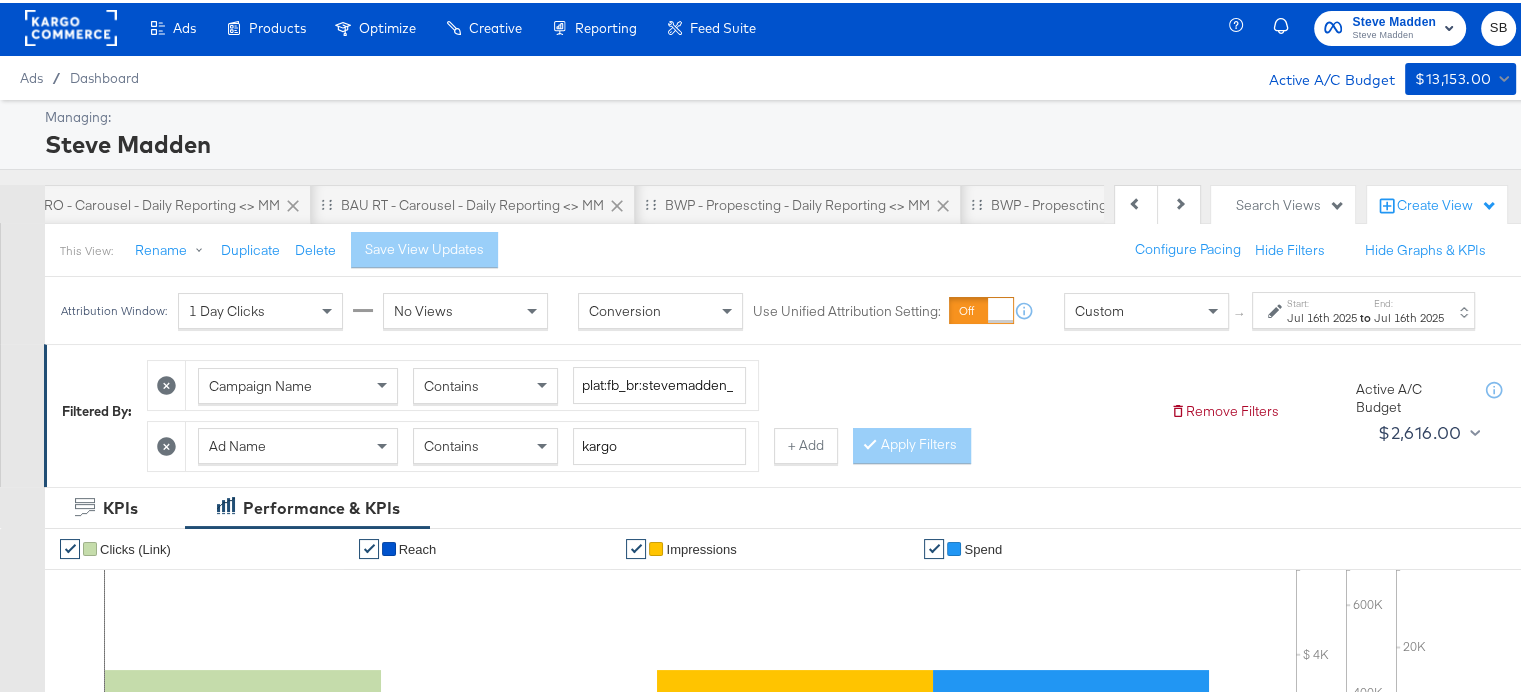 scroll, scrollTop: 4, scrollLeft: 0, axis: vertical 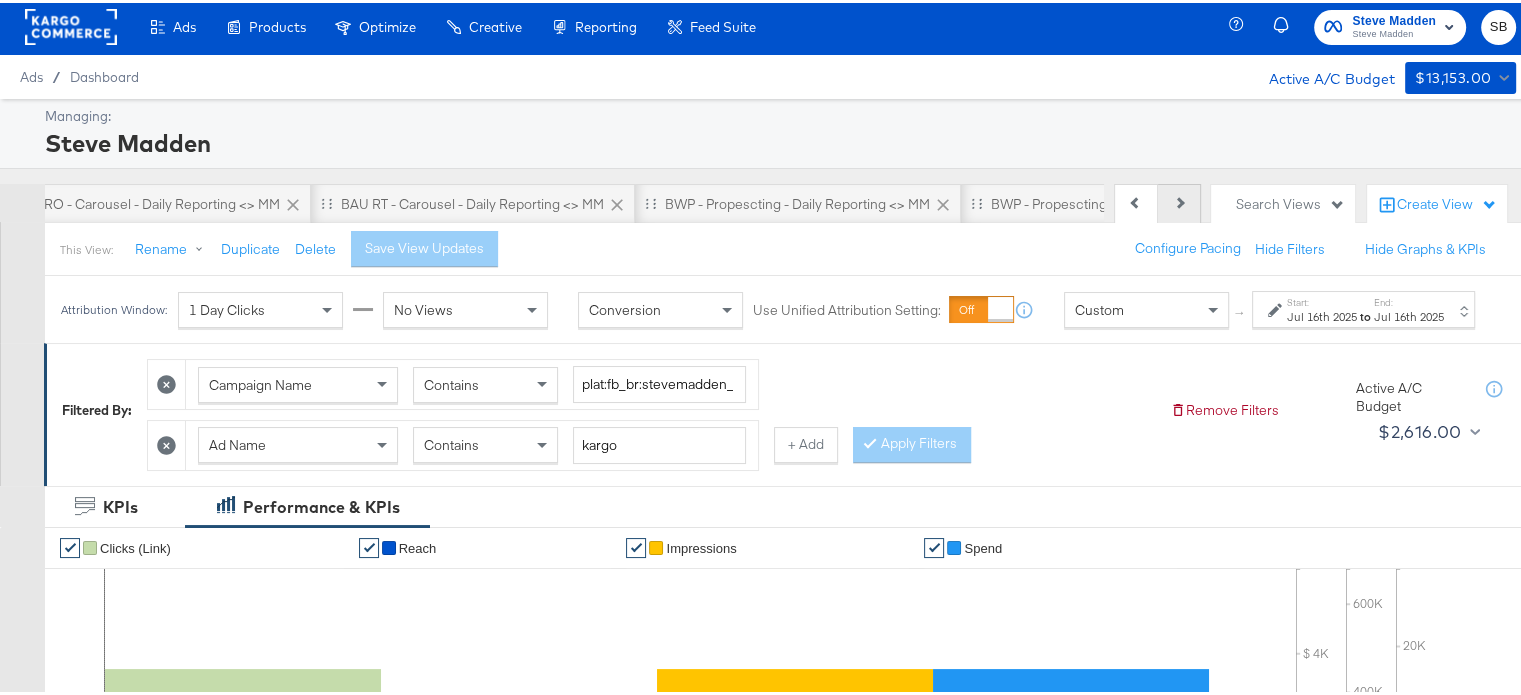click on "Next" at bounding box center (1179, 201) 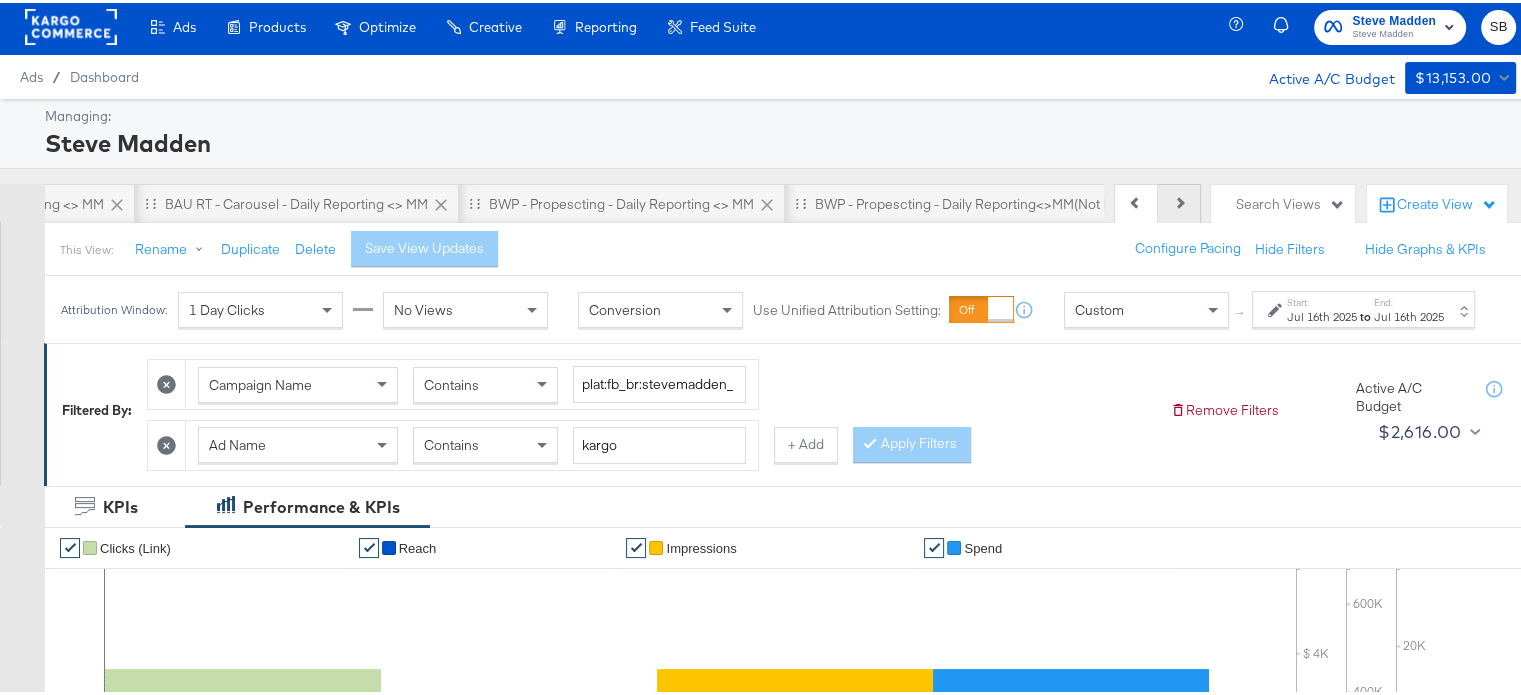 scroll, scrollTop: 0, scrollLeft: 905, axis: horizontal 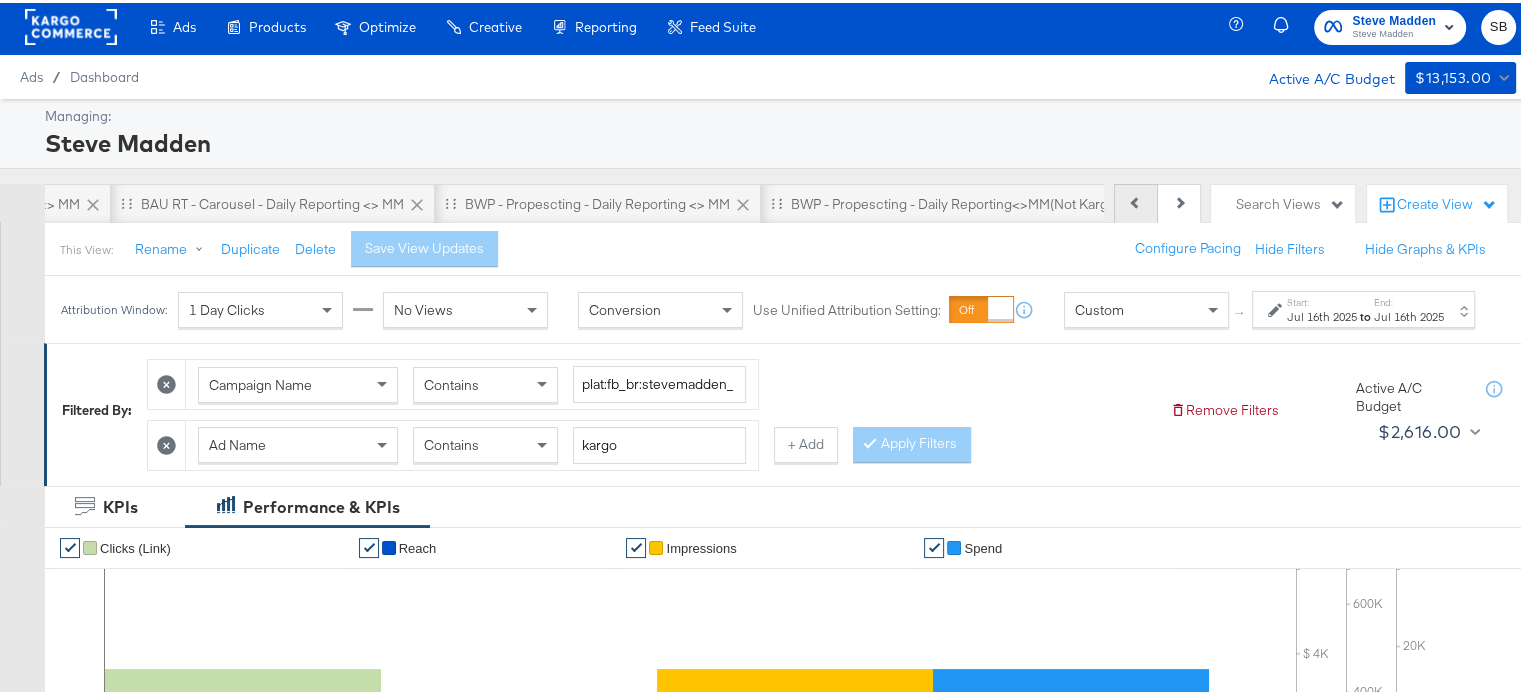 click on "Previous" at bounding box center [1136, 201] 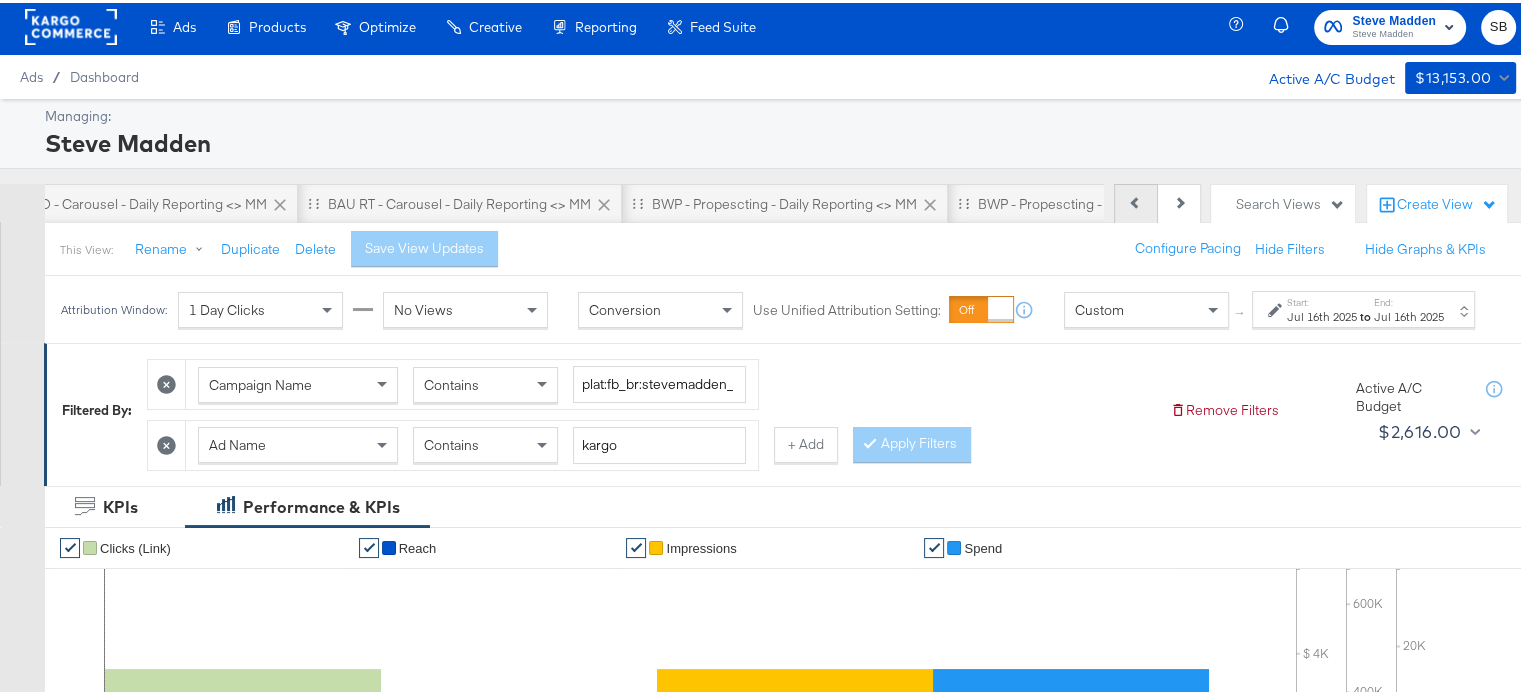 scroll, scrollTop: 0, scrollLeft: 705, axis: horizontal 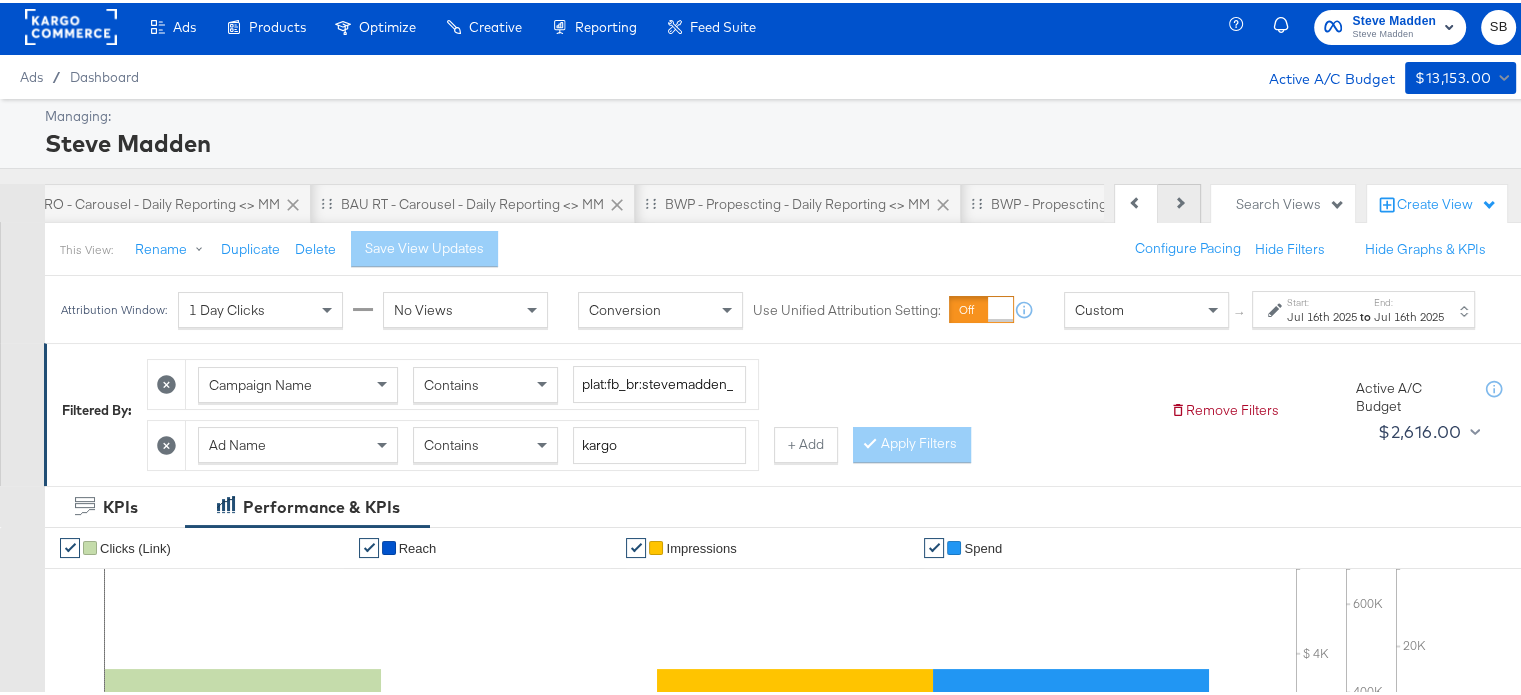 click at bounding box center [1178, 199] 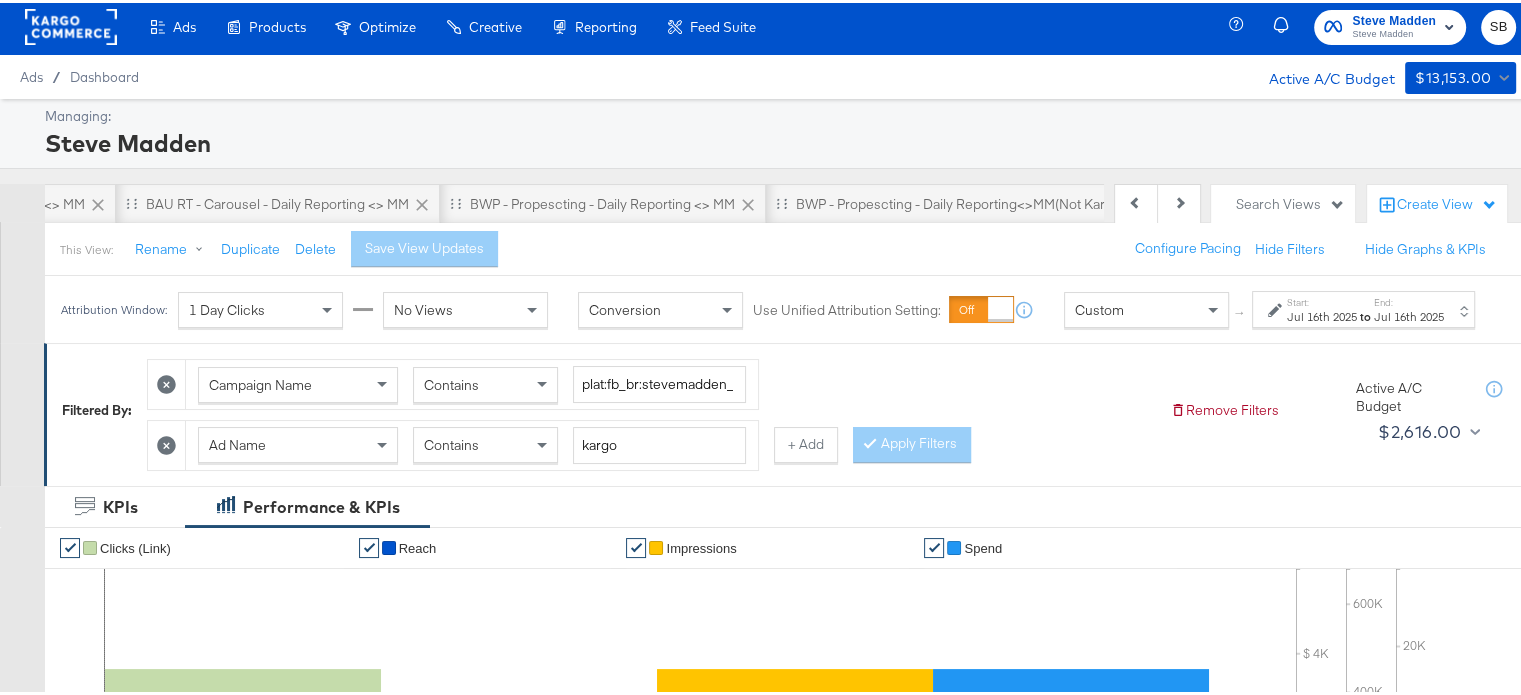 scroll, scrollTop: 0, scrollLeft: 905, axis: horizontal 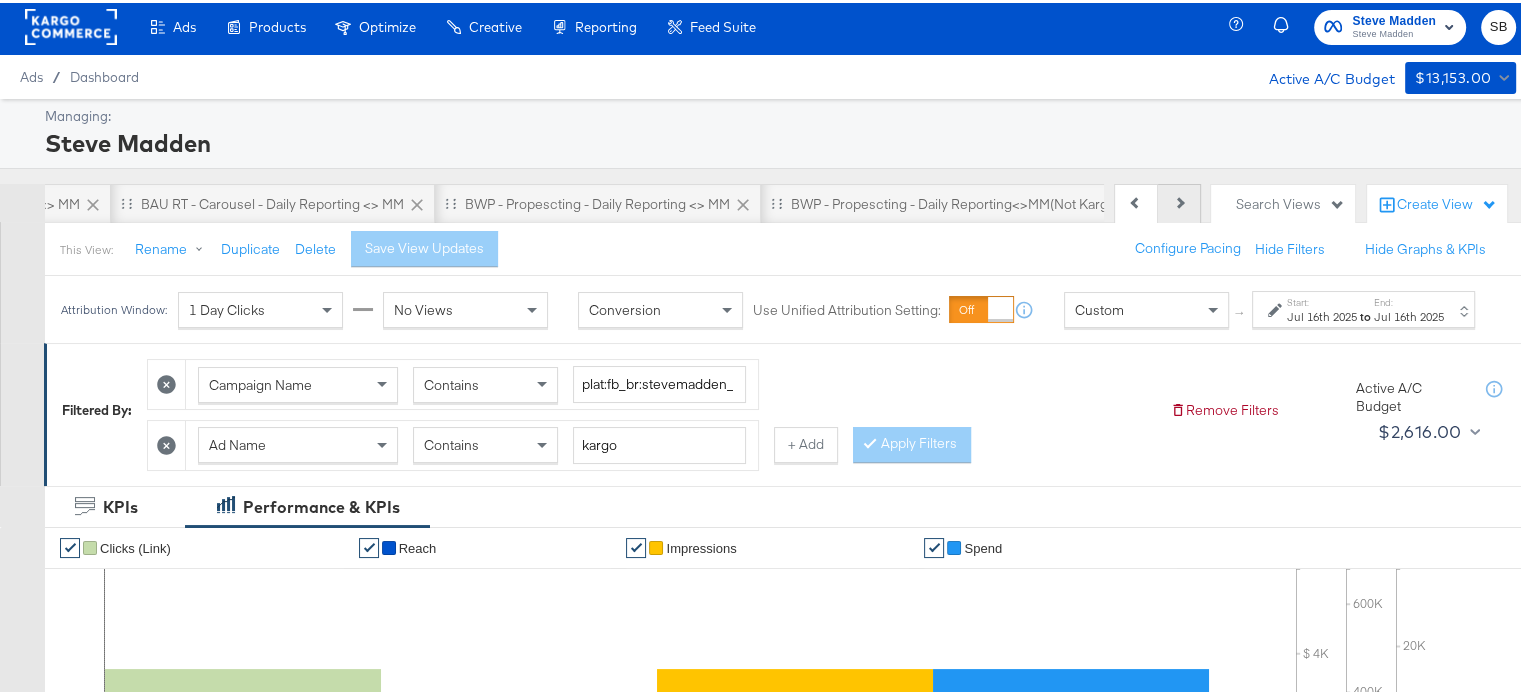 click on "Next" at bounding box center (1179, 201) 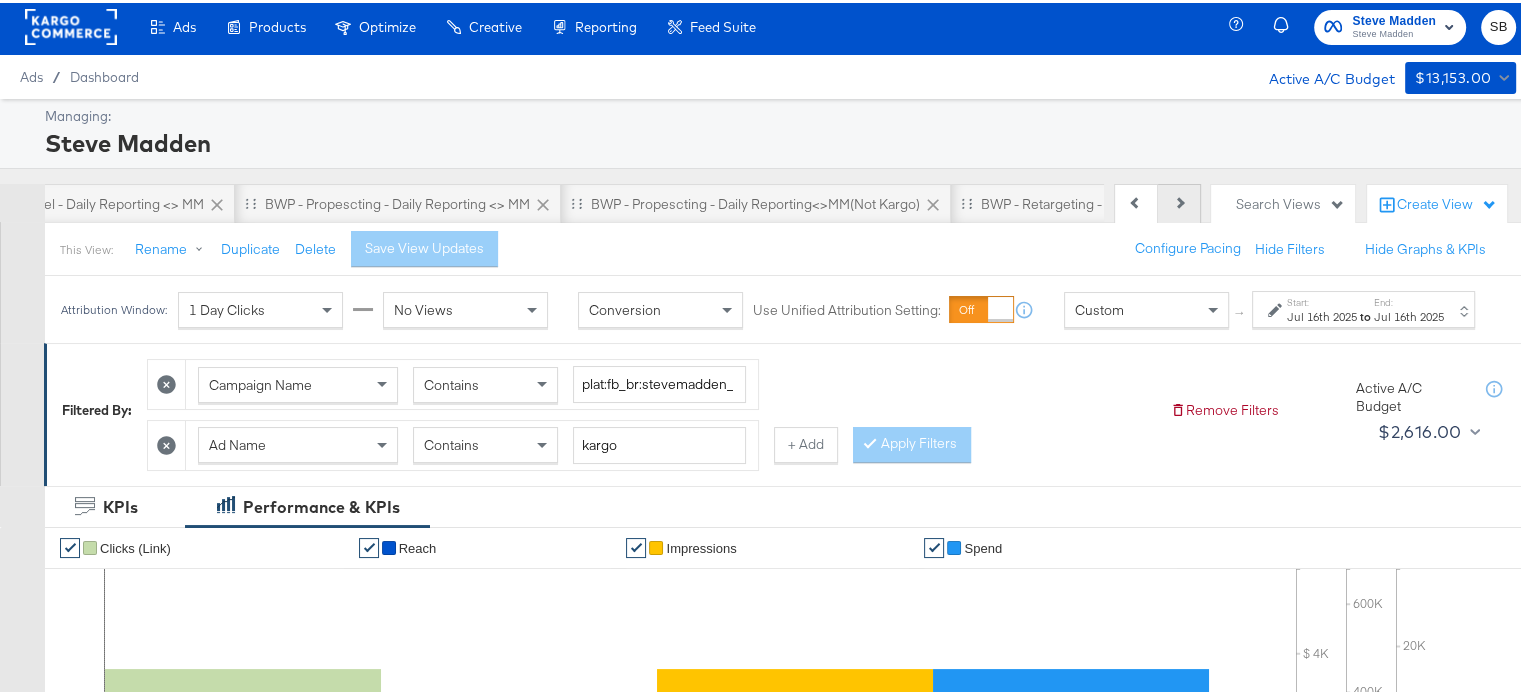 click on "Next" at bounding box center [1179, 201] 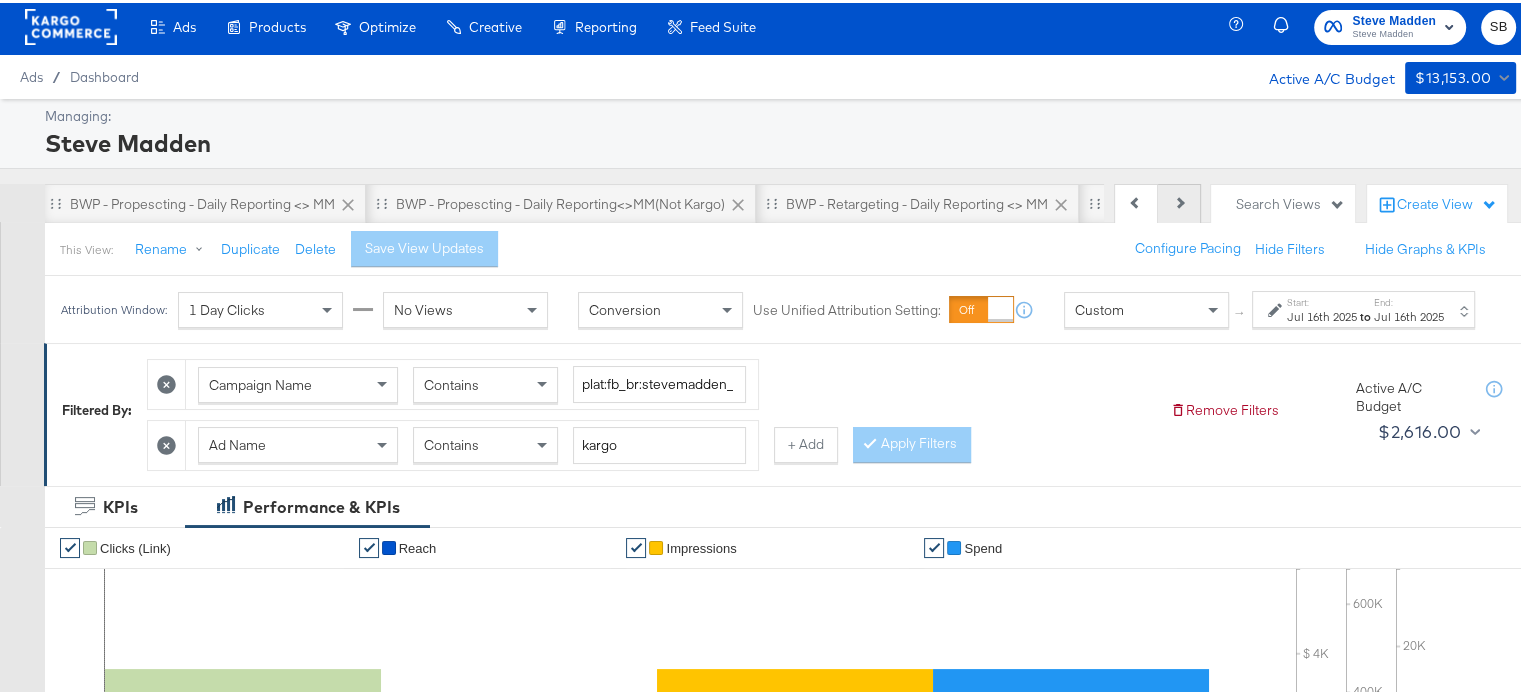 scroll, scrollTop: 0, scrollLeft: 1305, axis: horizontal 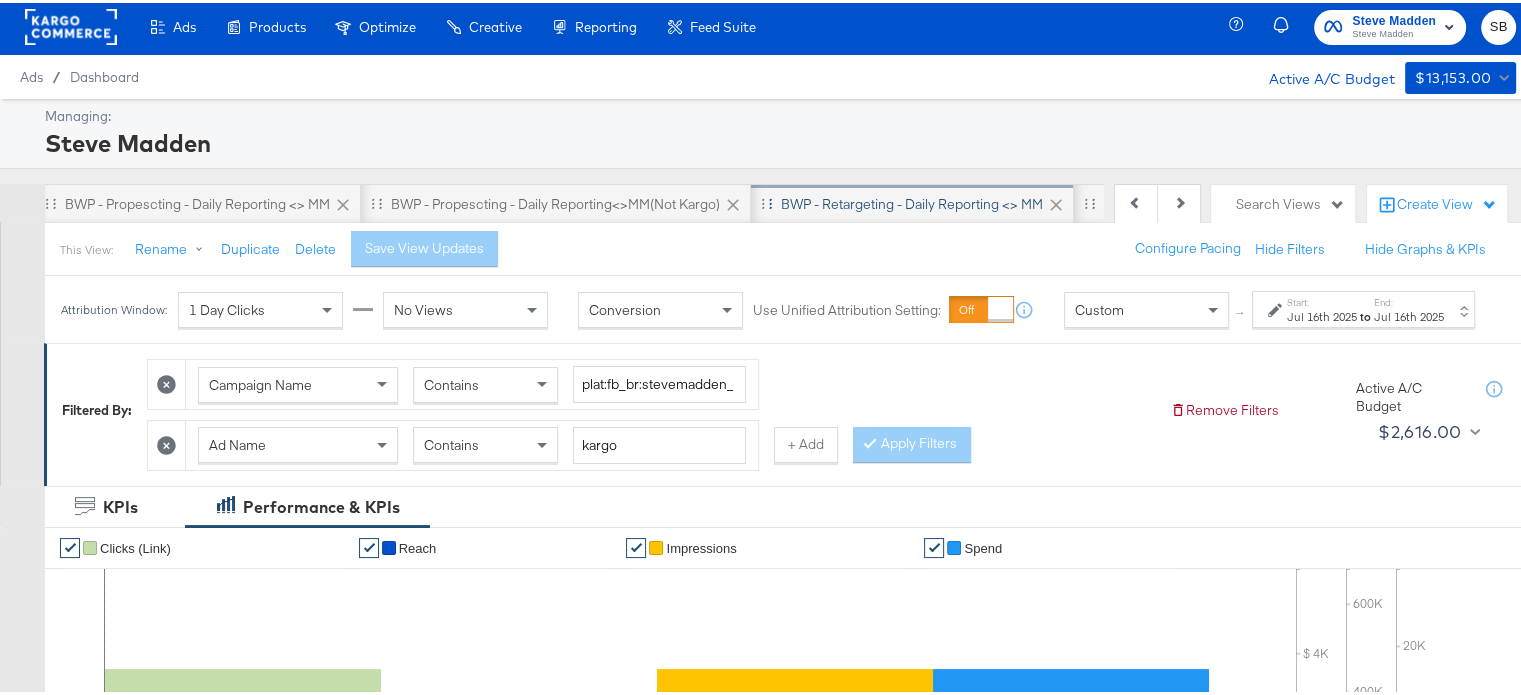 click on "BWP - Retargeting - Daily Reporting <> MM" at bounding box center [912, 201] 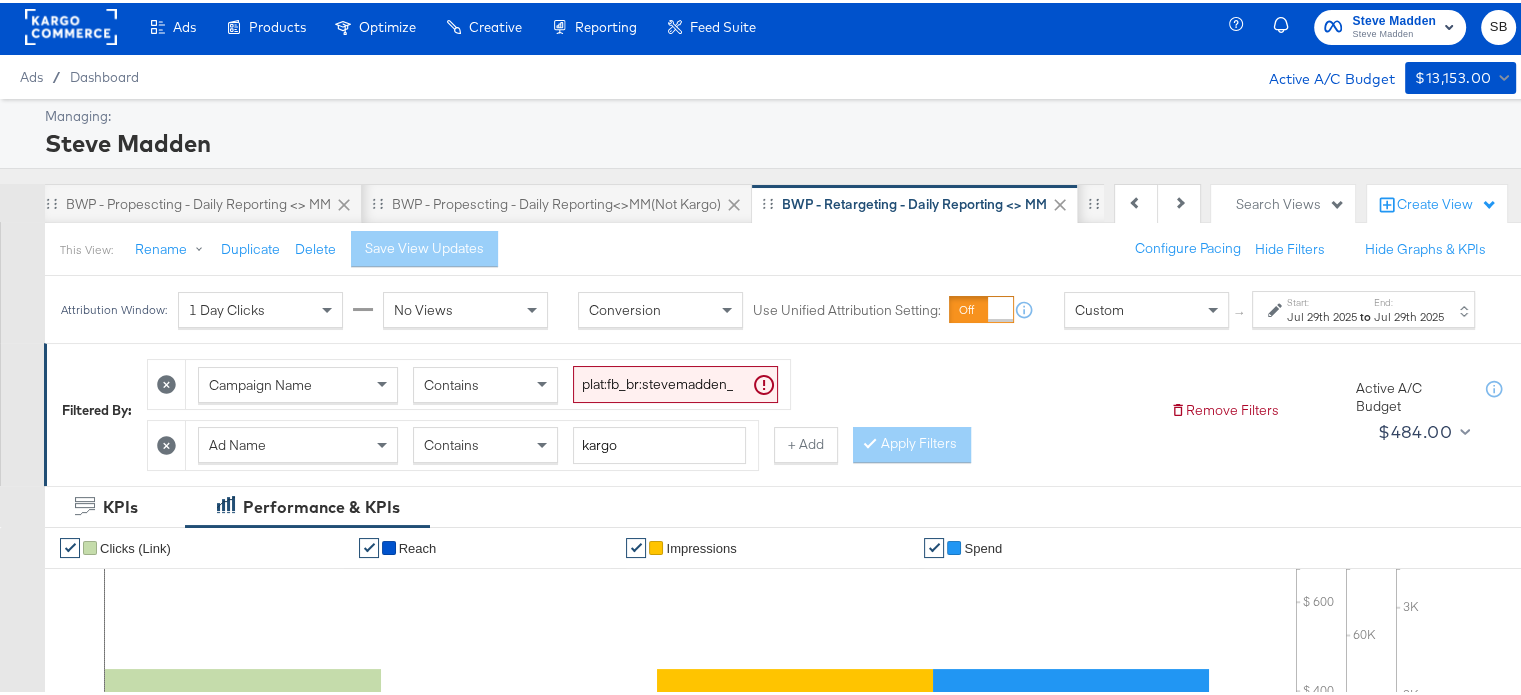 click on "Start:  Jul 29th 2025    to     End:  Jul 29th 2025" at bounding box center (1363, 306) 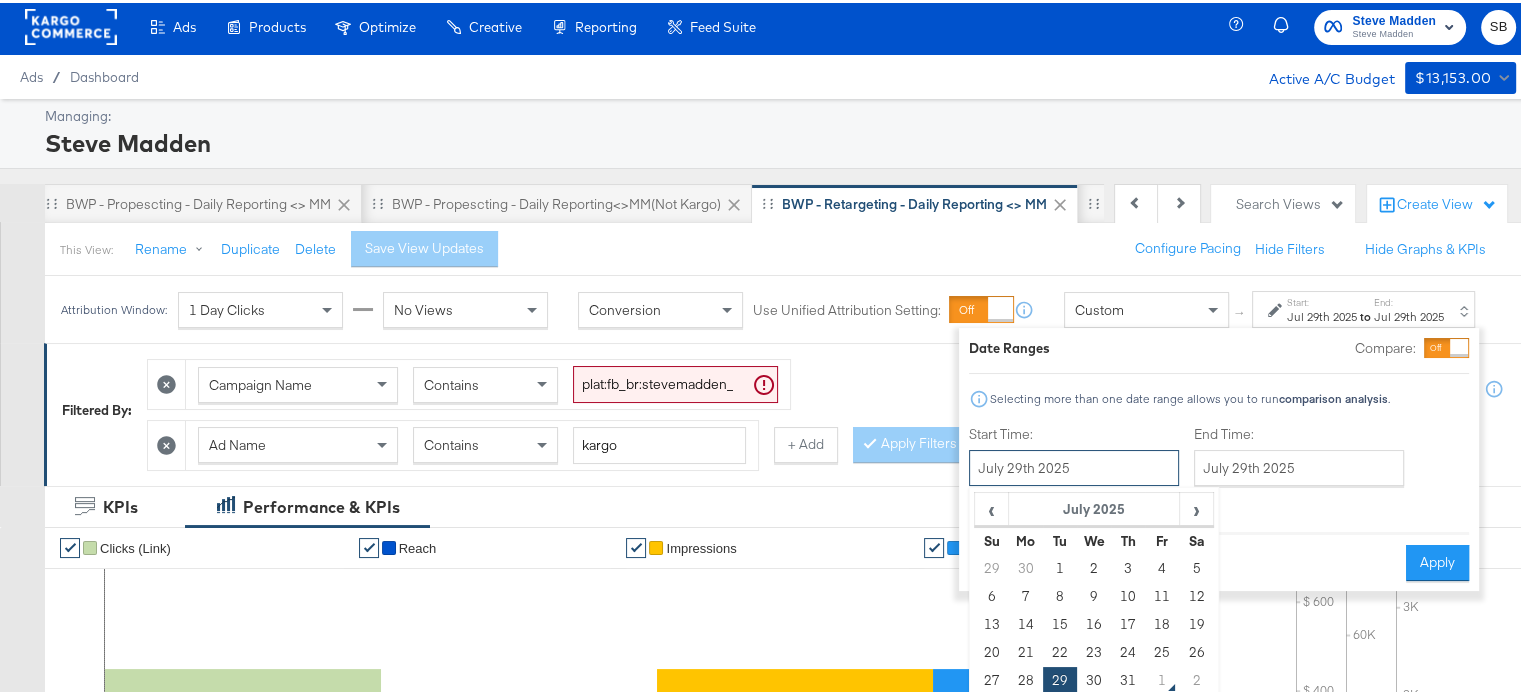 click on "July 29th 2025" at bounding box center (1074, 465) 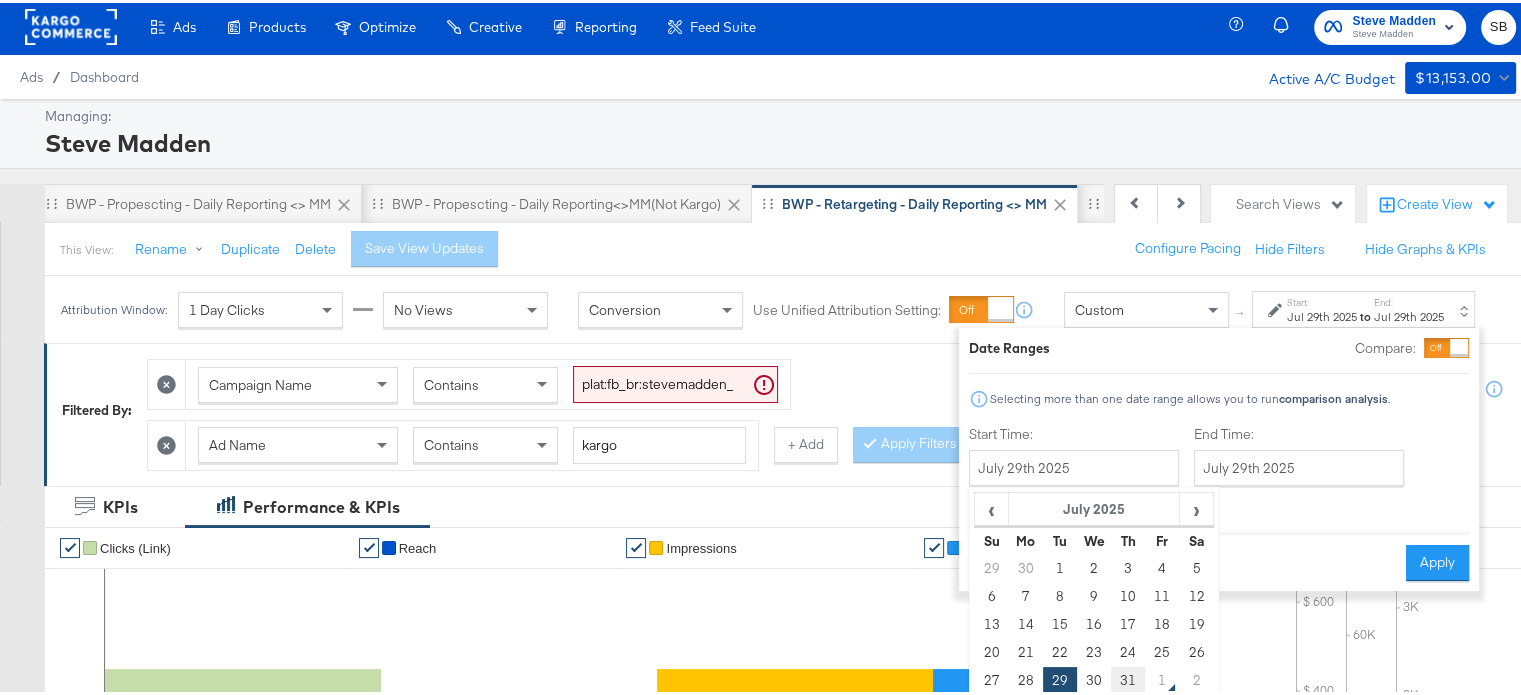 click on "31" at bounding box center [1128, 678] 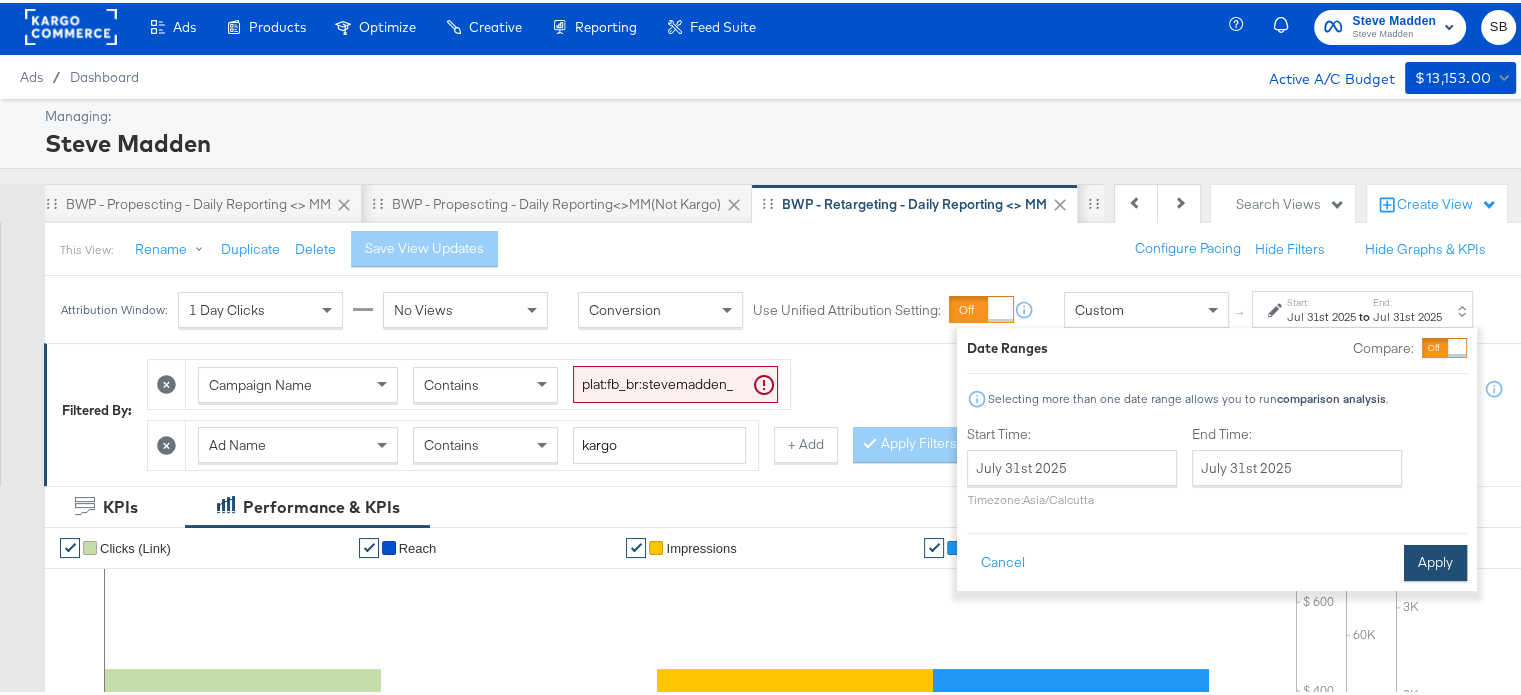 click on "Apply" at bounding box center (1435, 560) 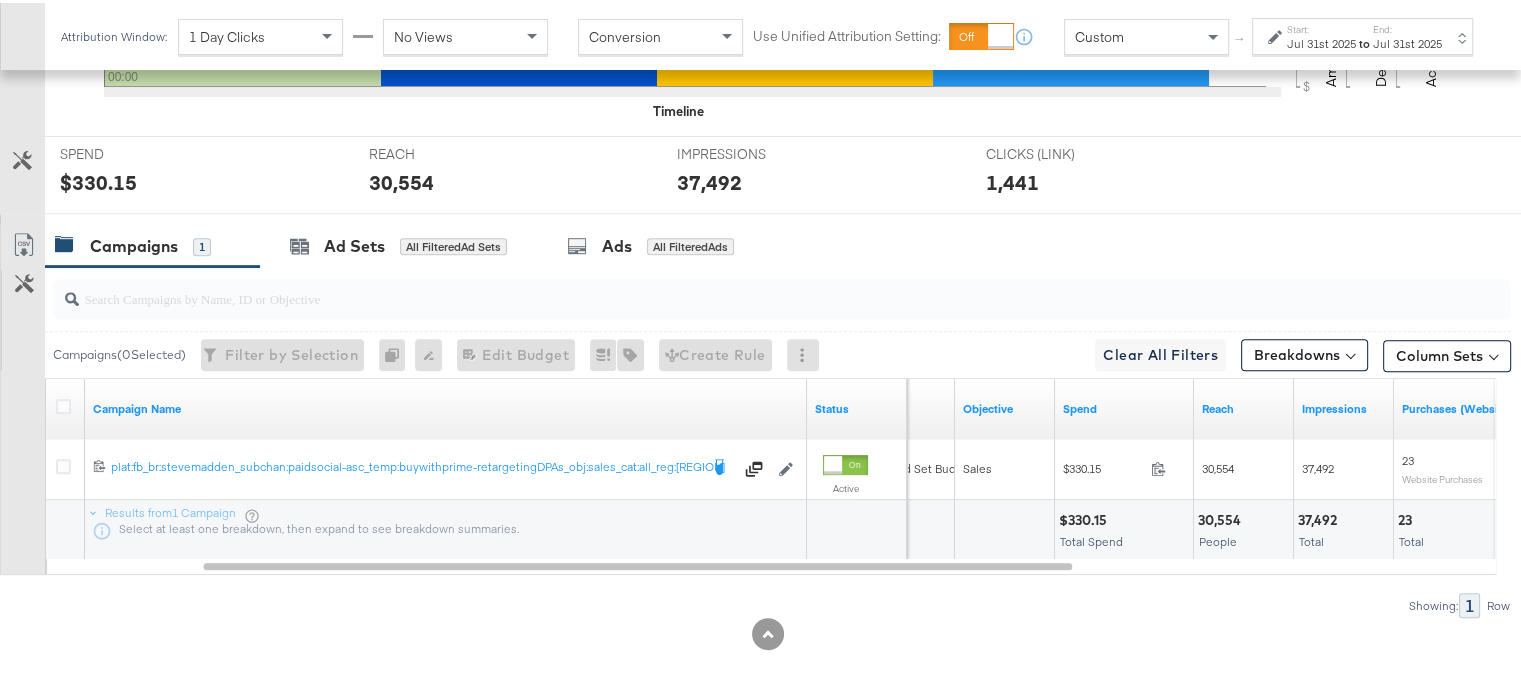 scroll, scrollTop: 0, scrollLeft: 0, axis: both 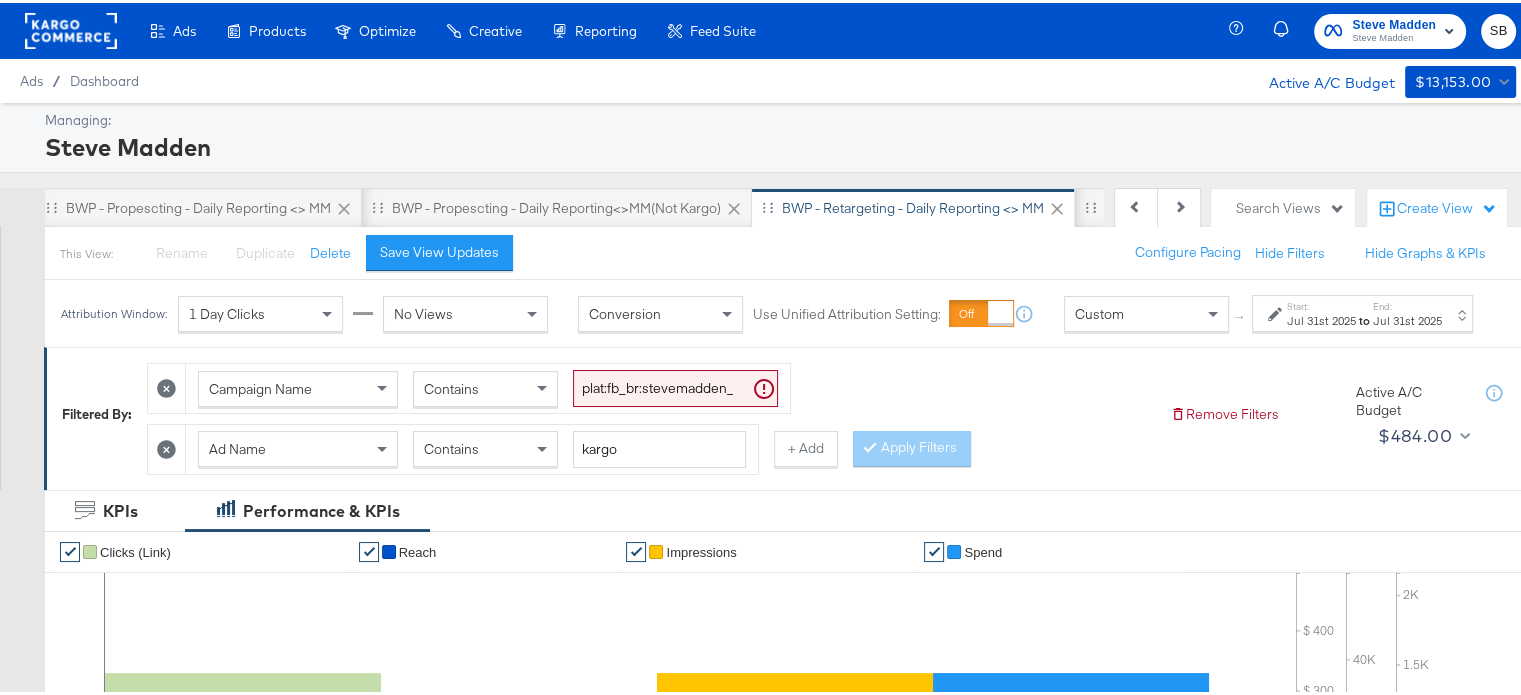 click 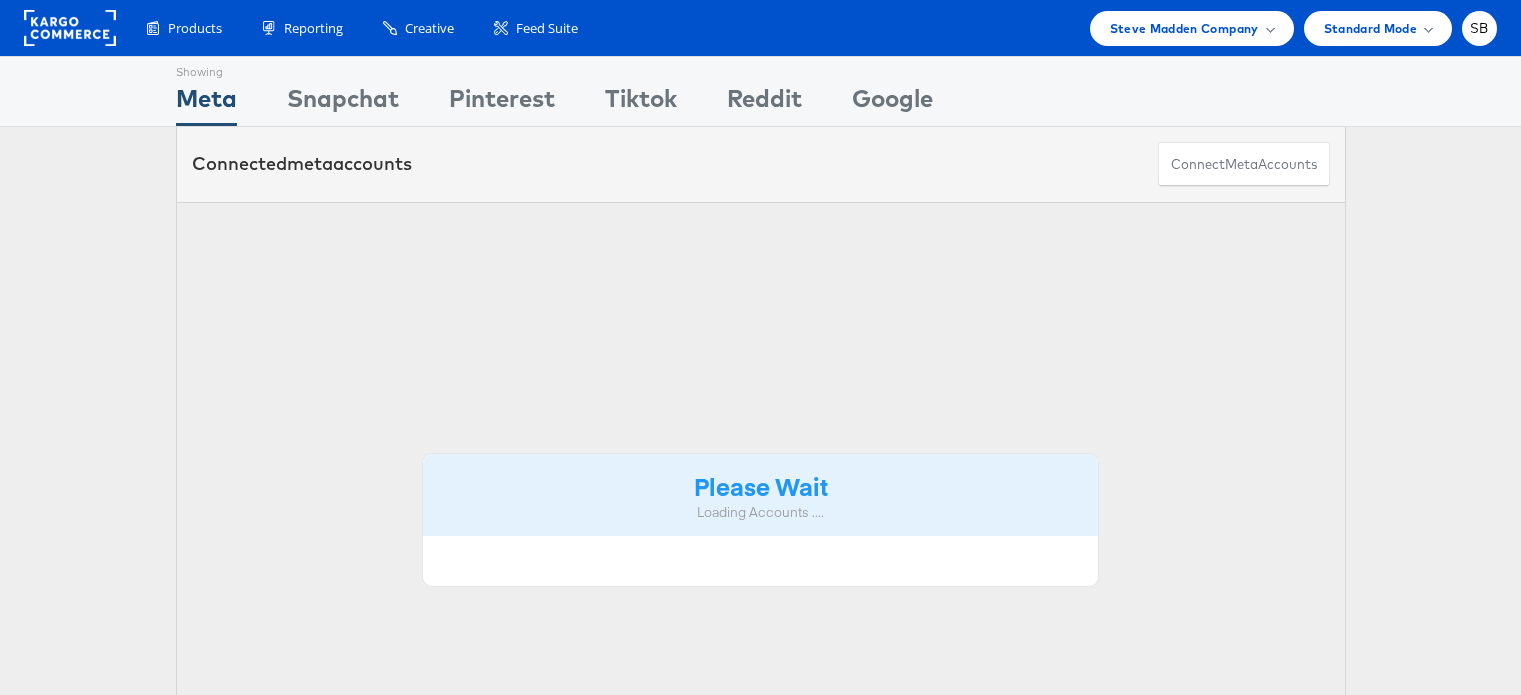 scroll, scrollTop: 0, scrollLeft: 0, axis: both 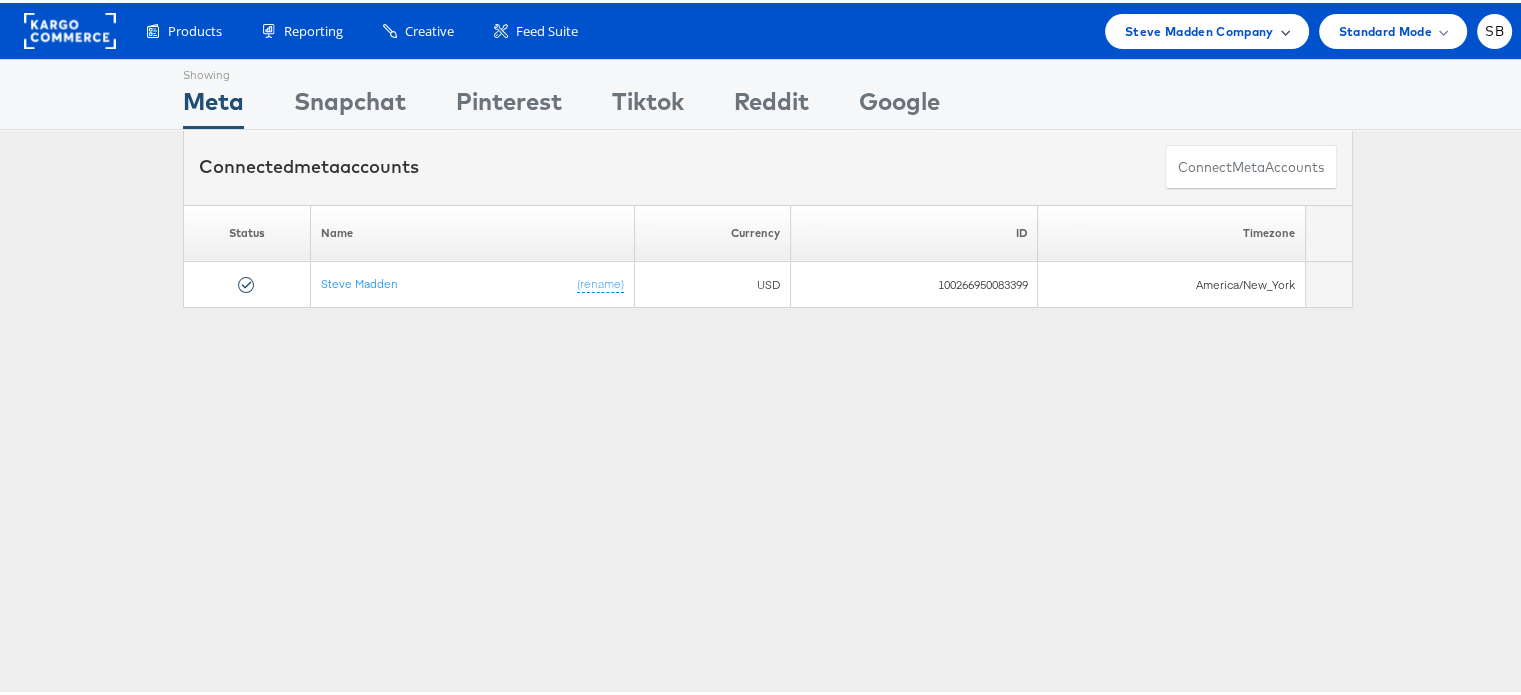 click on "Steve Madden Company" at bounding box center (1207, 28) 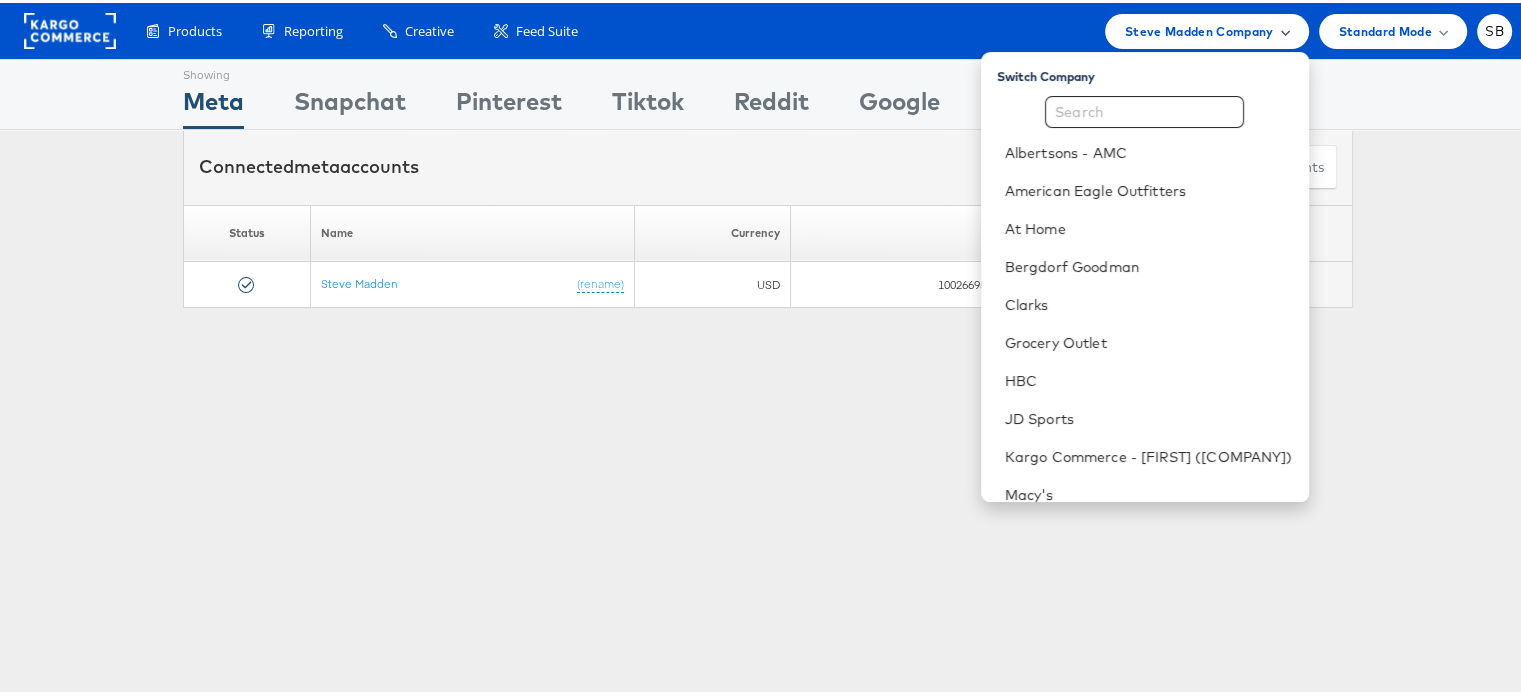 click on "Steve Madden Company" at bounding box center [1207, 28] 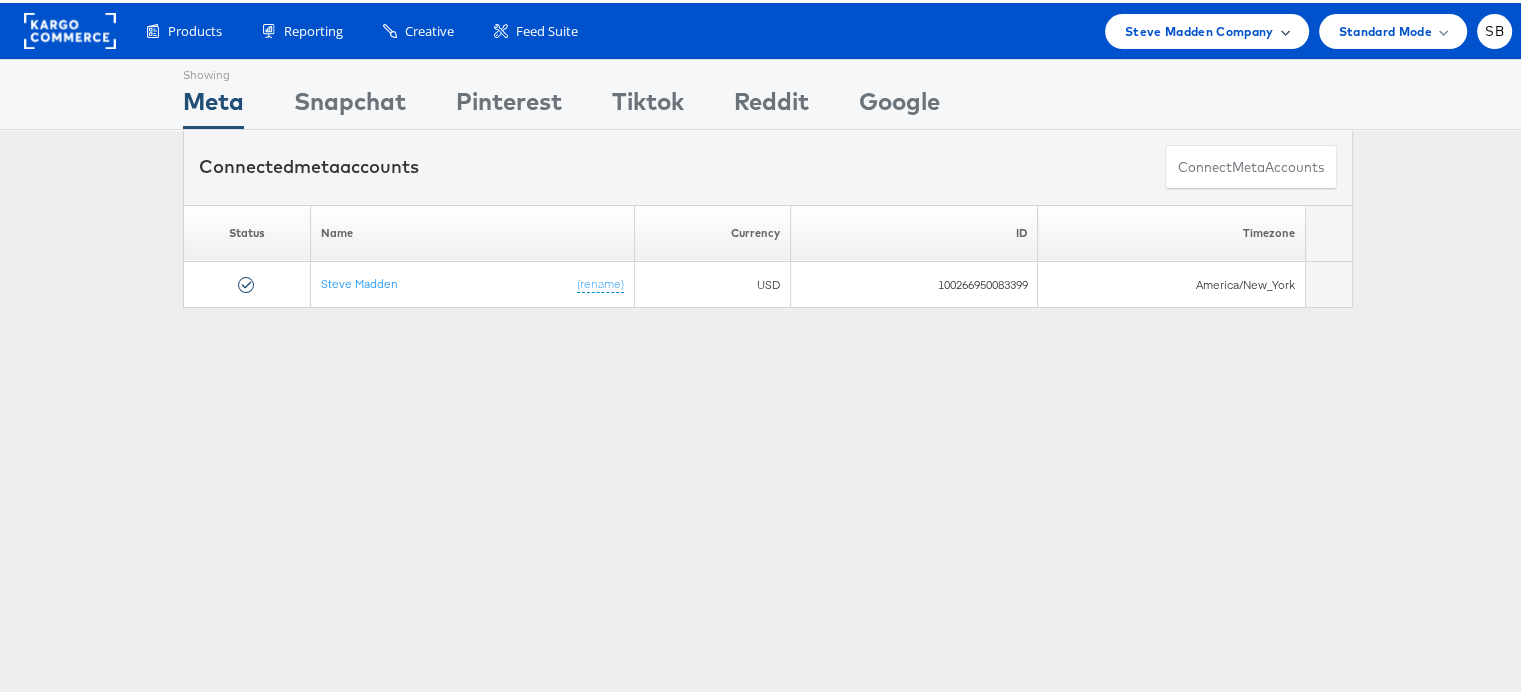 click on "Steve Madden Company" at bounding box center (1207, 28) 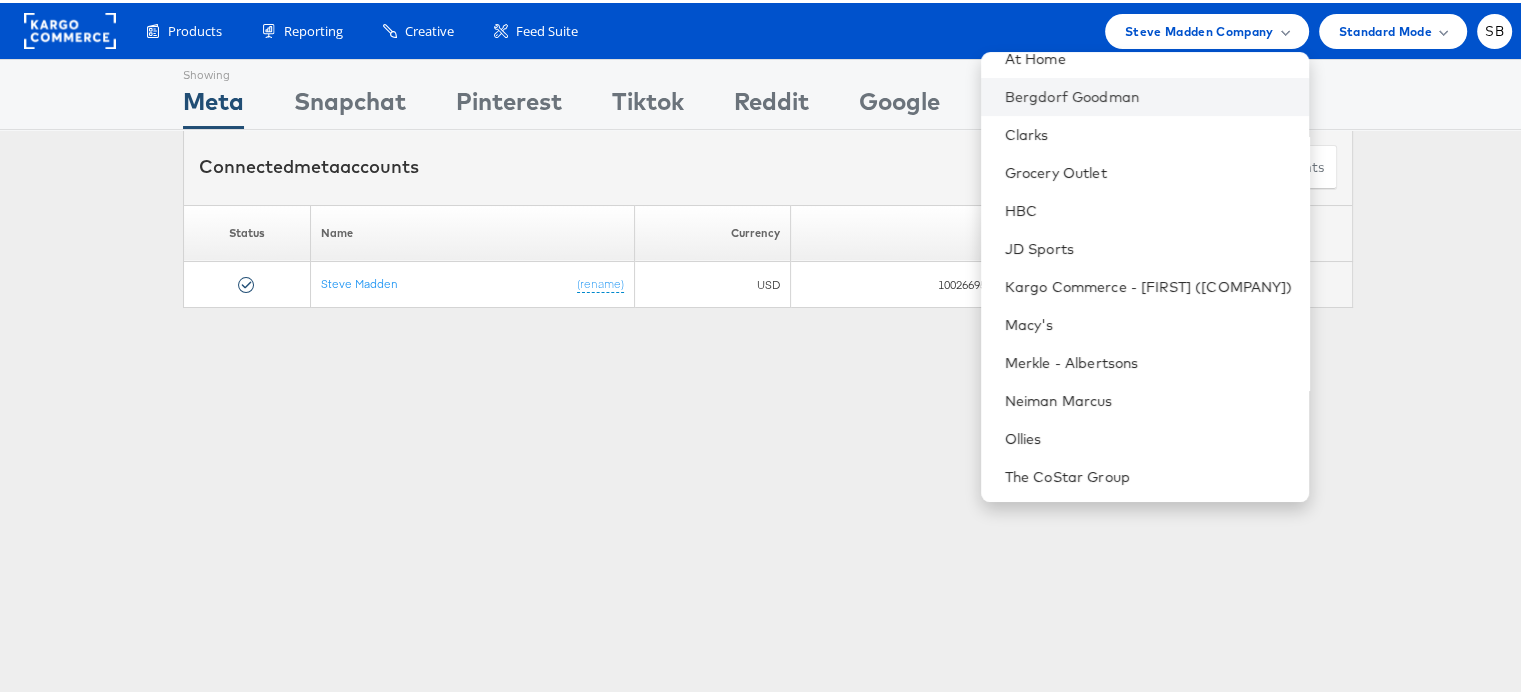 scroll, scrollTop: 172, scrollLeft: 0, axis: vertical 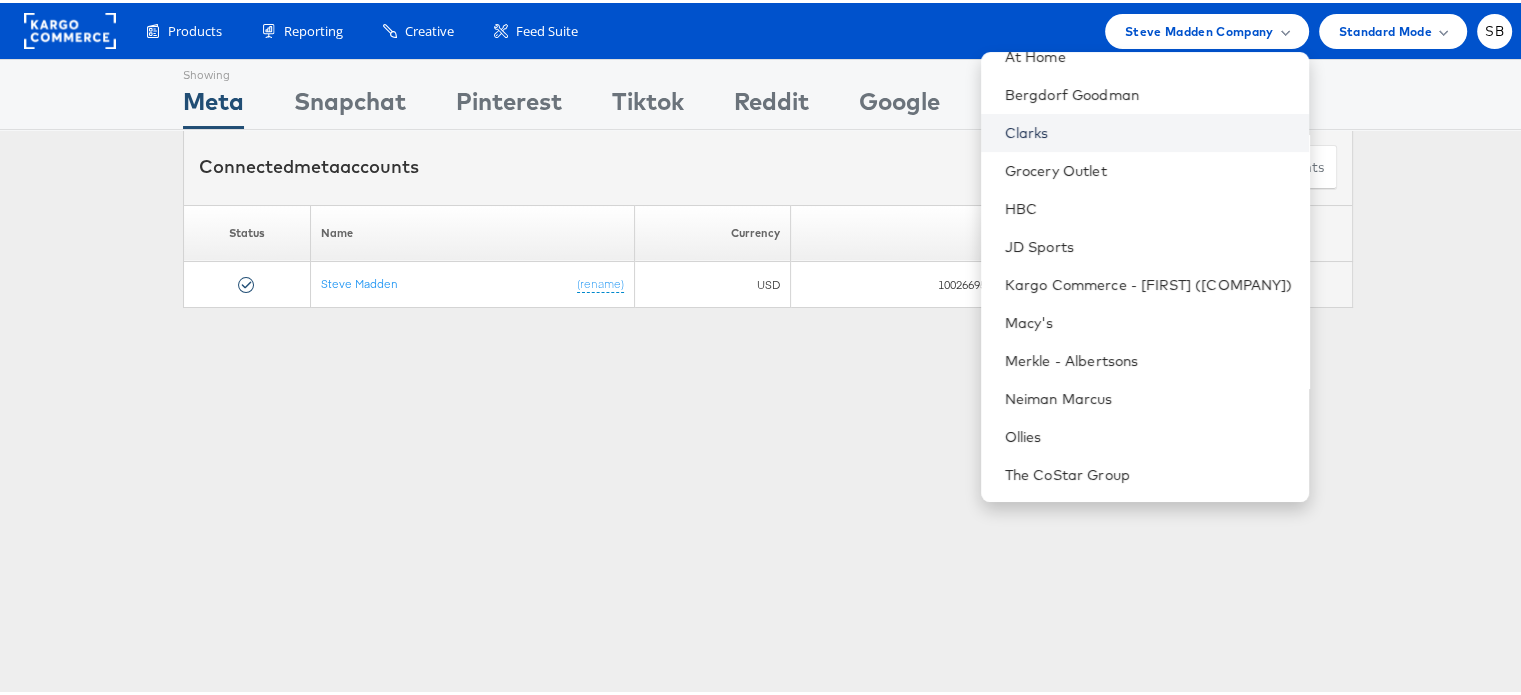 click on "Clarks" at bounding box center (1149, 130) 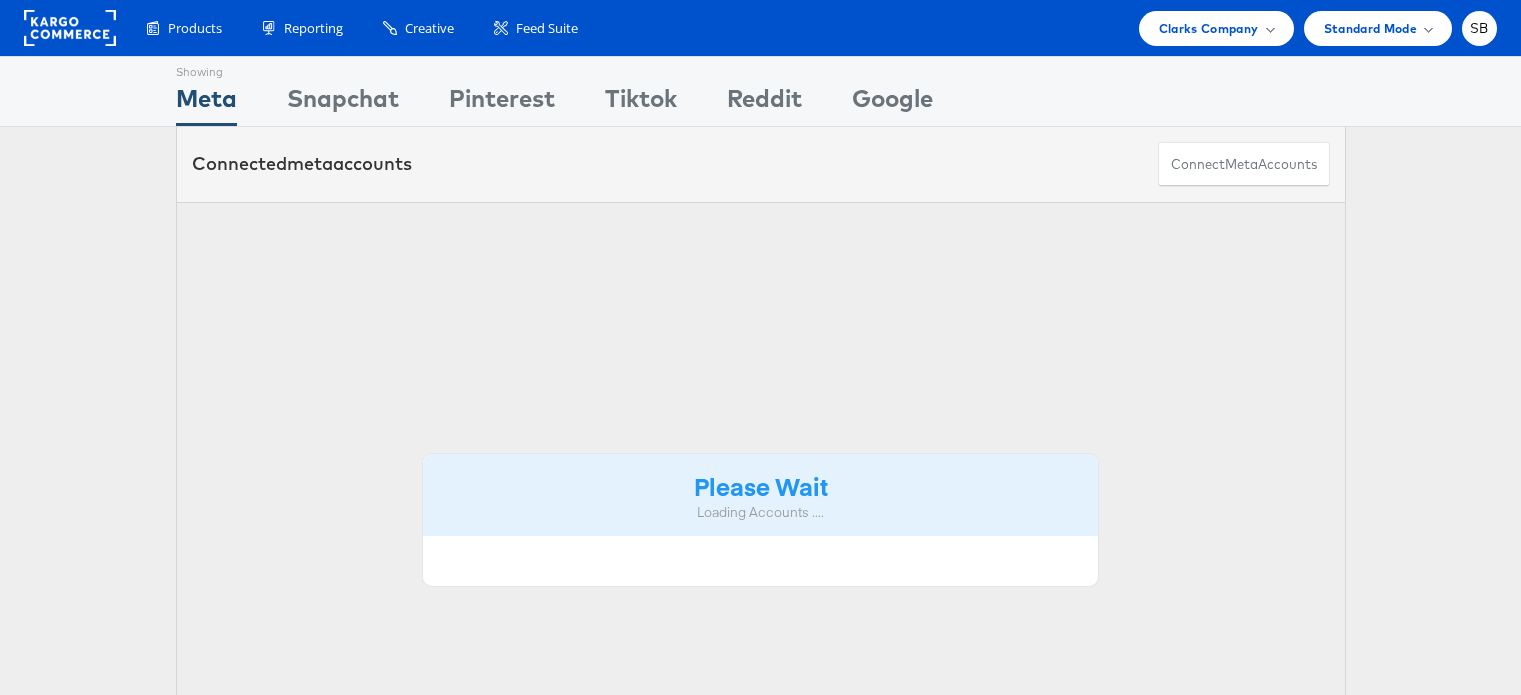 scroll, scrollTop: 0, scrollLeft: 0, axis: both 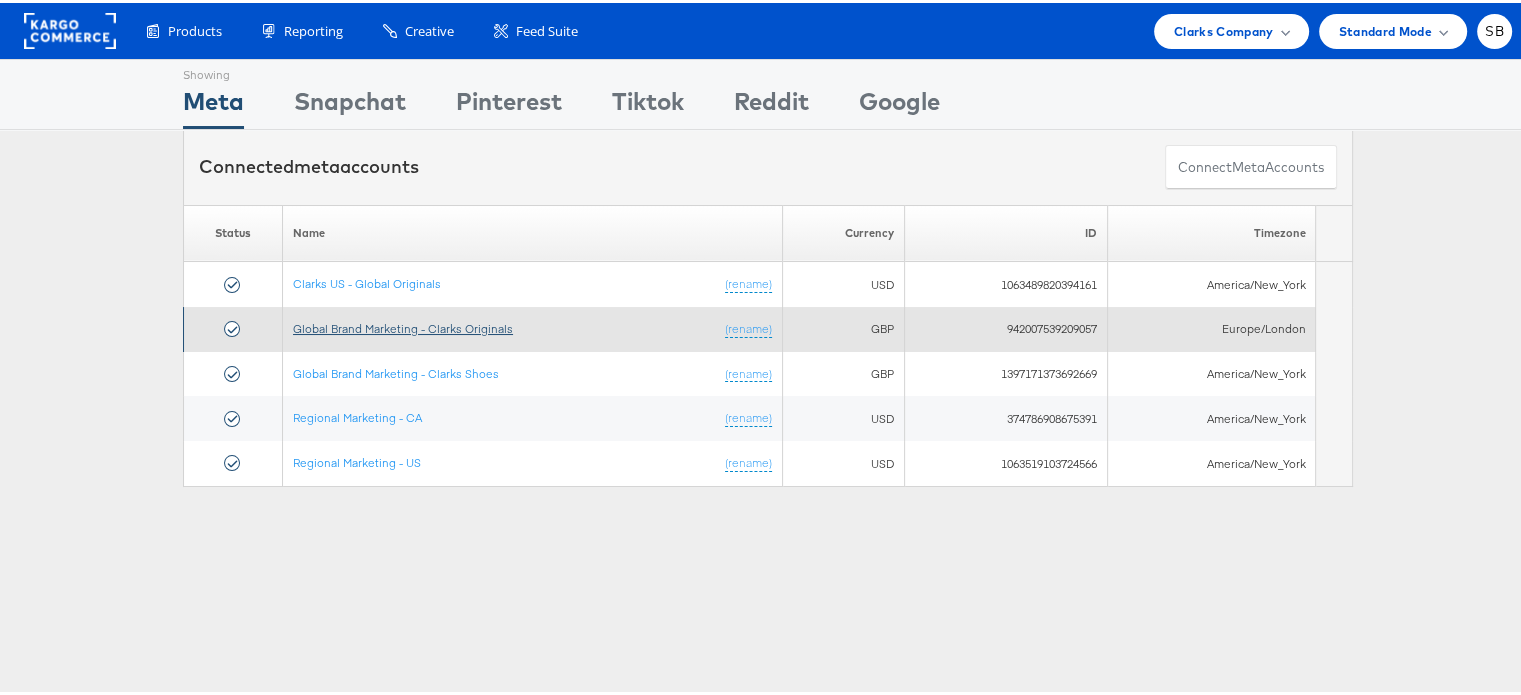 click on "Global Brand Marketing - Clarks Originals" at bounding box center (403, 325) 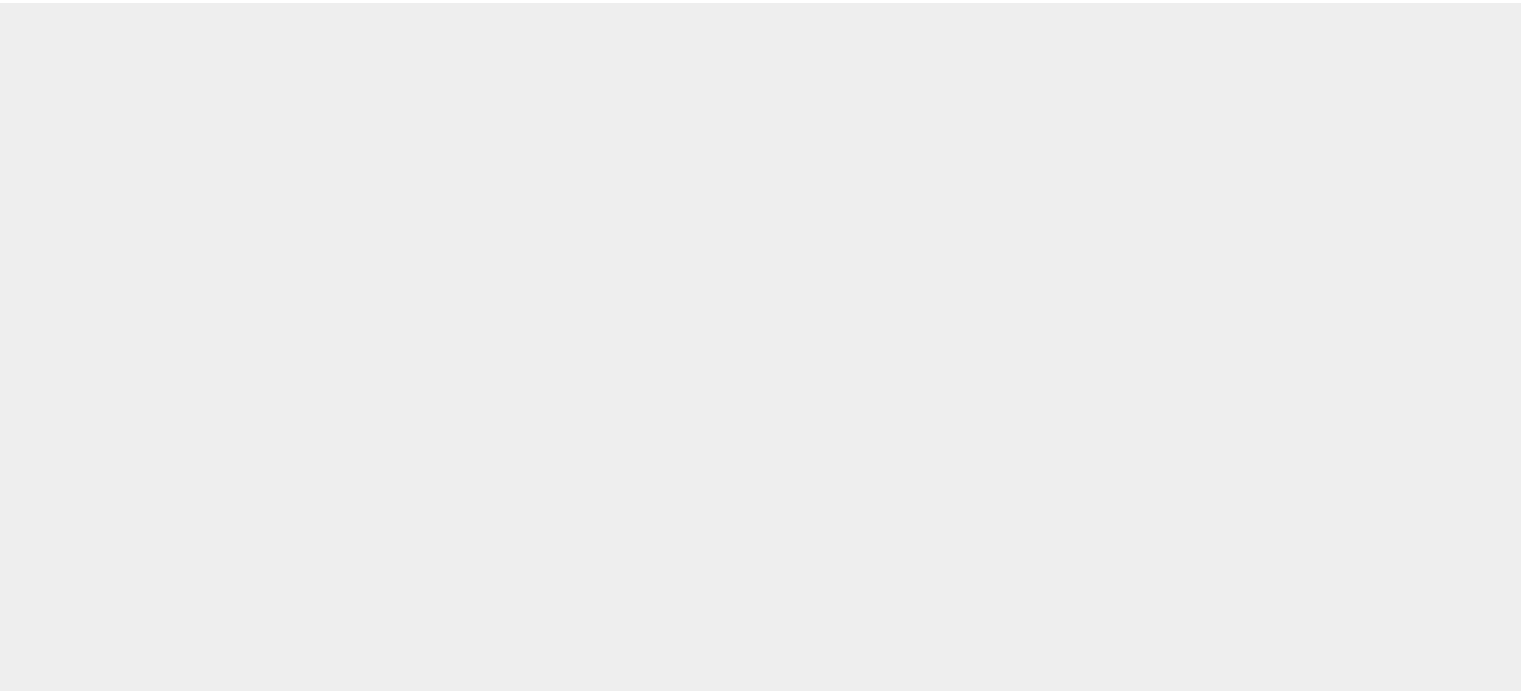 scroll, scrollTop: 0, scrollLeft: 0, axis: both 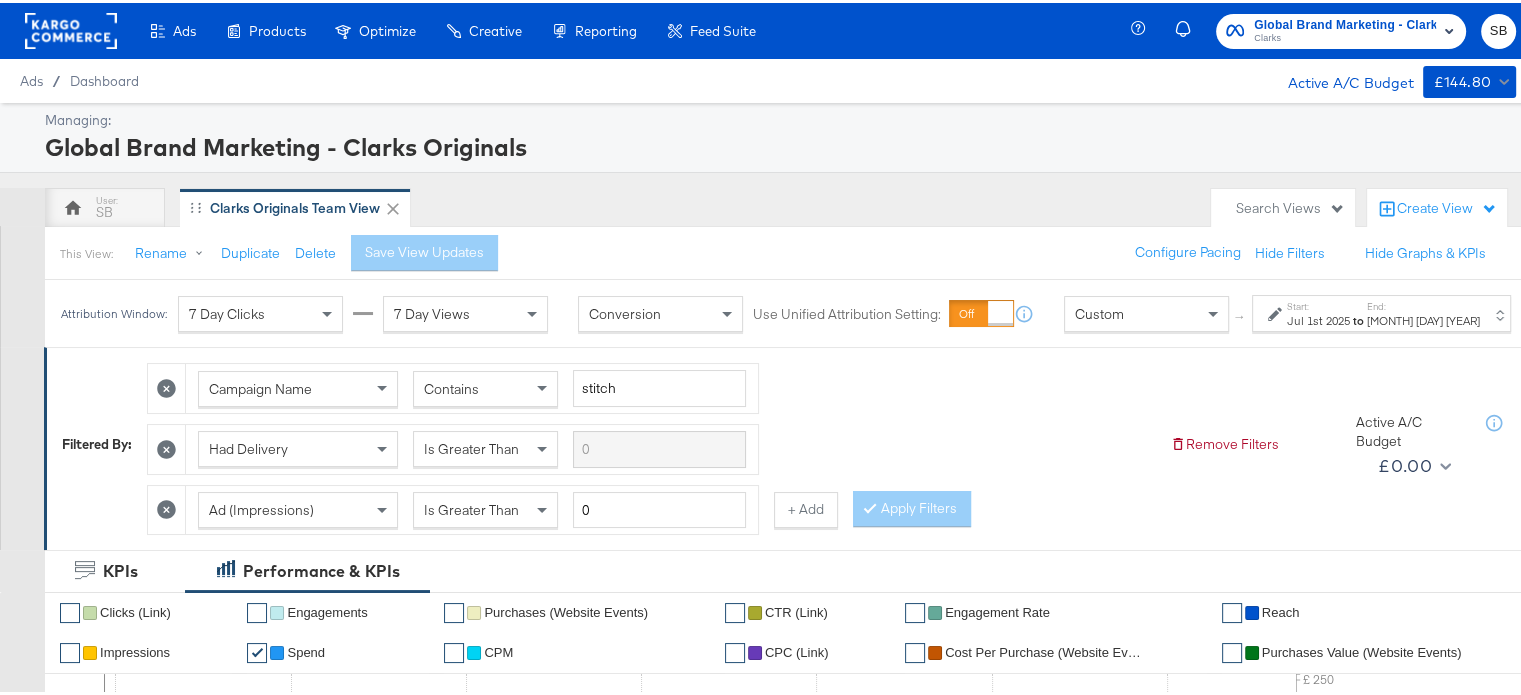 click on "Jul 1st 2025" at bounding box center (1318, 318) 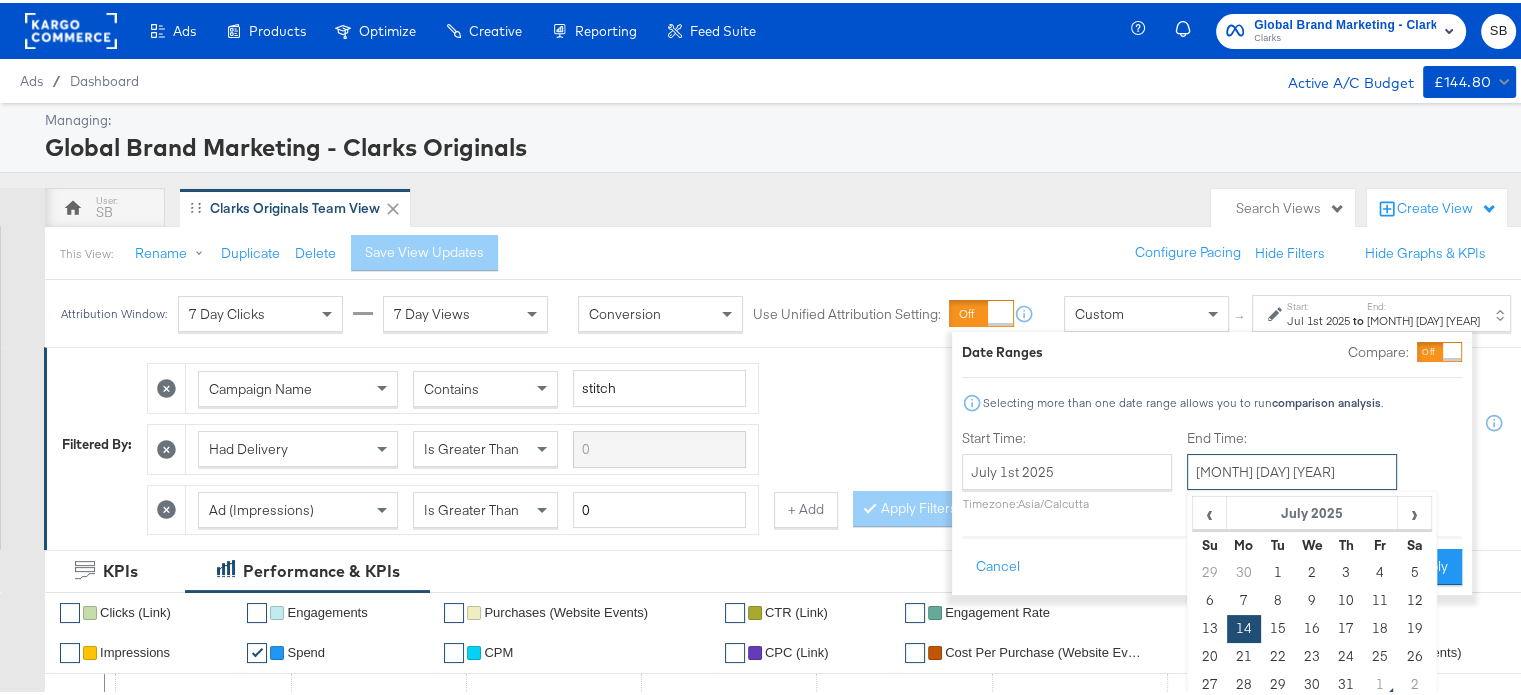 click on "July 14th 2025" at bounding box center (1292, 469) 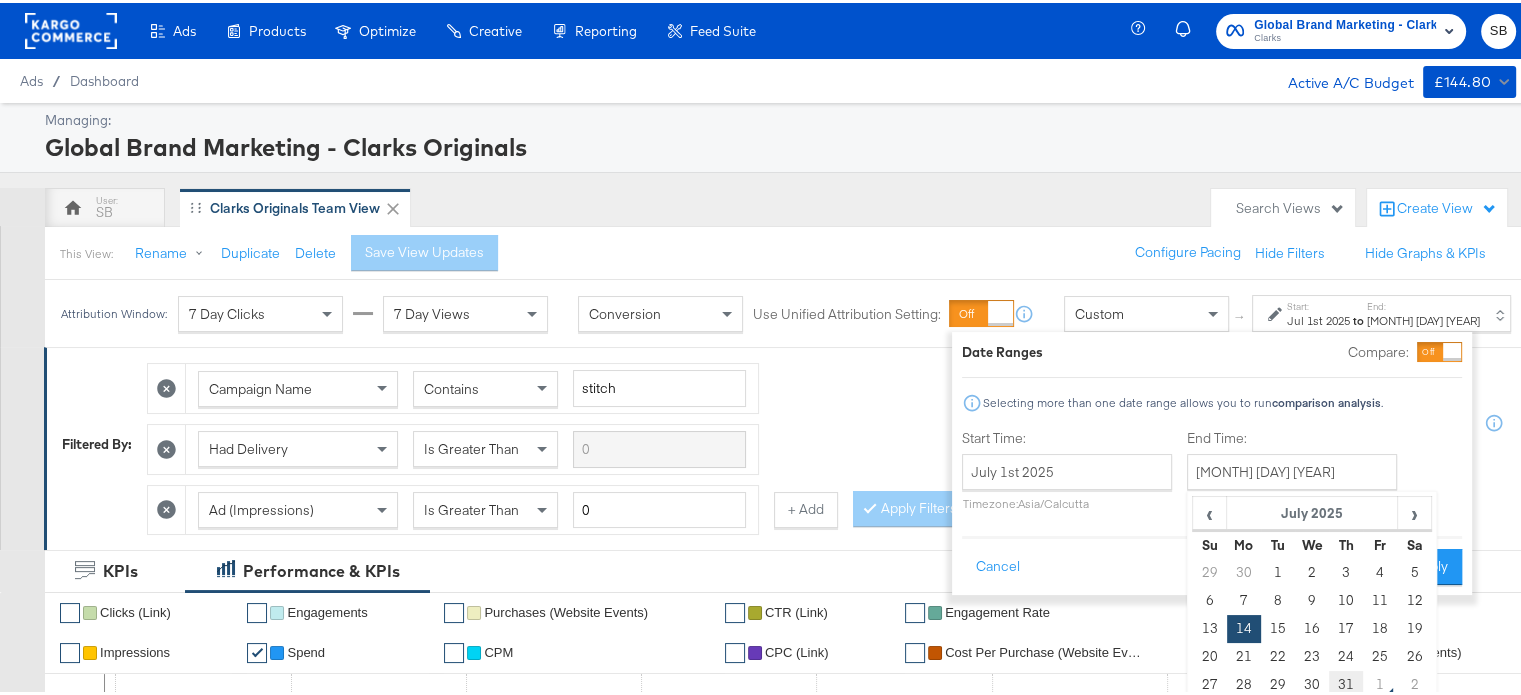 click on "31" at bounding box center (1346, 682) 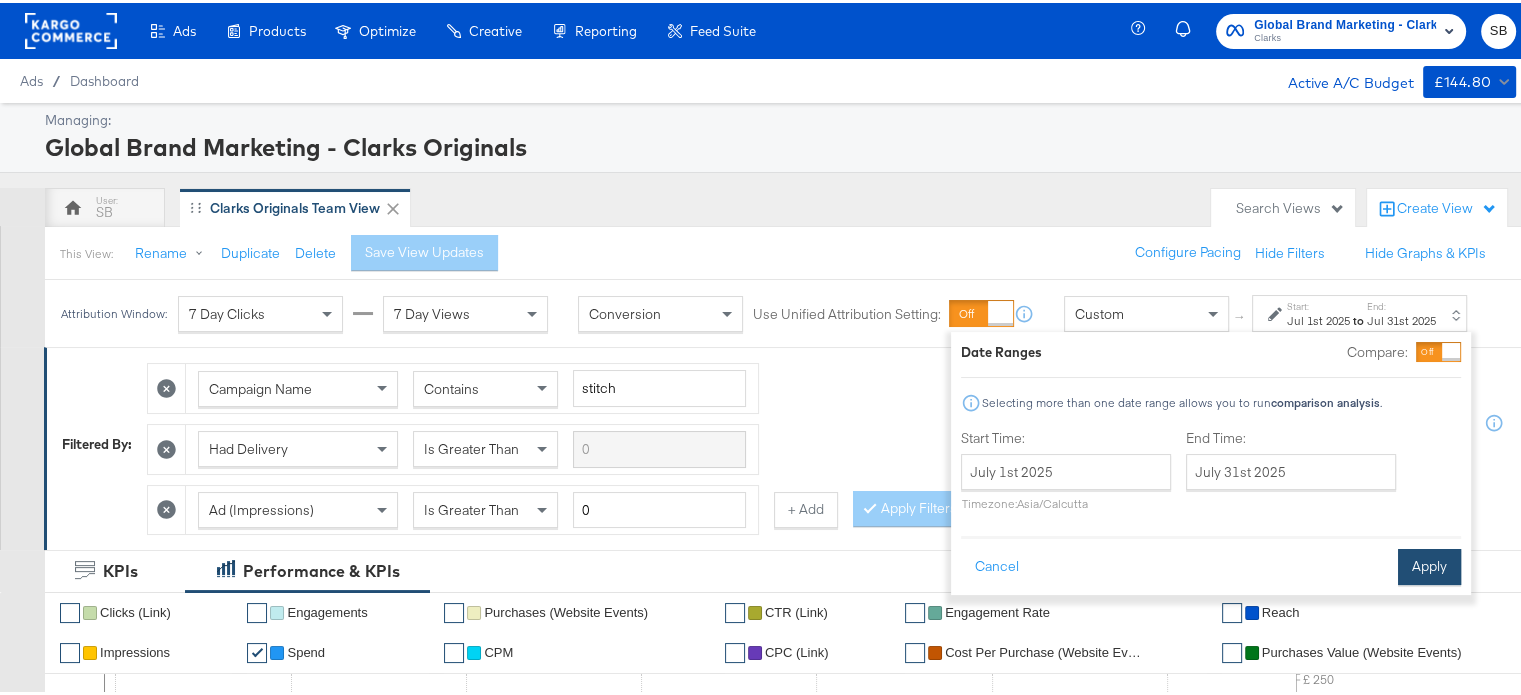 click on "Apply" at bounding box center (1429, 564) 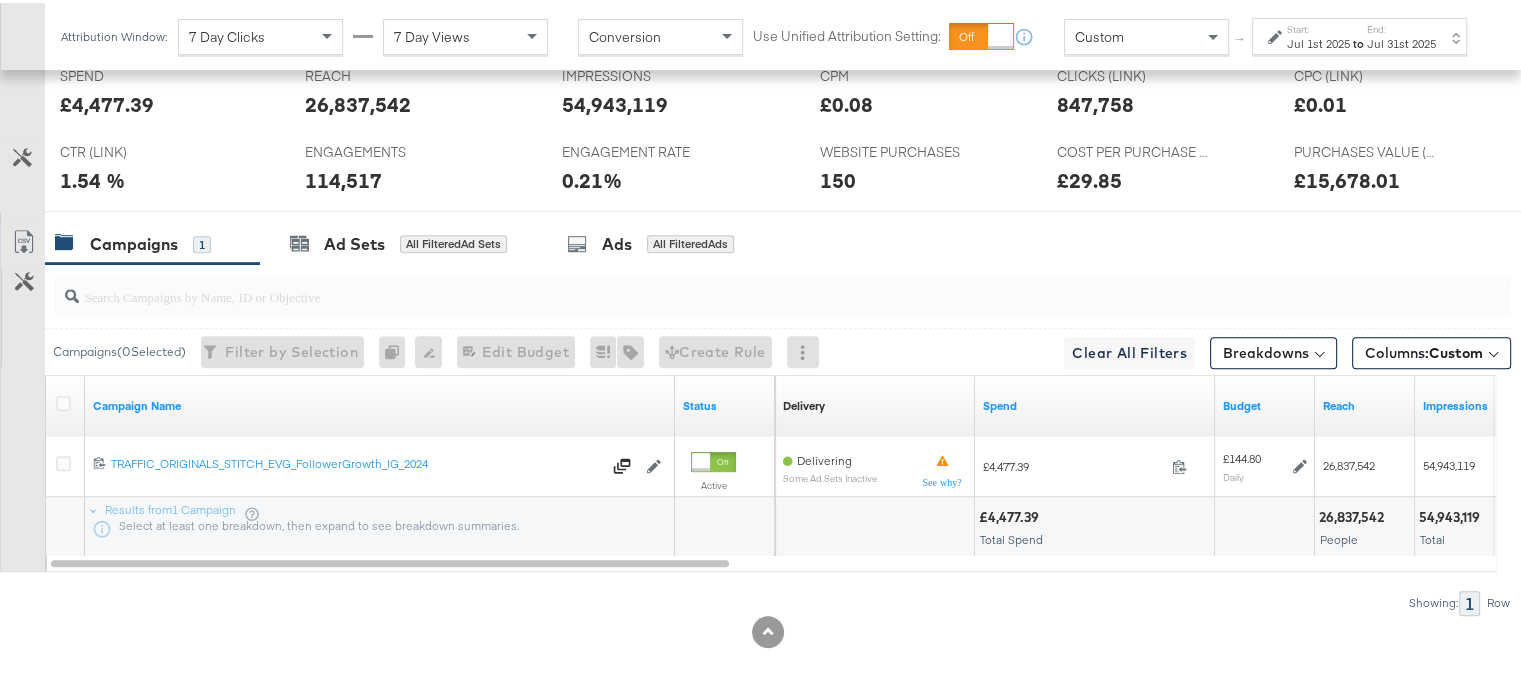 scroll, scrollTop: 0, scrollLeft: 0, axis: both 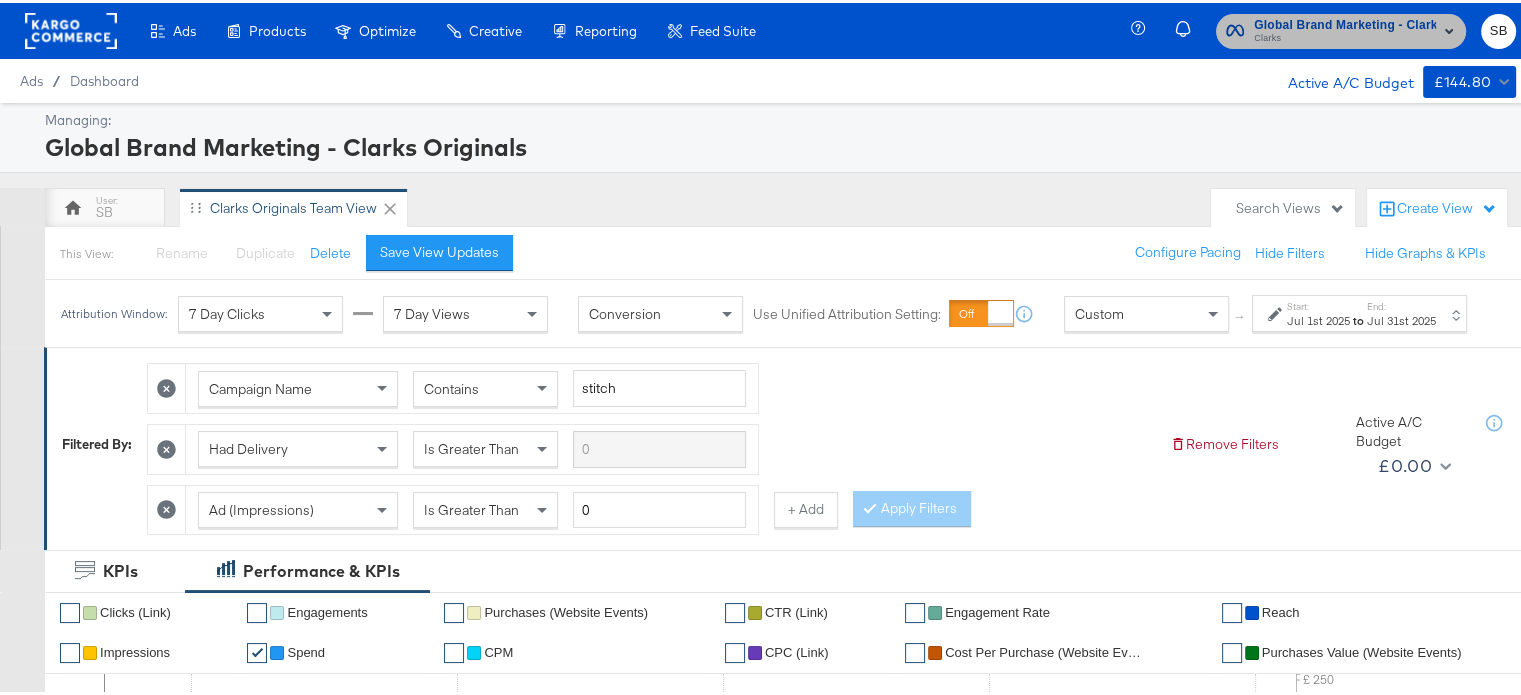 click on "Clarks" at bounding box center [1345, 36] 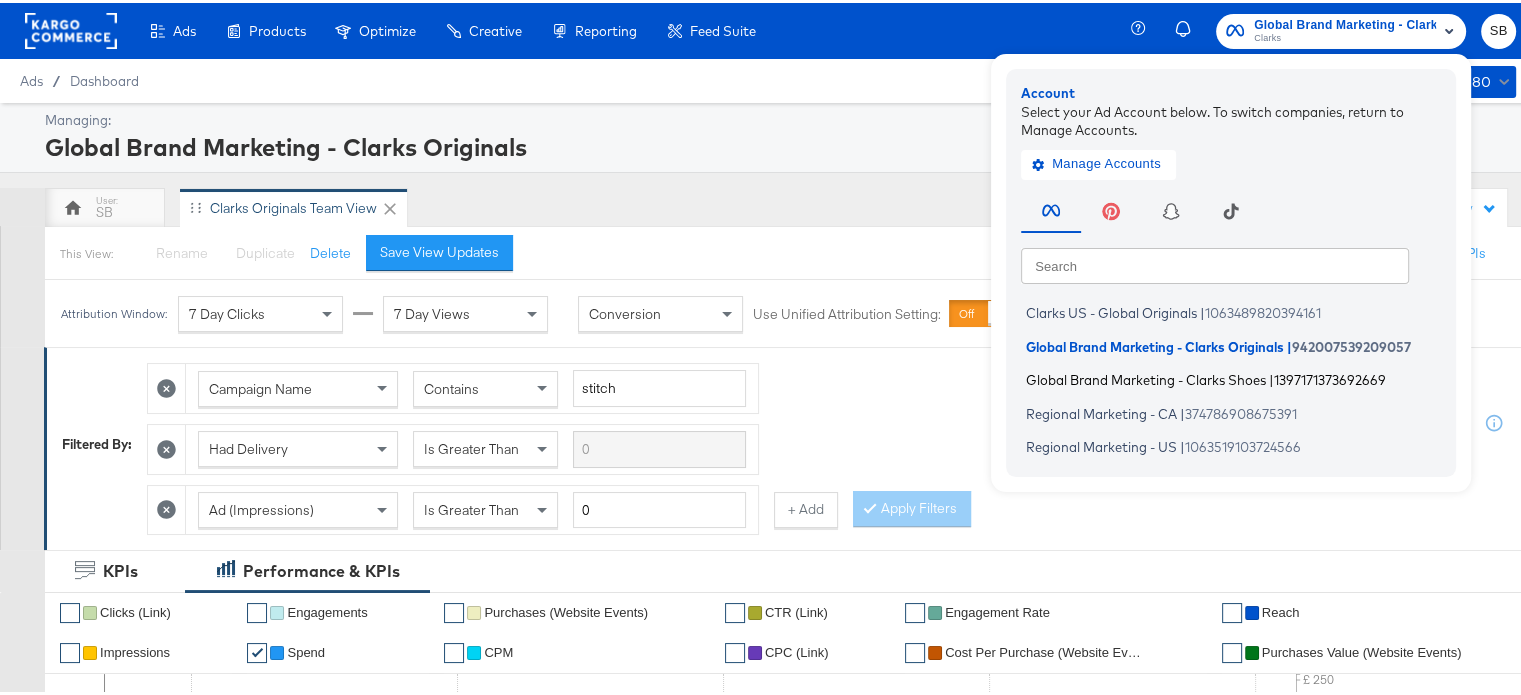 click on "Global Brand Marketing - Clarks Shoes" at bounding box center [1146, 377] 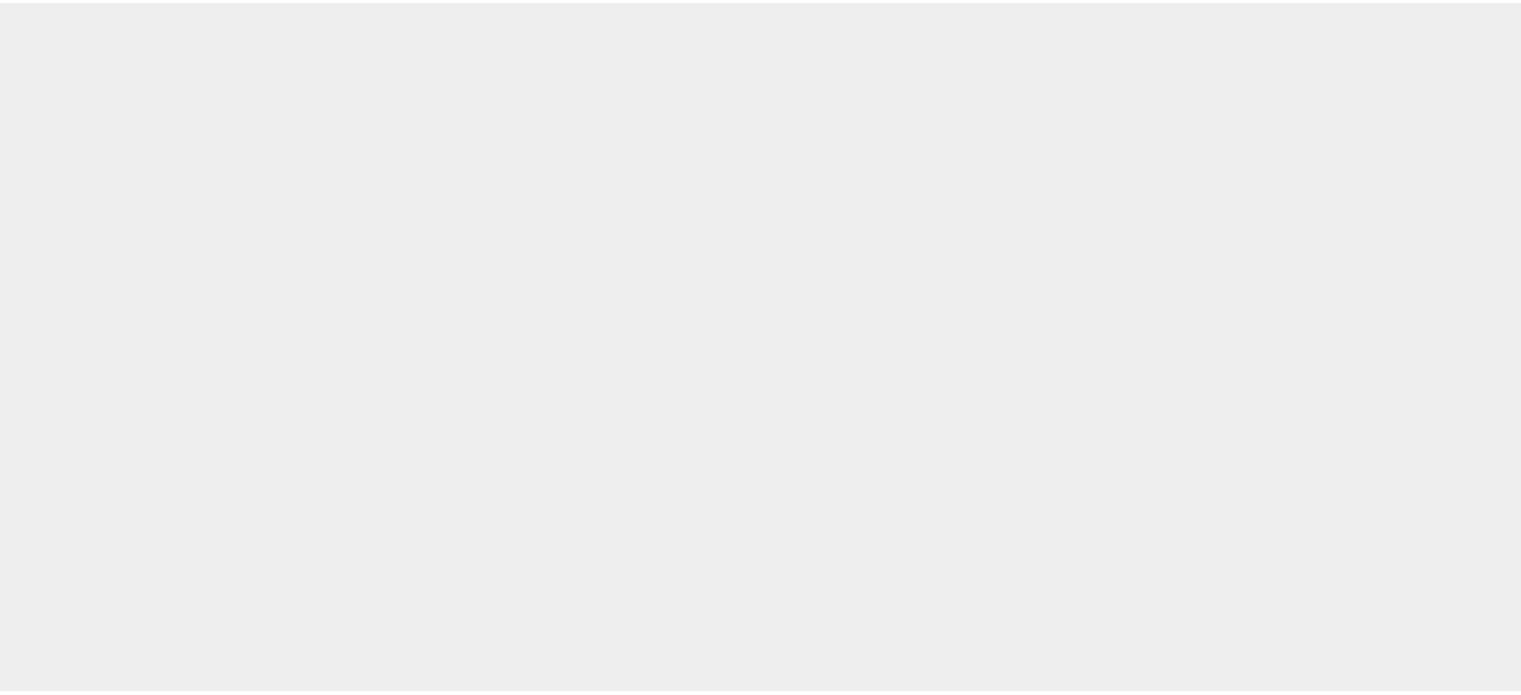 scroll, scrollTop: 0, scrollLeft: 0, axis: both 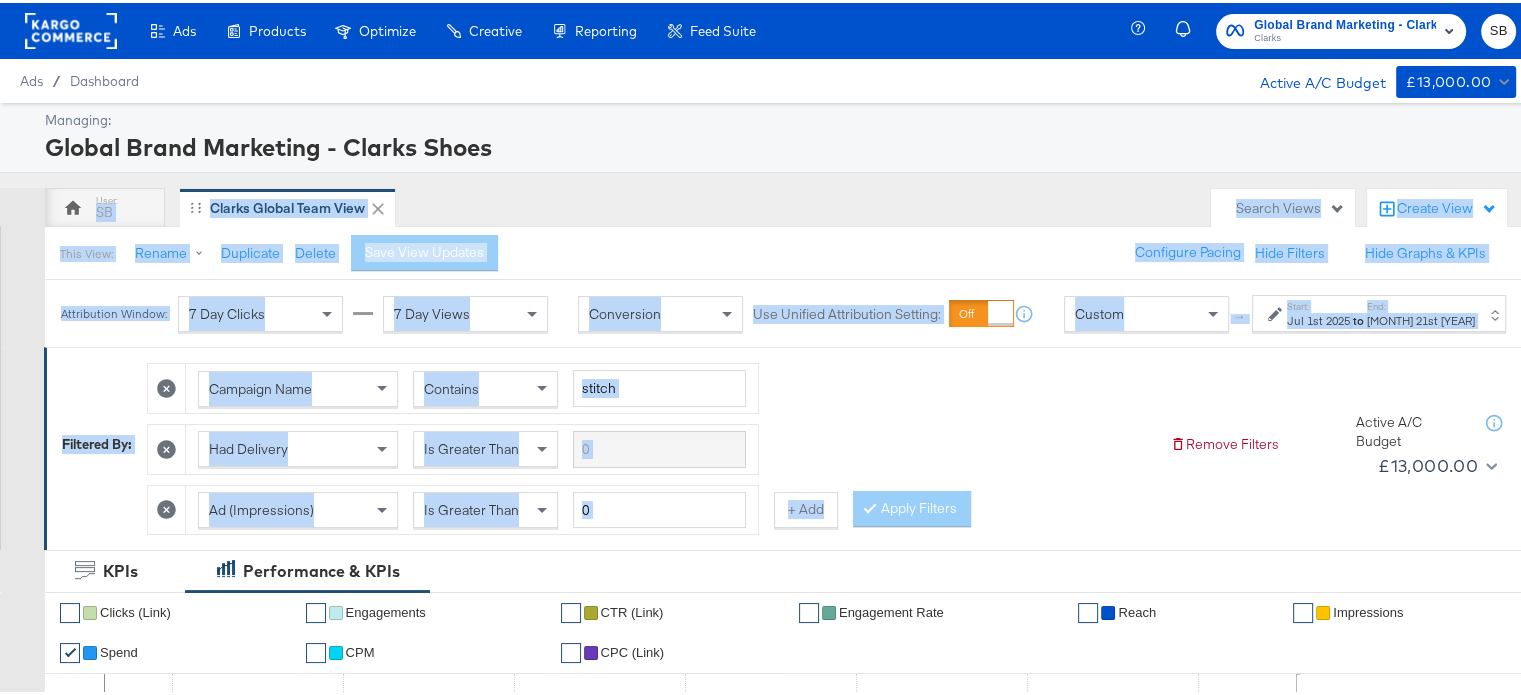 drag, startPoint x: 1129, startPoint y: 362, endPoint x: 748, endPoint y: 155, distance: 433.6012 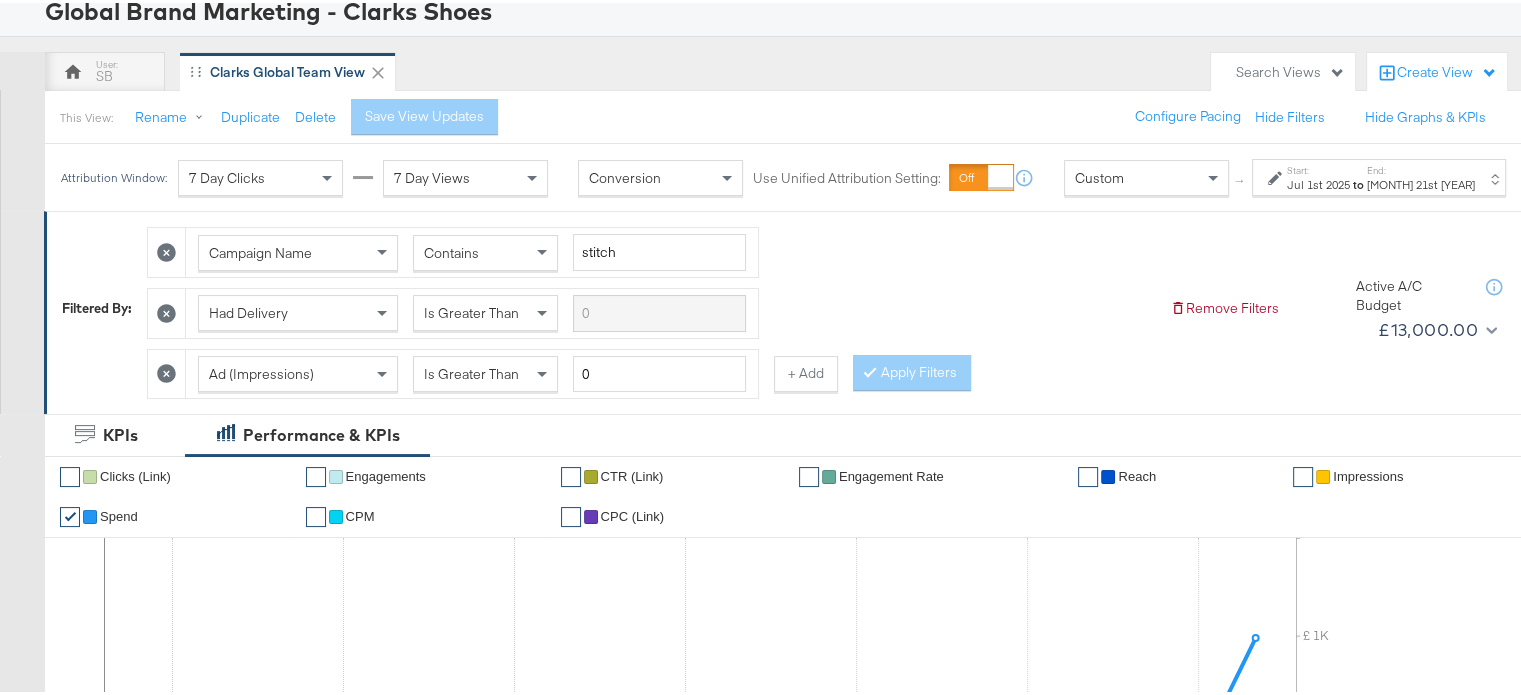 scroll, scrollTop: 0, scrollLeft: 0, axis: both 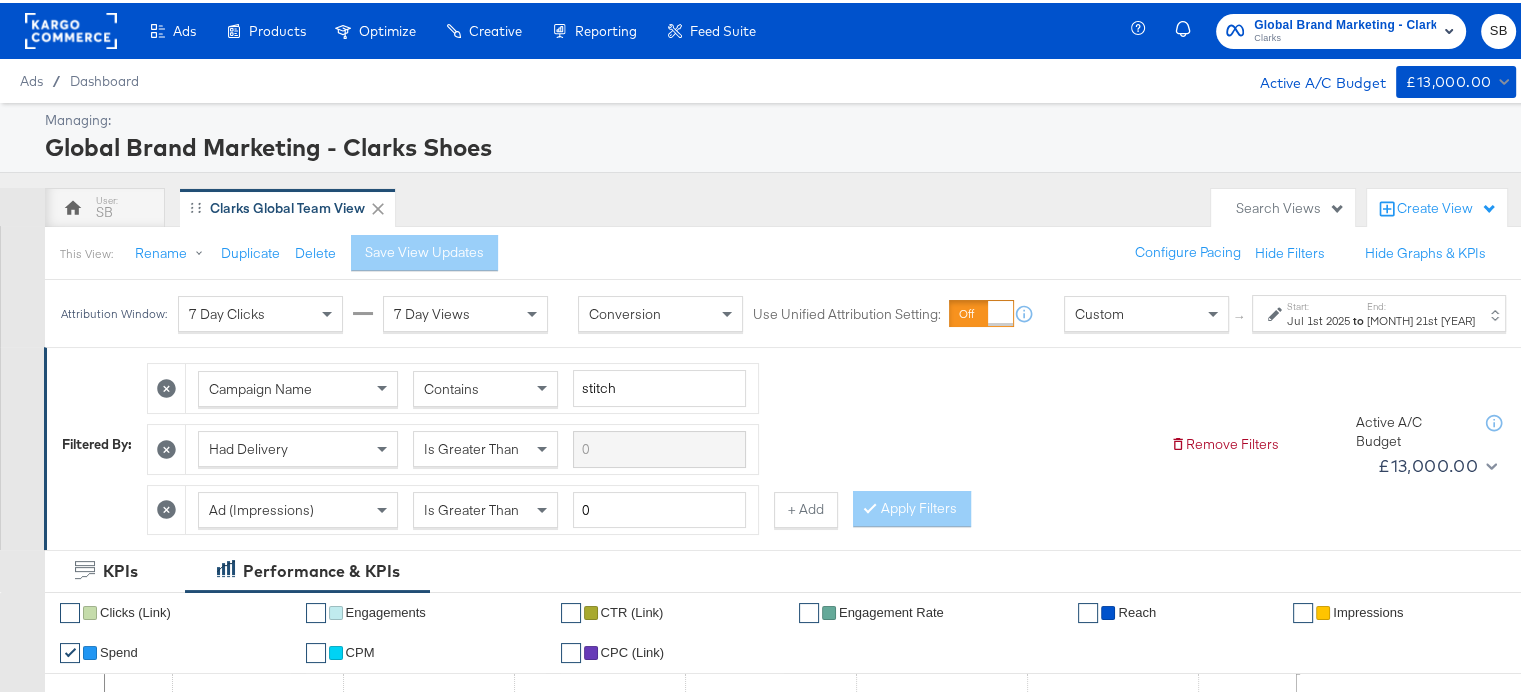 click 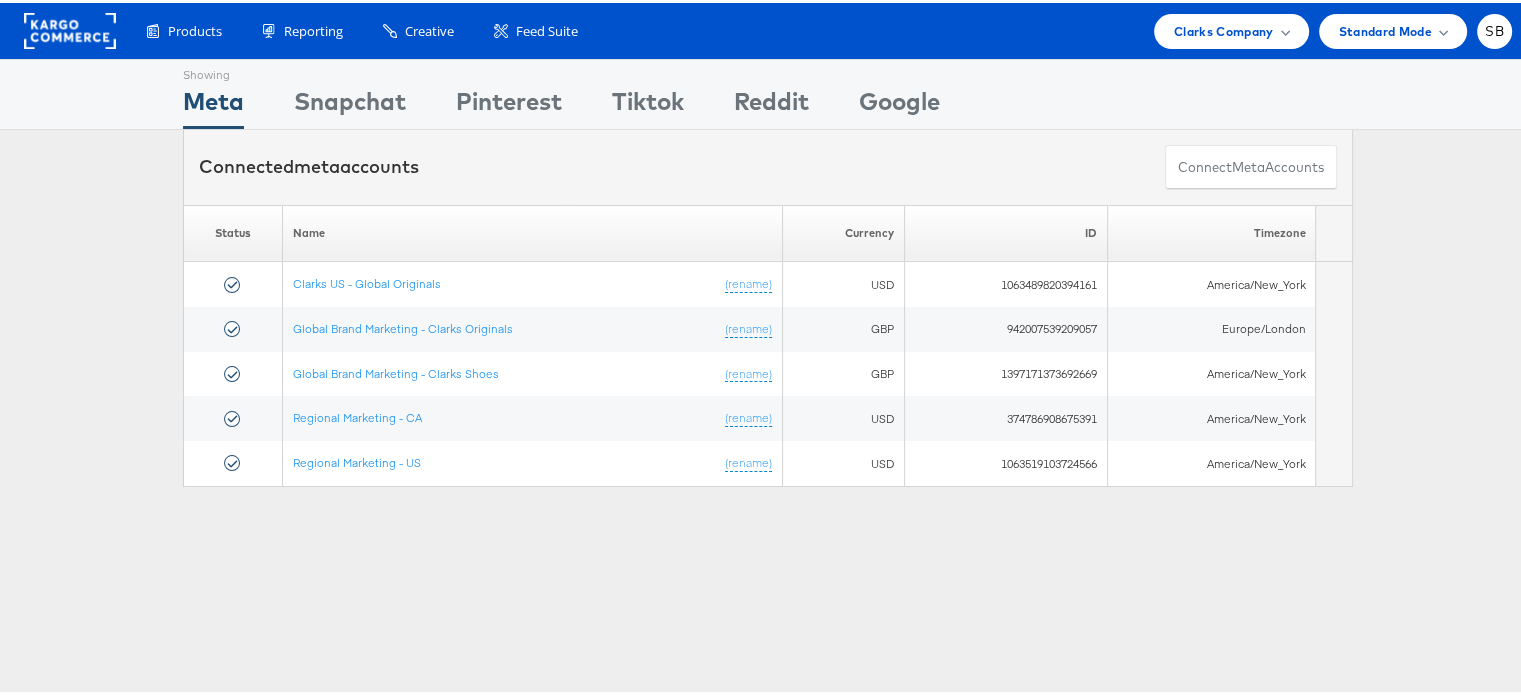 scroll, scrollTop: 19, scrollLeft: 0, axis: vertical 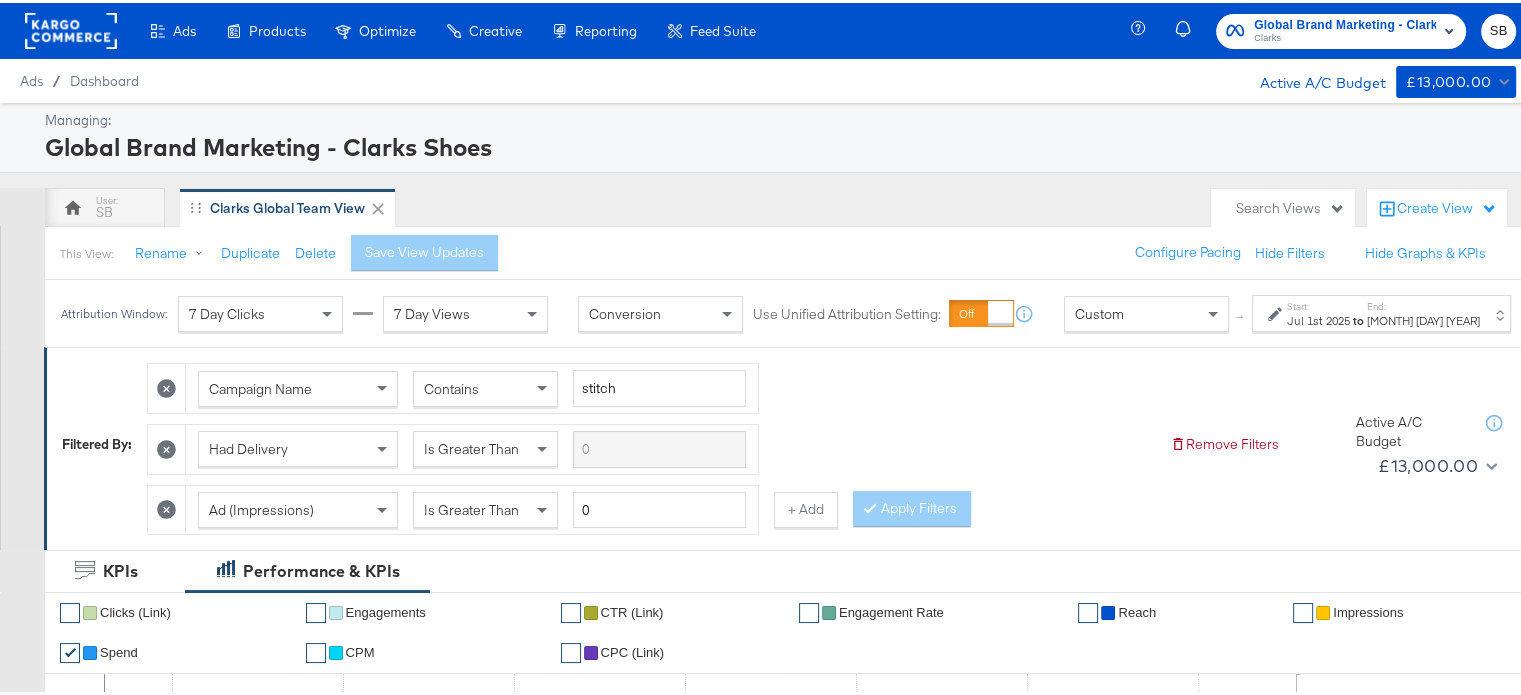 click on "Jul 1st 2025" at bounding box center [1318, 318] 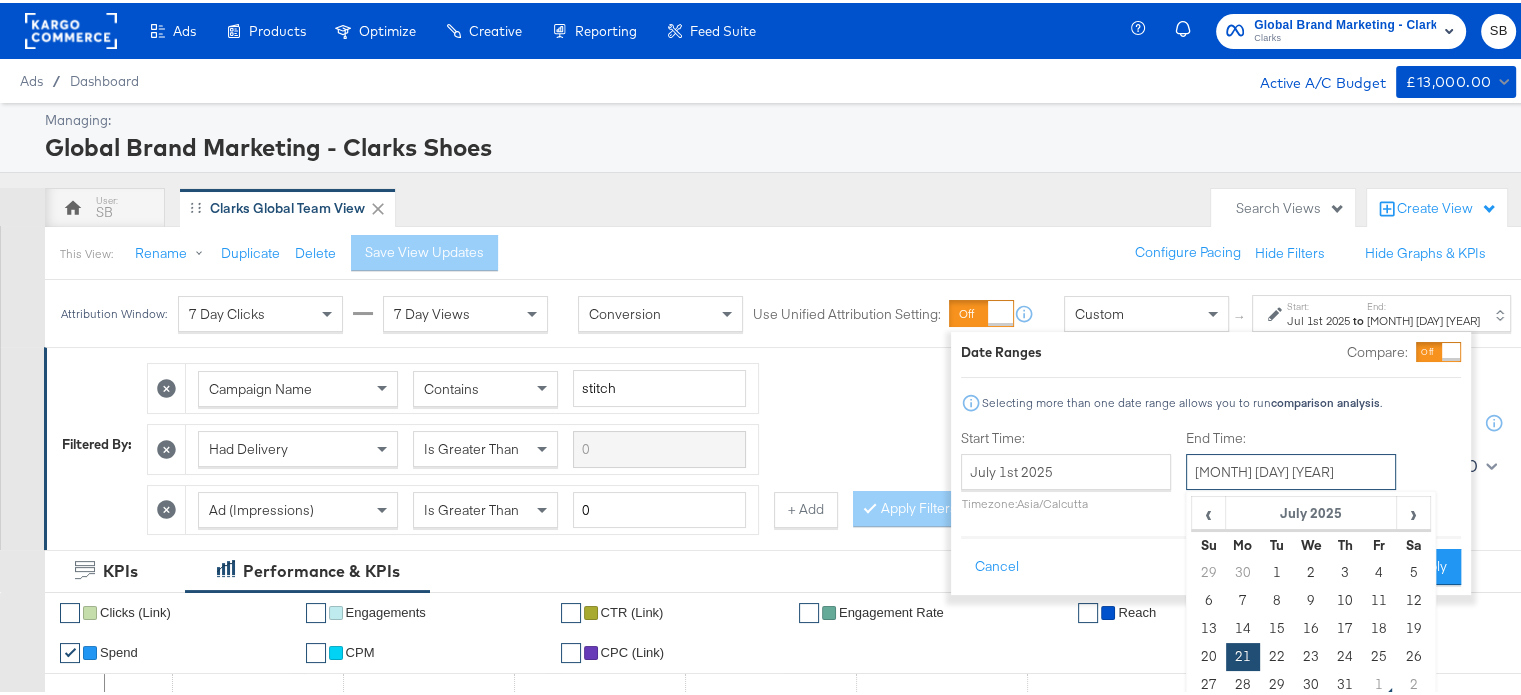 click on "[MONTH] [DAY] [YEAR]" at bounding box center (1291, 469) 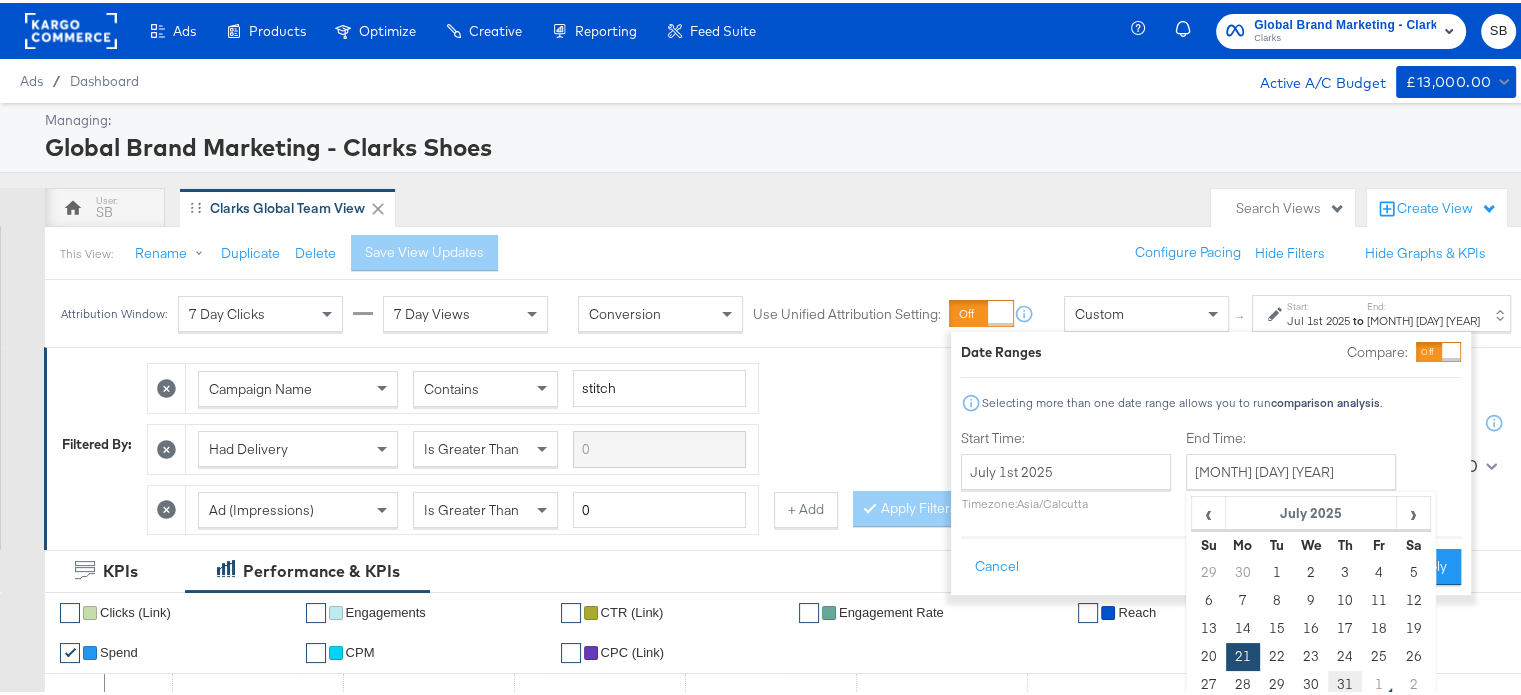 click on "31" at bounding box center [1345, 682] 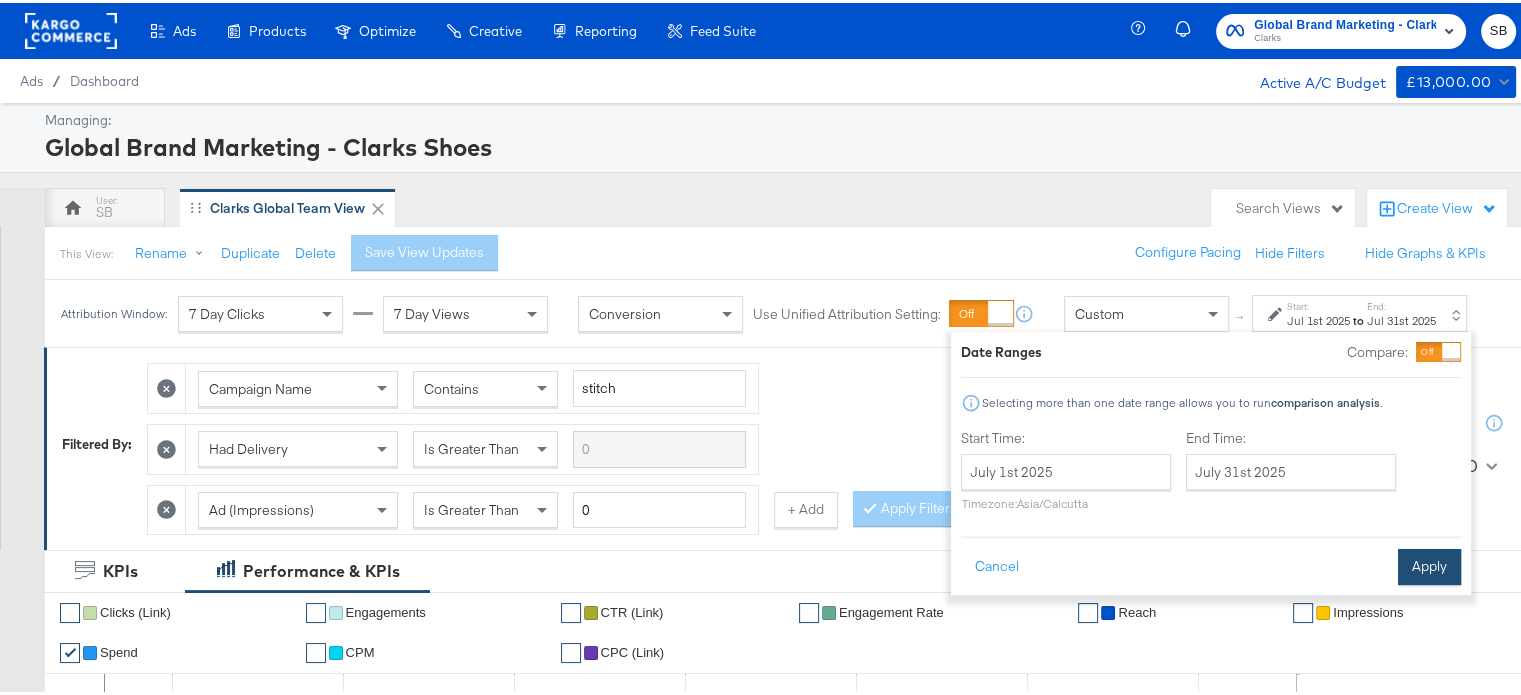 click on "Apply" at bounding box center [1429, 564] 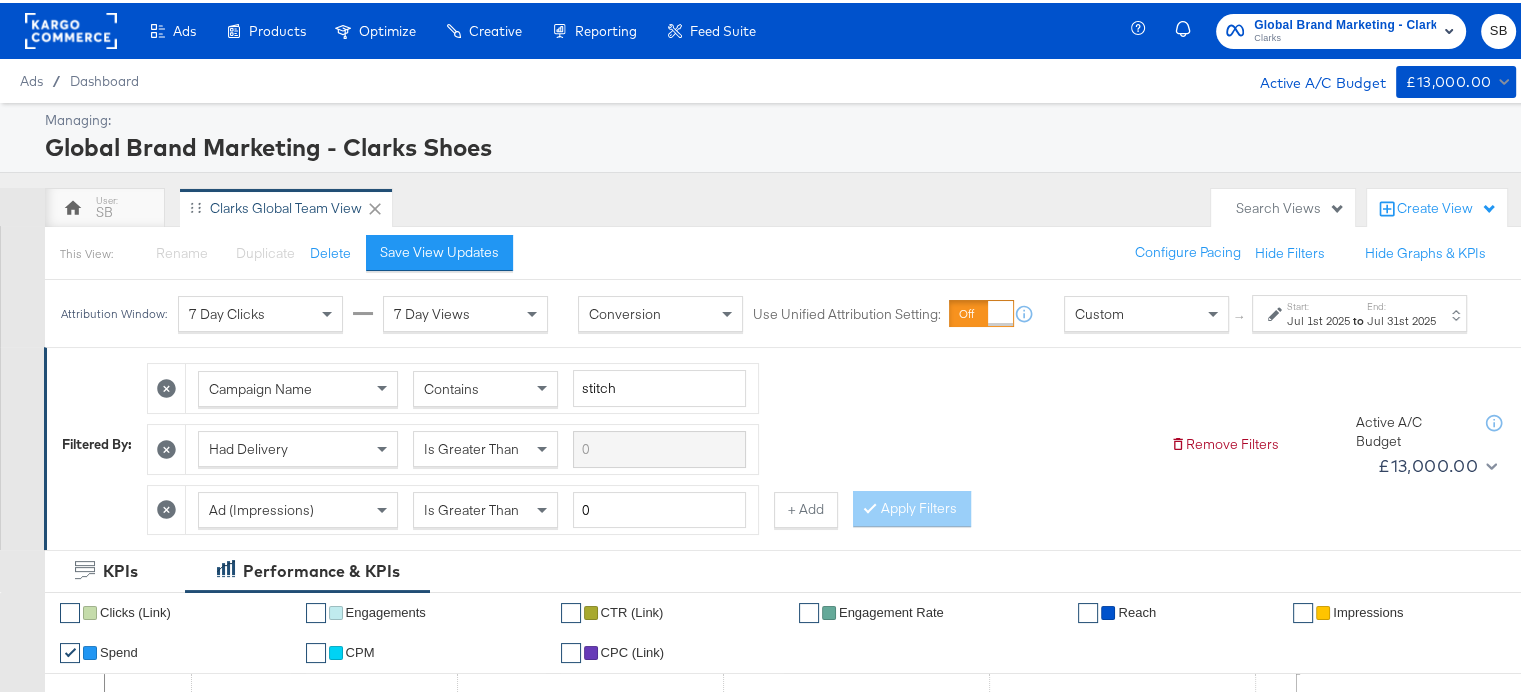 scroll, scrollTop: 0, scrollLeft: 0, axis: both 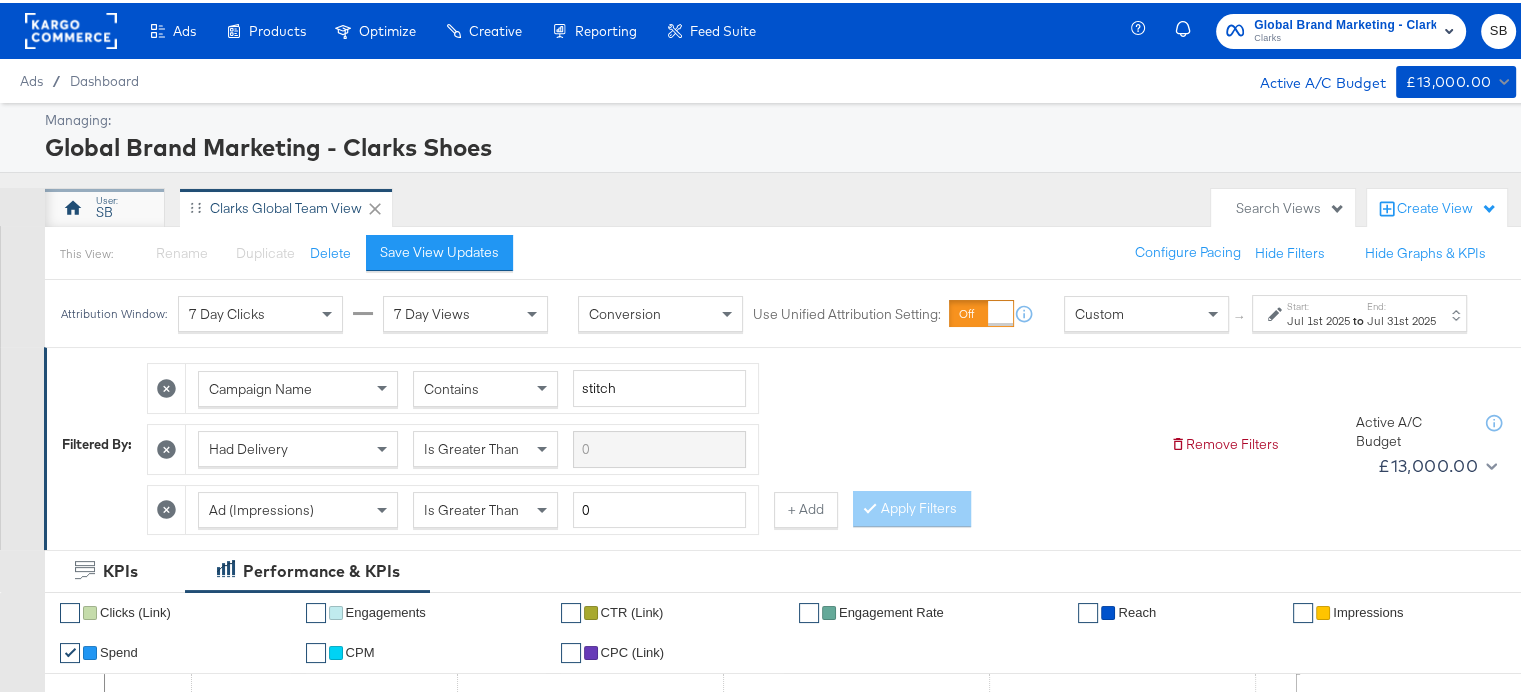 click on "SB" at bounding box center (105, 205) 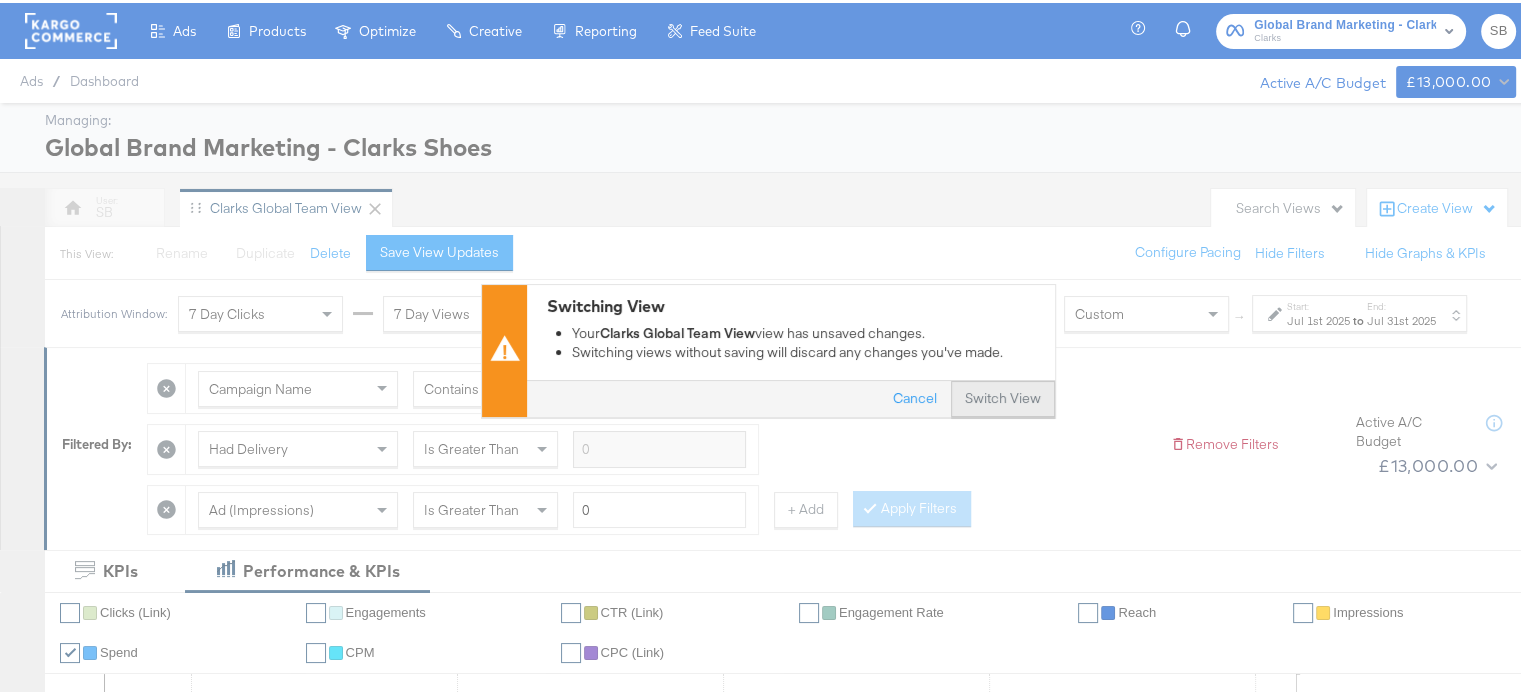 click on "Switch View" at bounding box center [1003, 396] 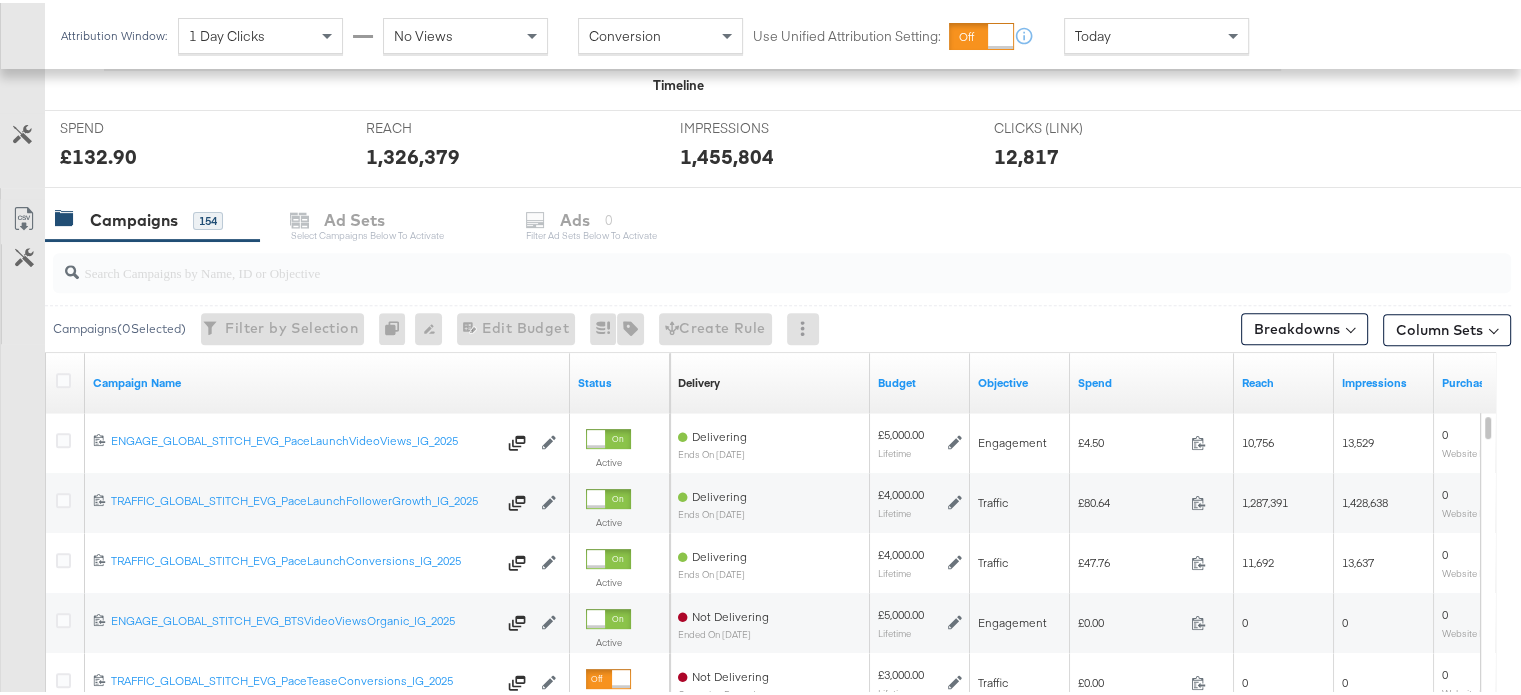 scroll, scrollTop: 0, scrollLeft: 0, axis: both 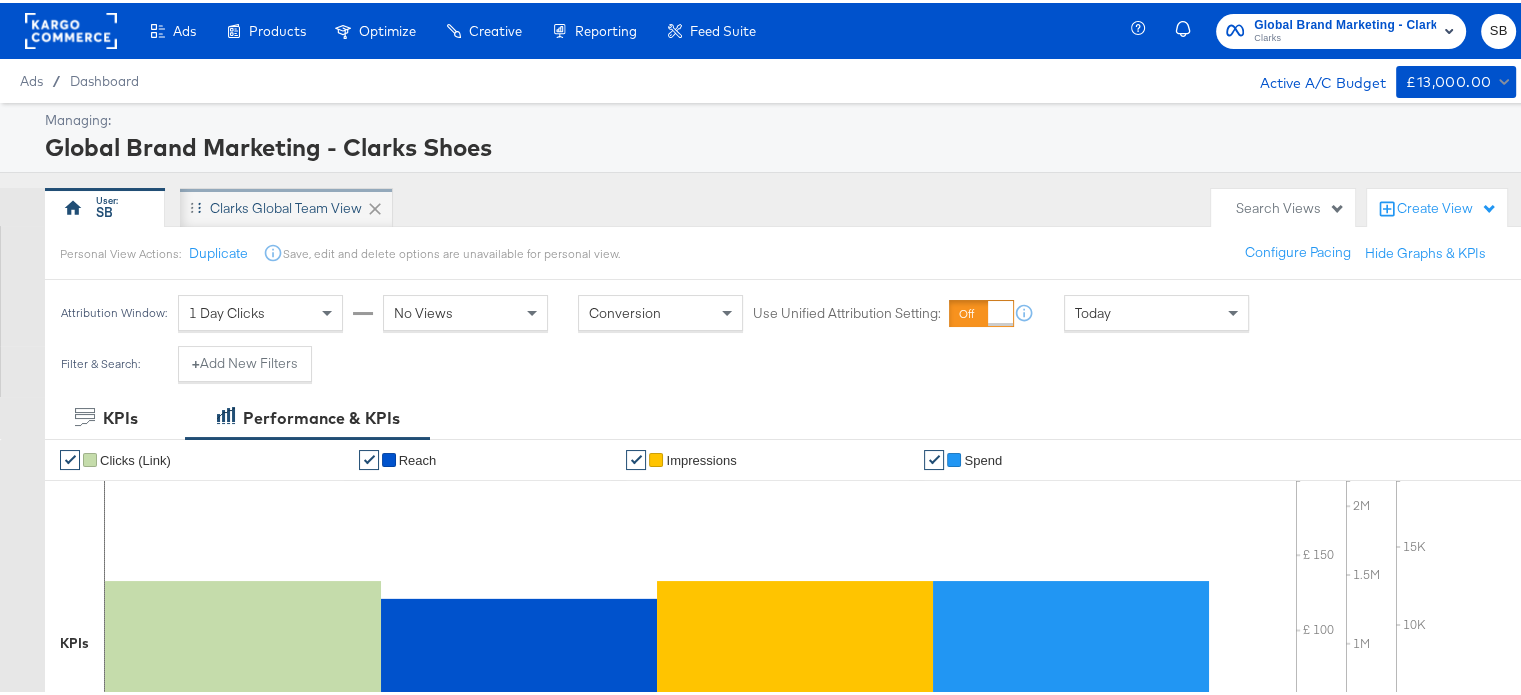 click on "Clarks Global Team View" at bounding box center [286, 205] 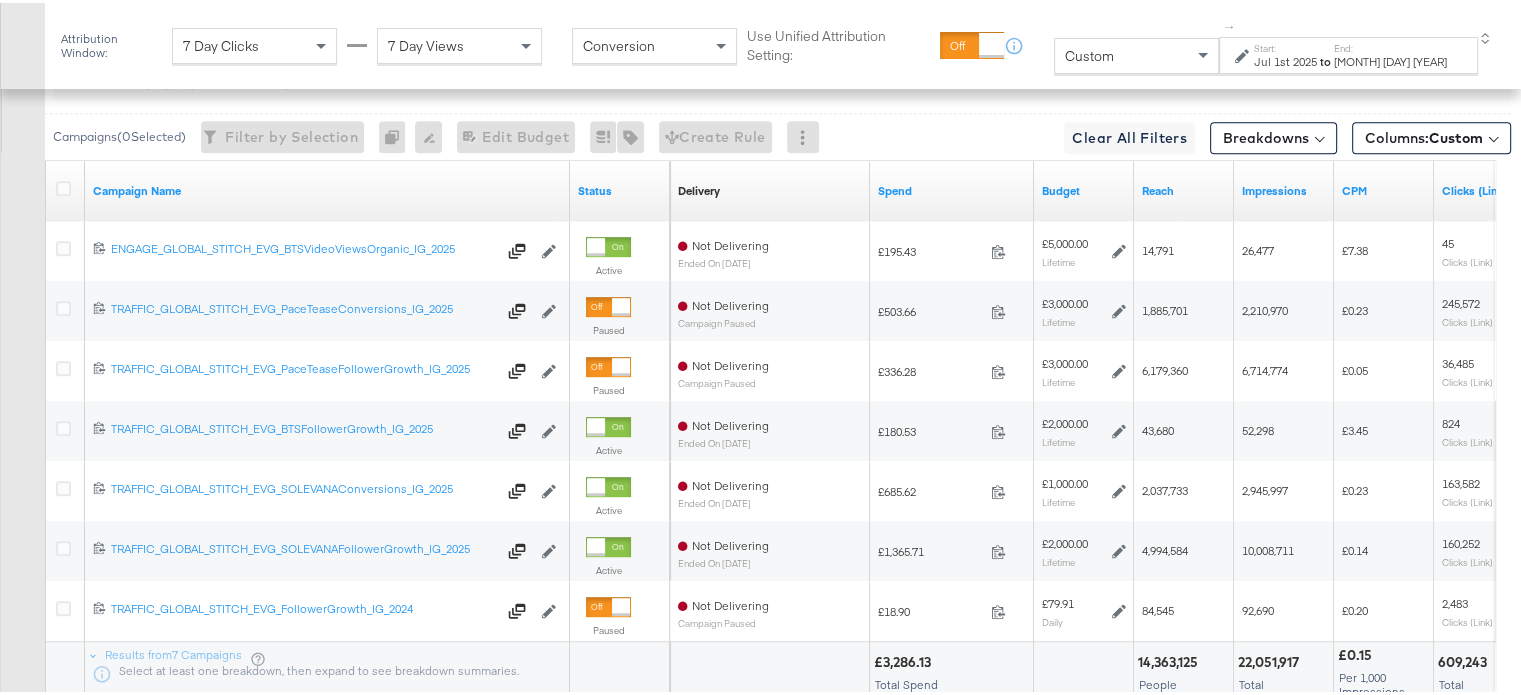 scroll, scrollTop: 1181, scrollLeft: 0, axis: vertical 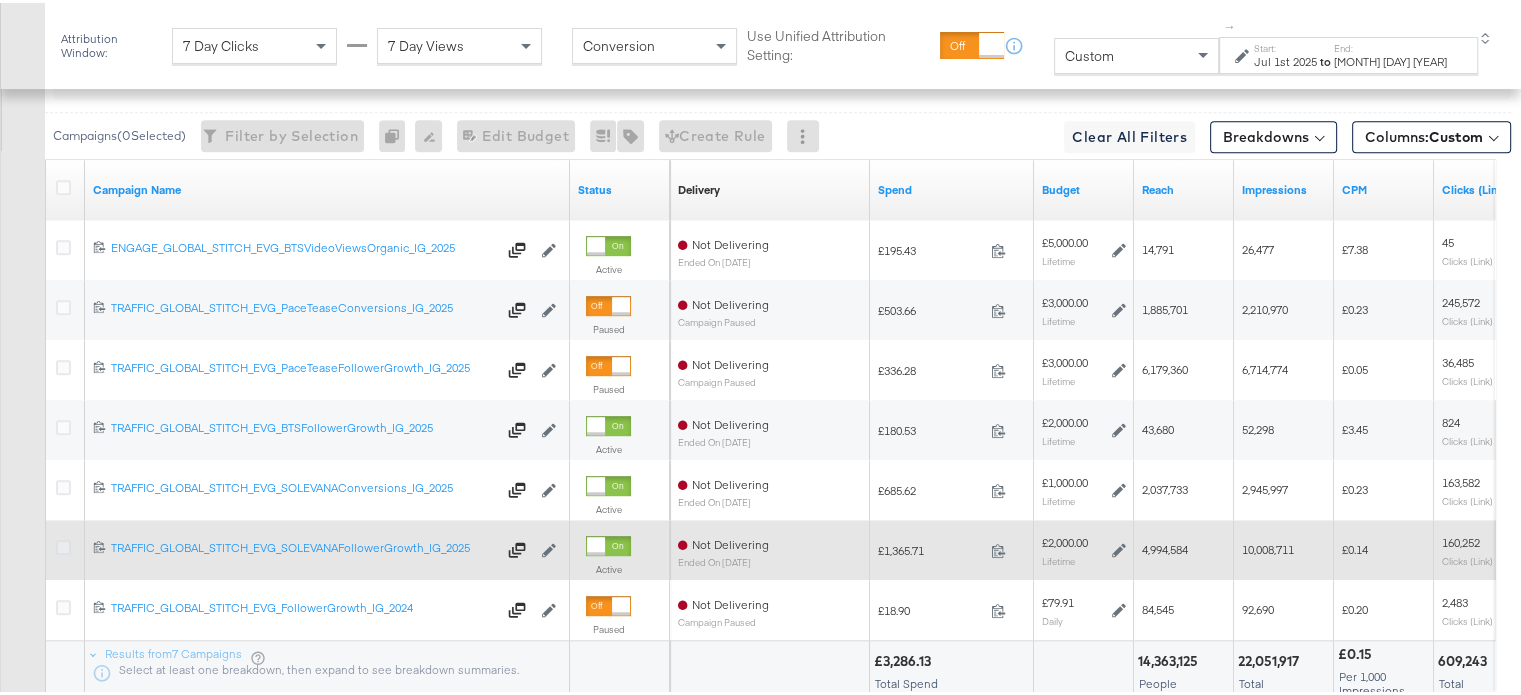 click at bounding box center [63, 544] 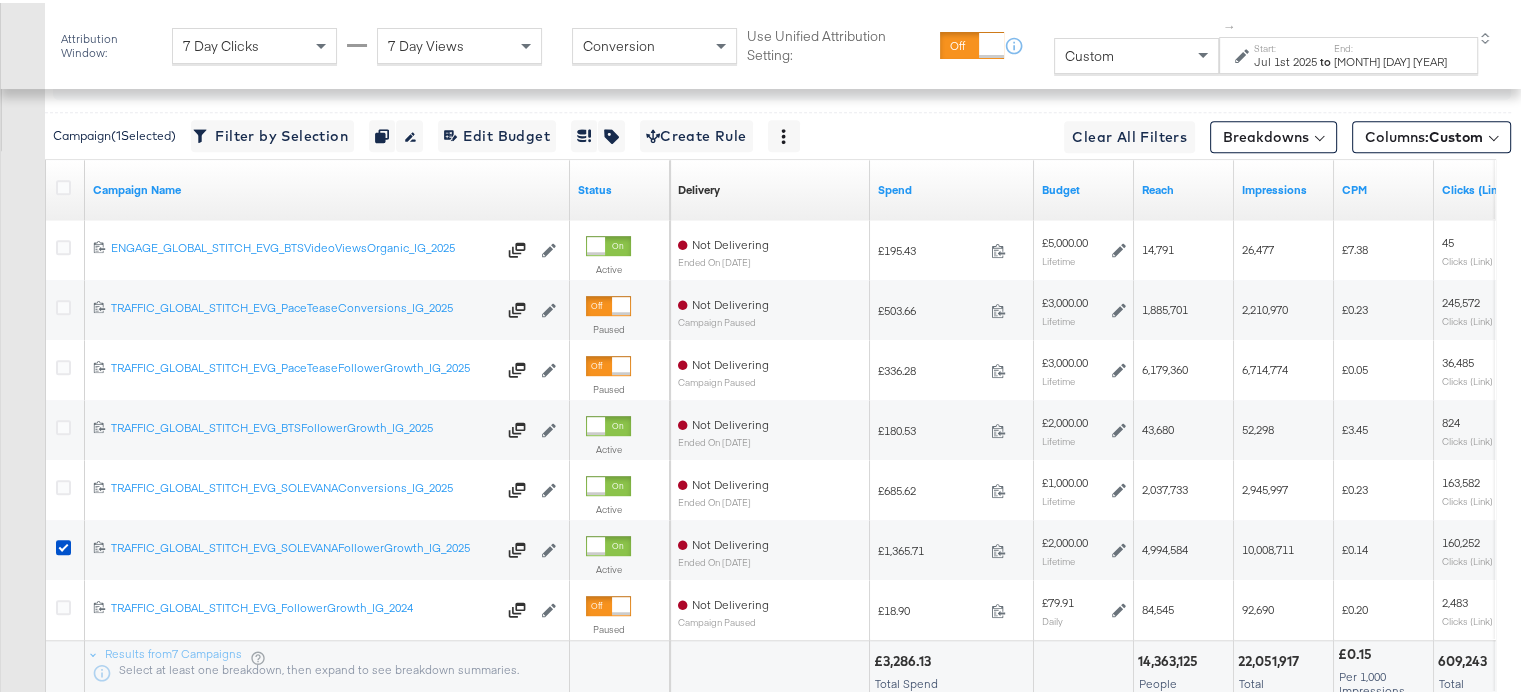 click on "Jul 1st 2025" at bounding box center [1285, 59] 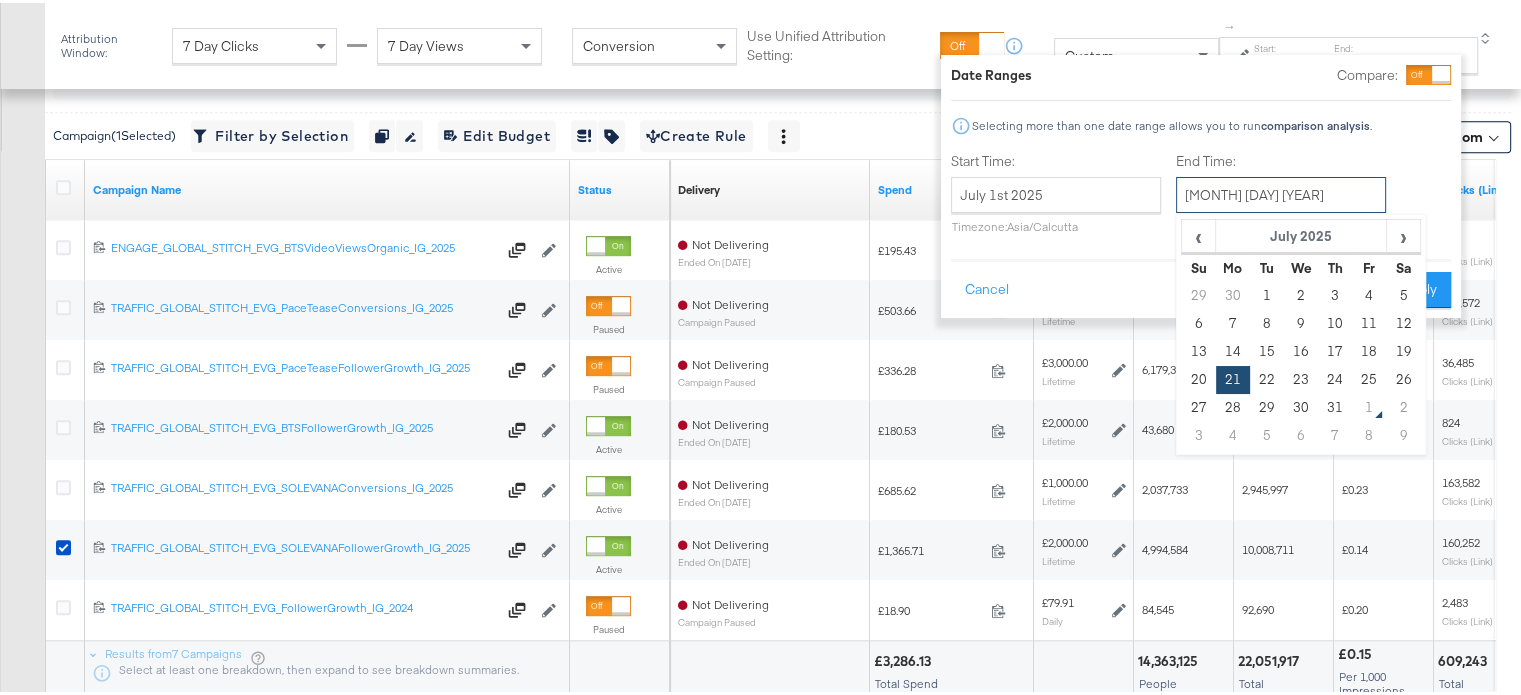 click on "July 21st 2025" at bounding box center [1281, 192] 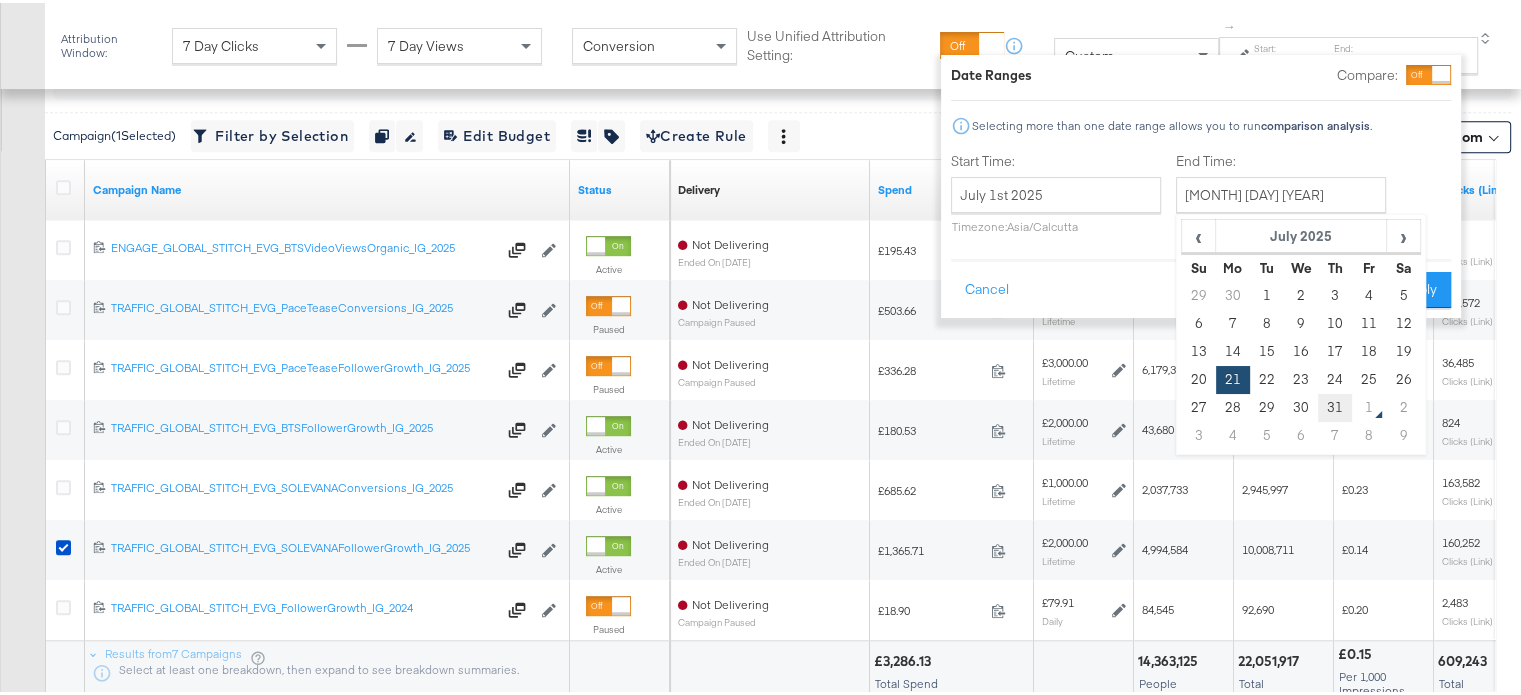 click on "31" at bounding box center [1335, 405] 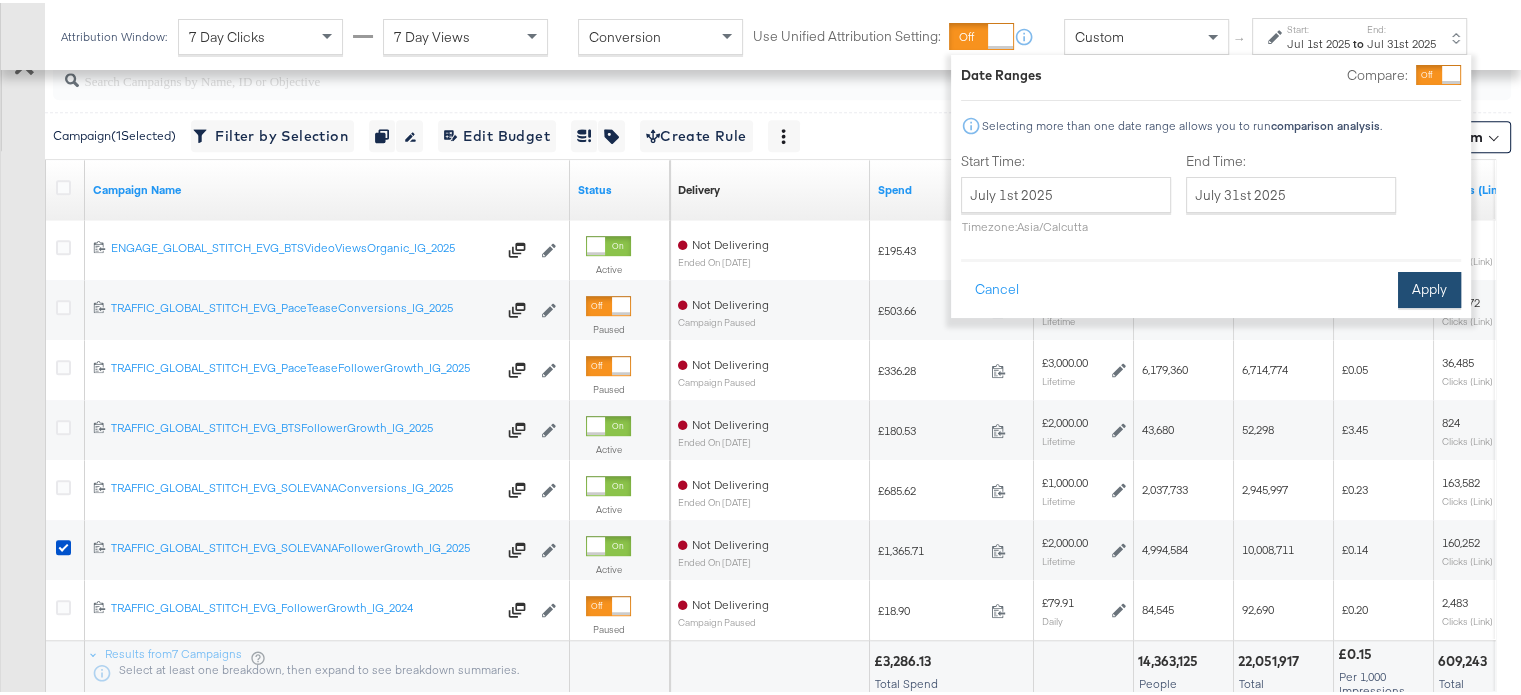 click on "Apply" at bounding box center (1429, 287) 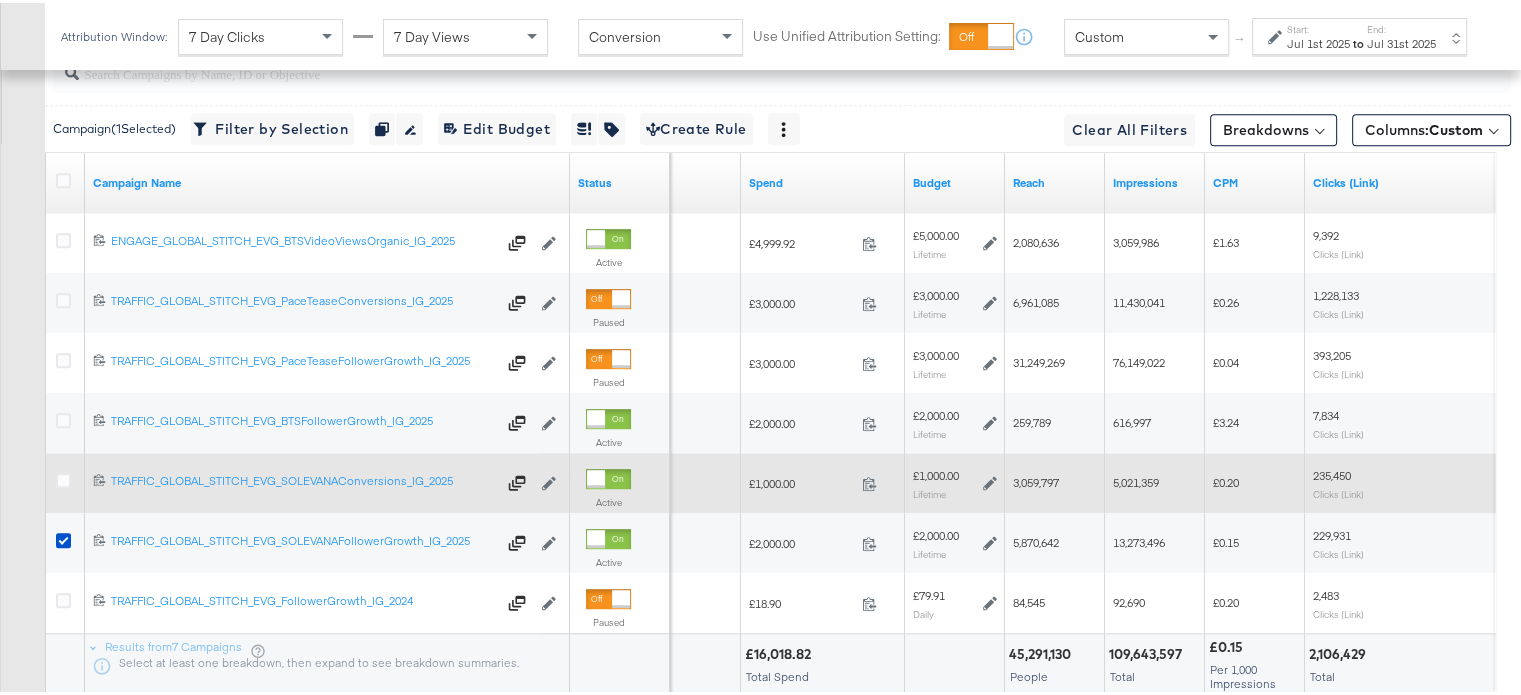 scroll, scrollTop: 1188, scrollLeft: 0, axis: vertical 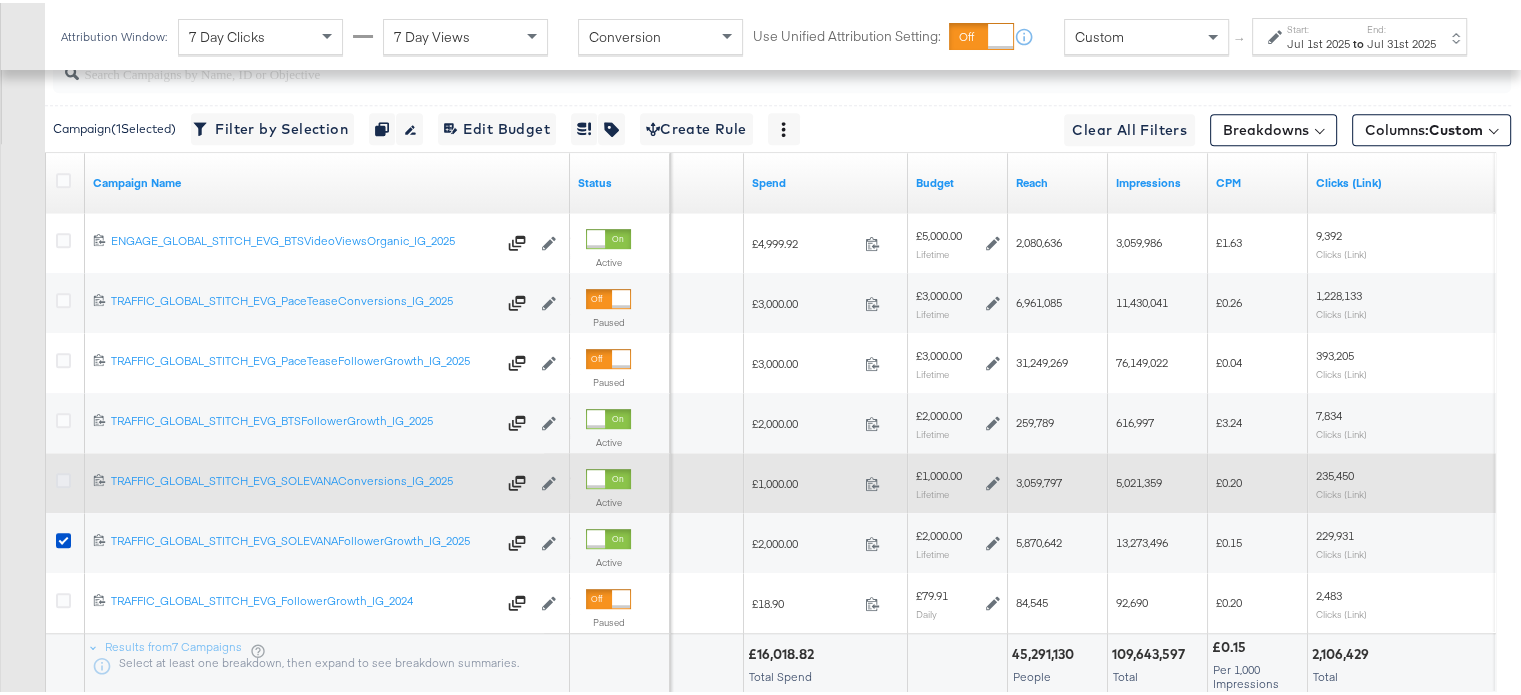 click at bounding box center (63, 477) 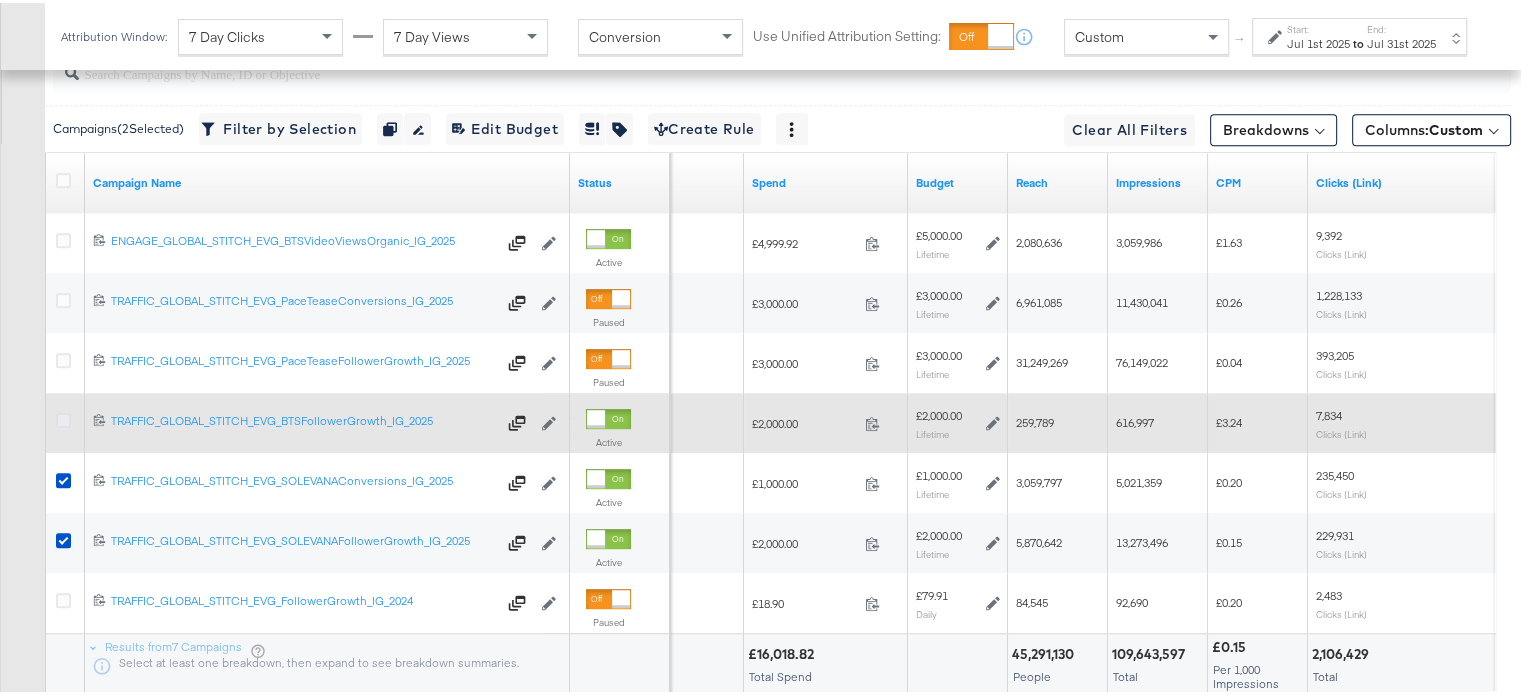 click at bounding box center [63, 417] 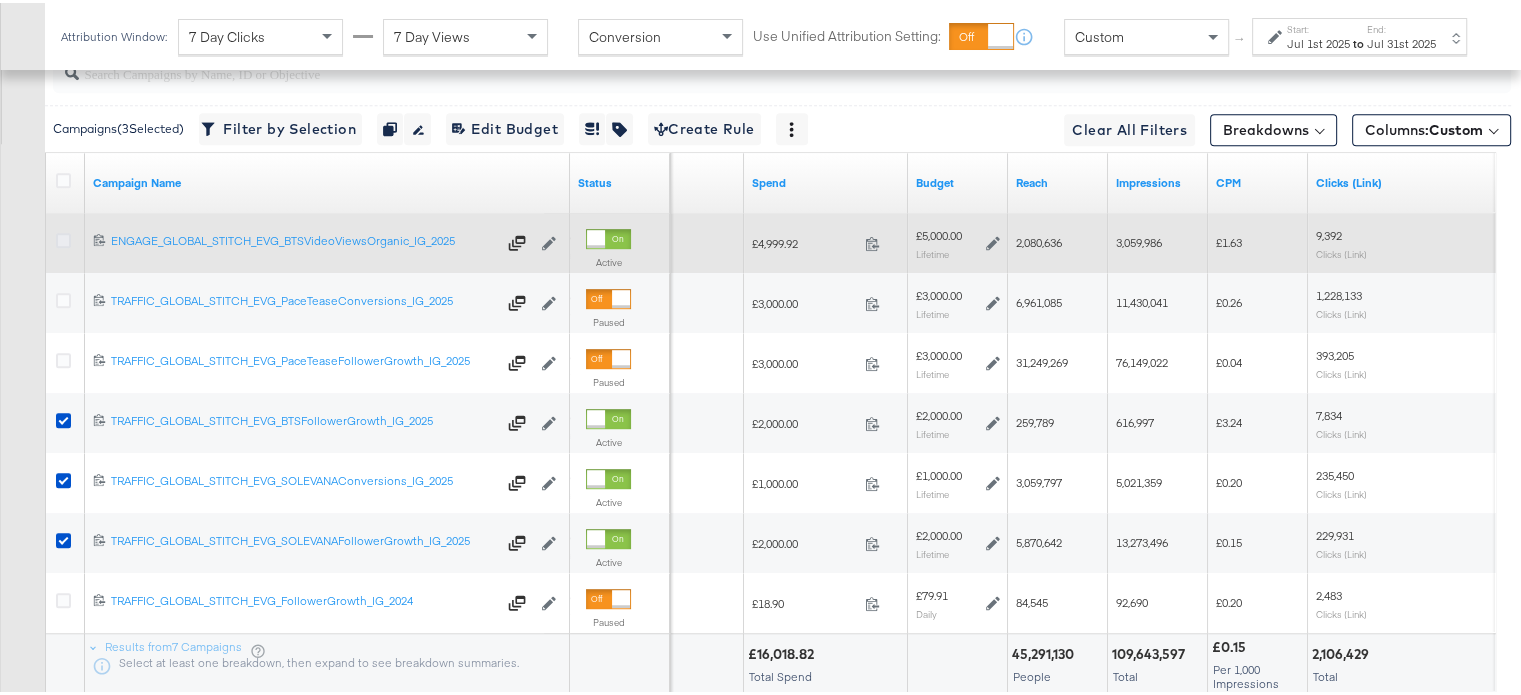 click at bounding box center [63, 237] 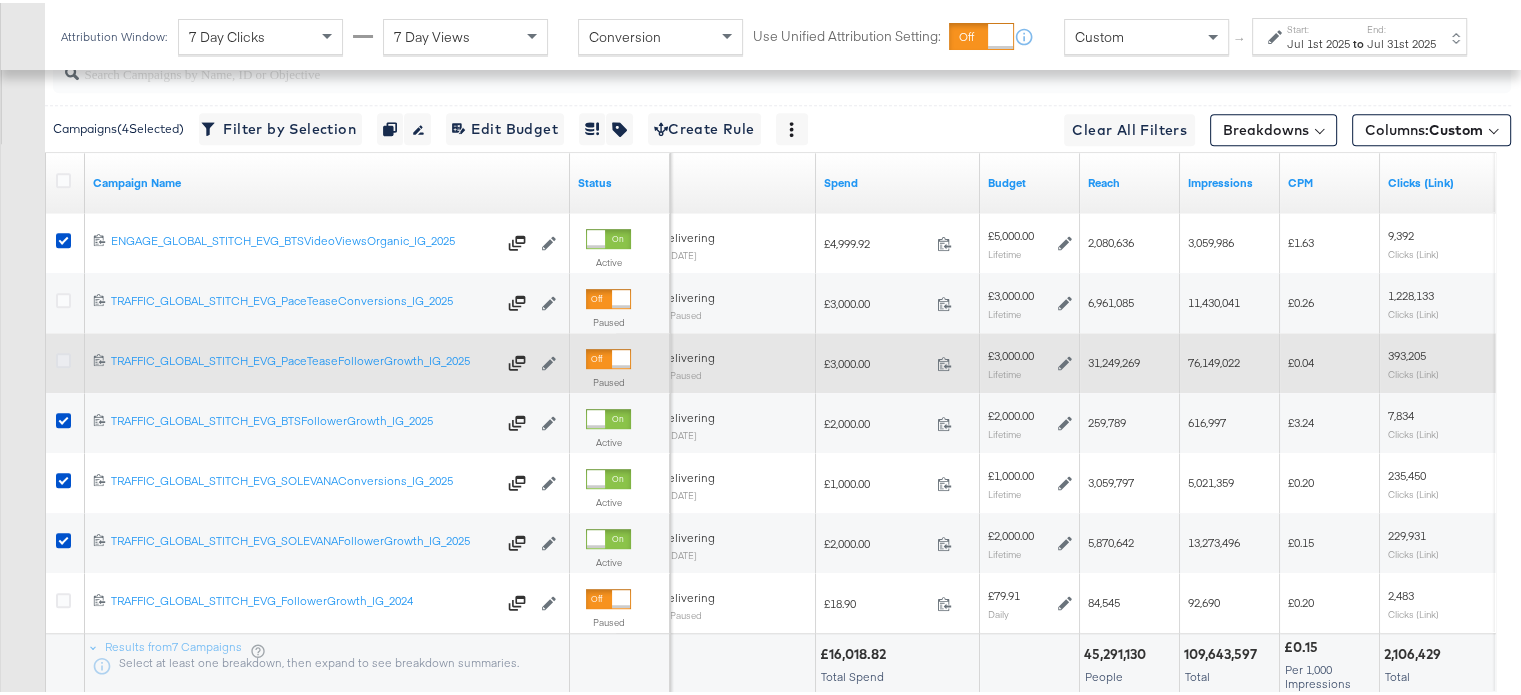 click at bounding box center [63, 357] 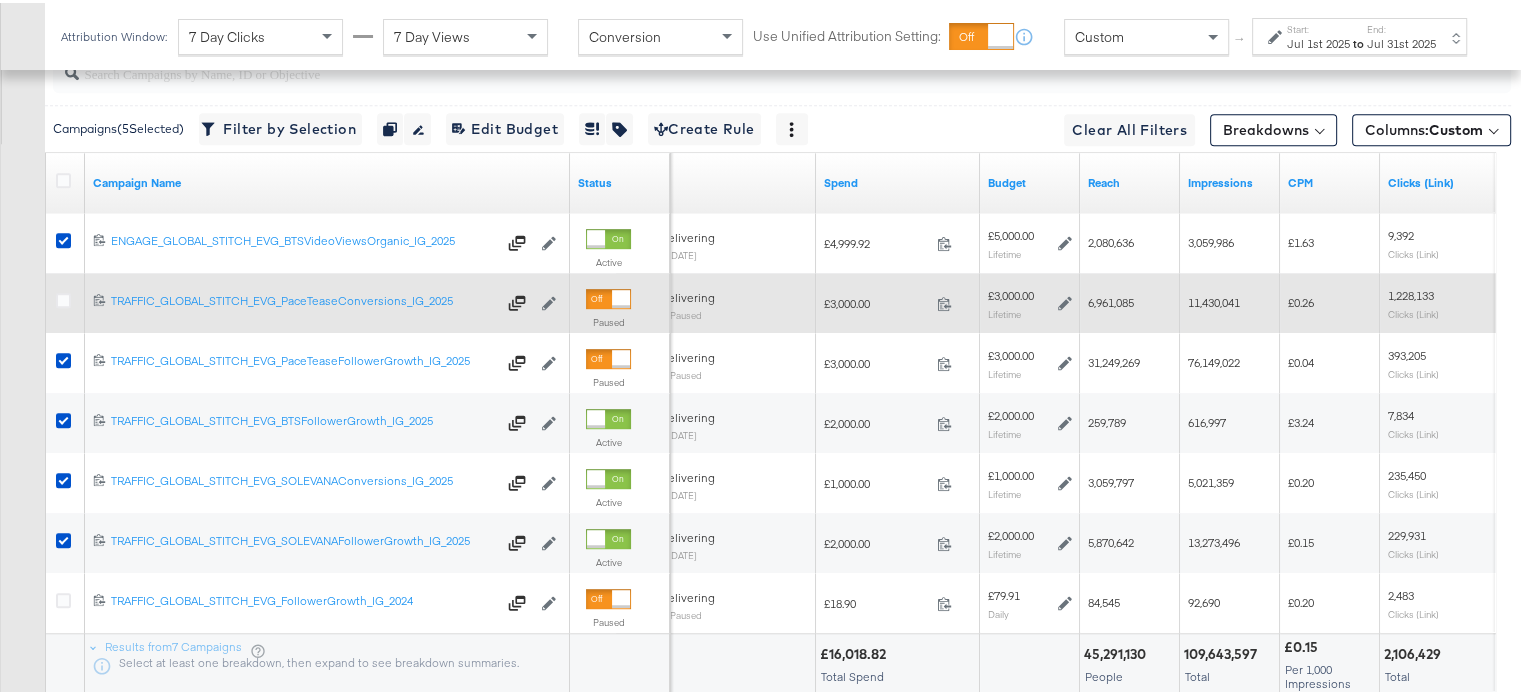 click at bounding box center (63, 297) 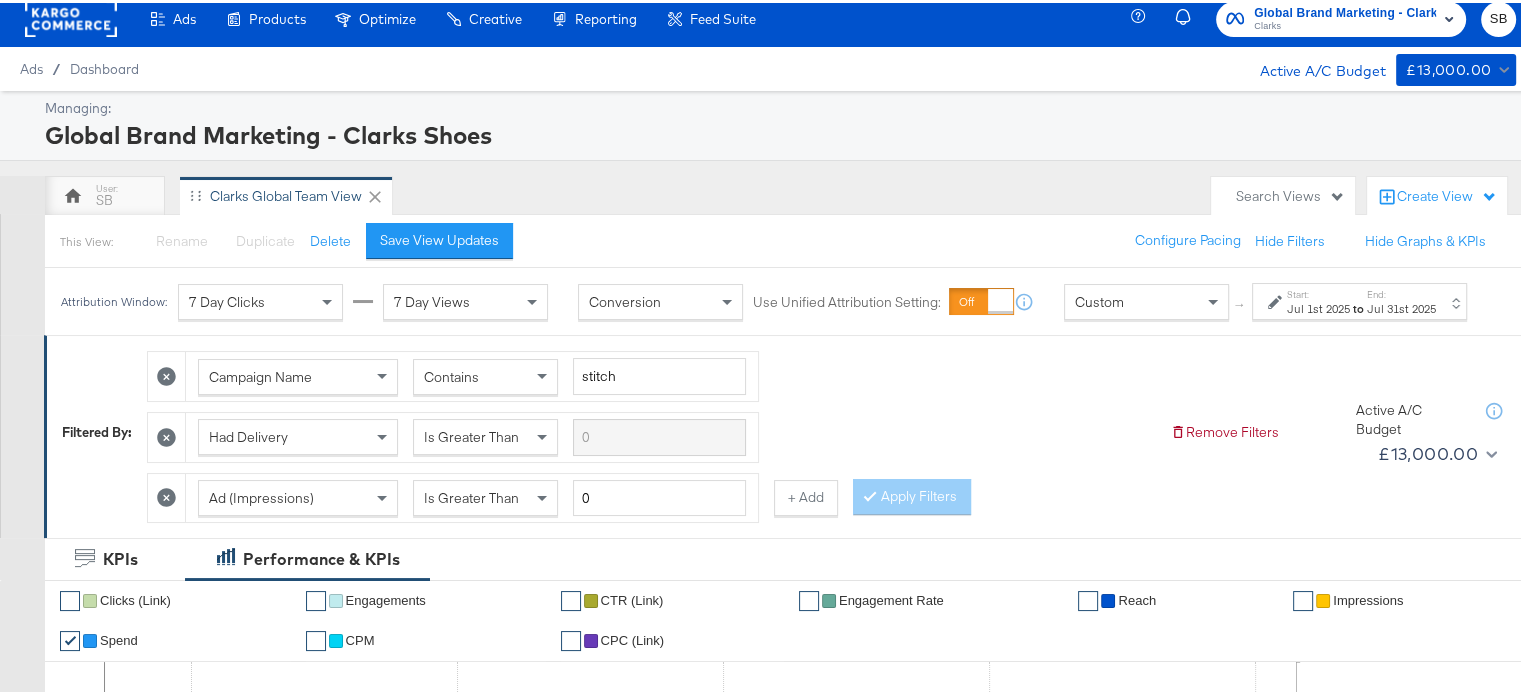 scroll, scrollTop: 0, scrollLeft: 0, axis: both 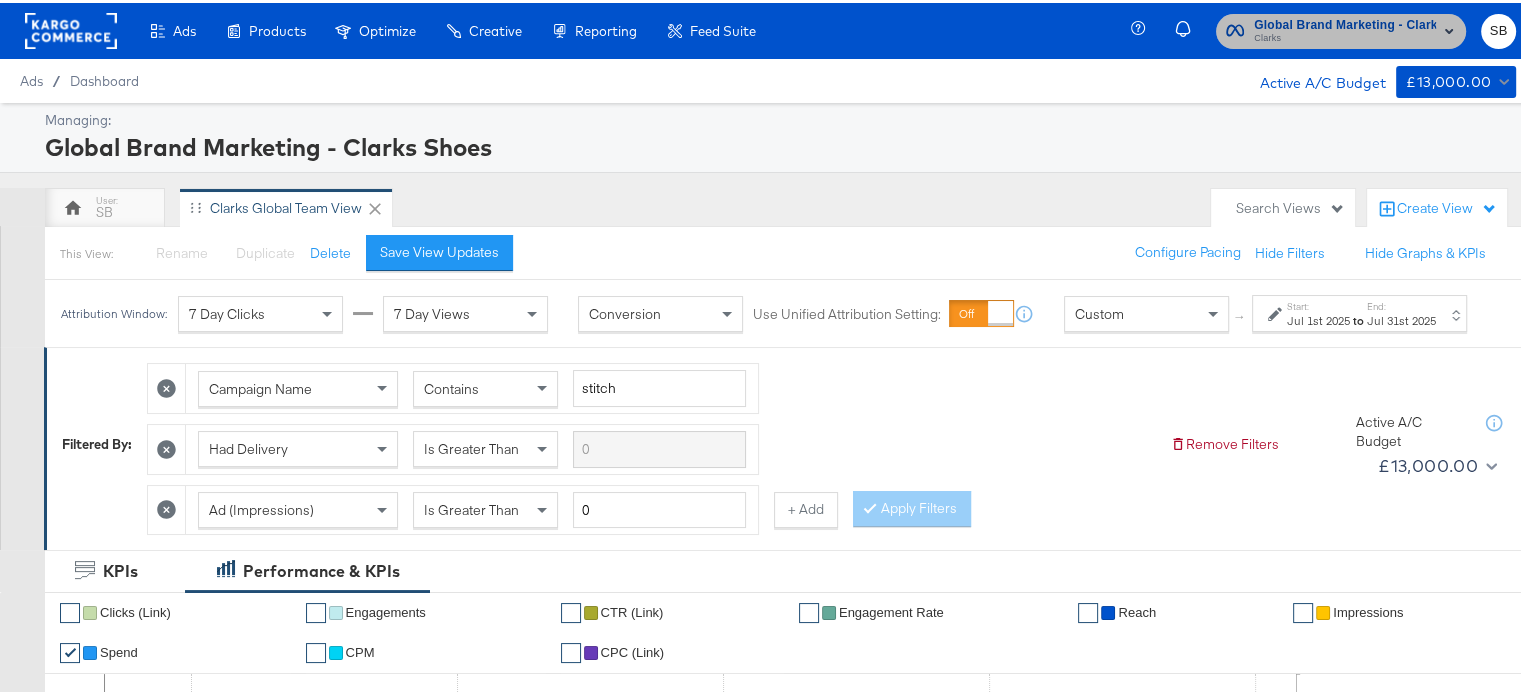 click on "Clarks" at bounding box center (1345, 36) 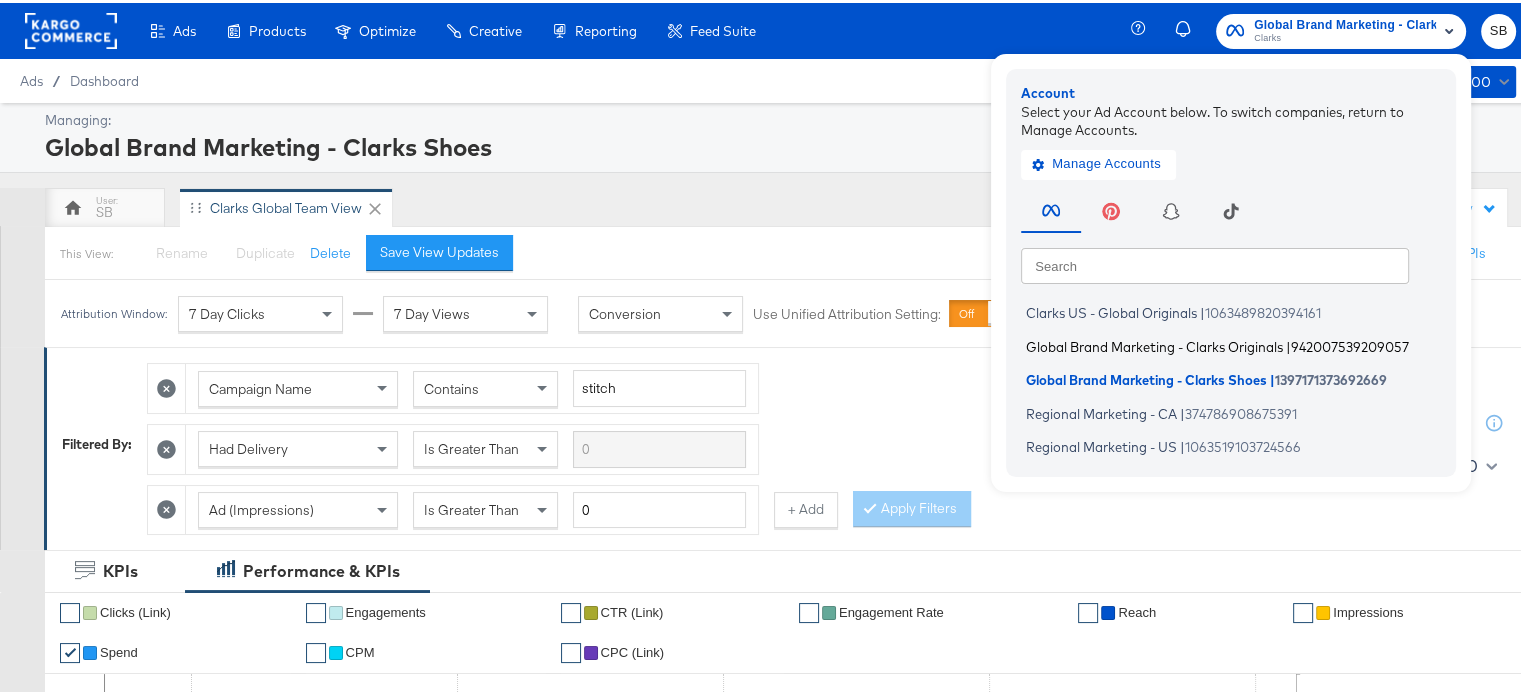 click on "Global Brand Marketing - Clarks Originals" at bounding box center [1154, 343] 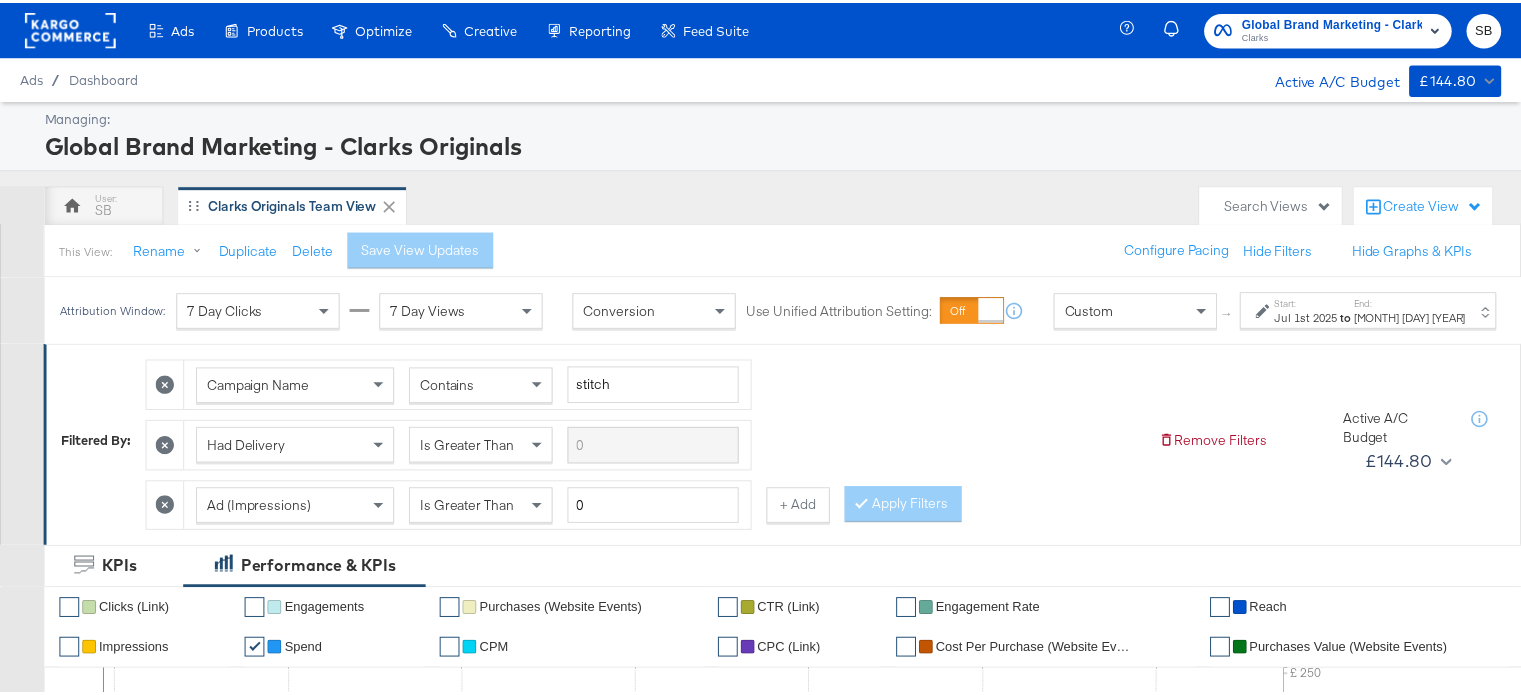 scroll, scrollTop: 0, scrollLeft: 0, axis: both 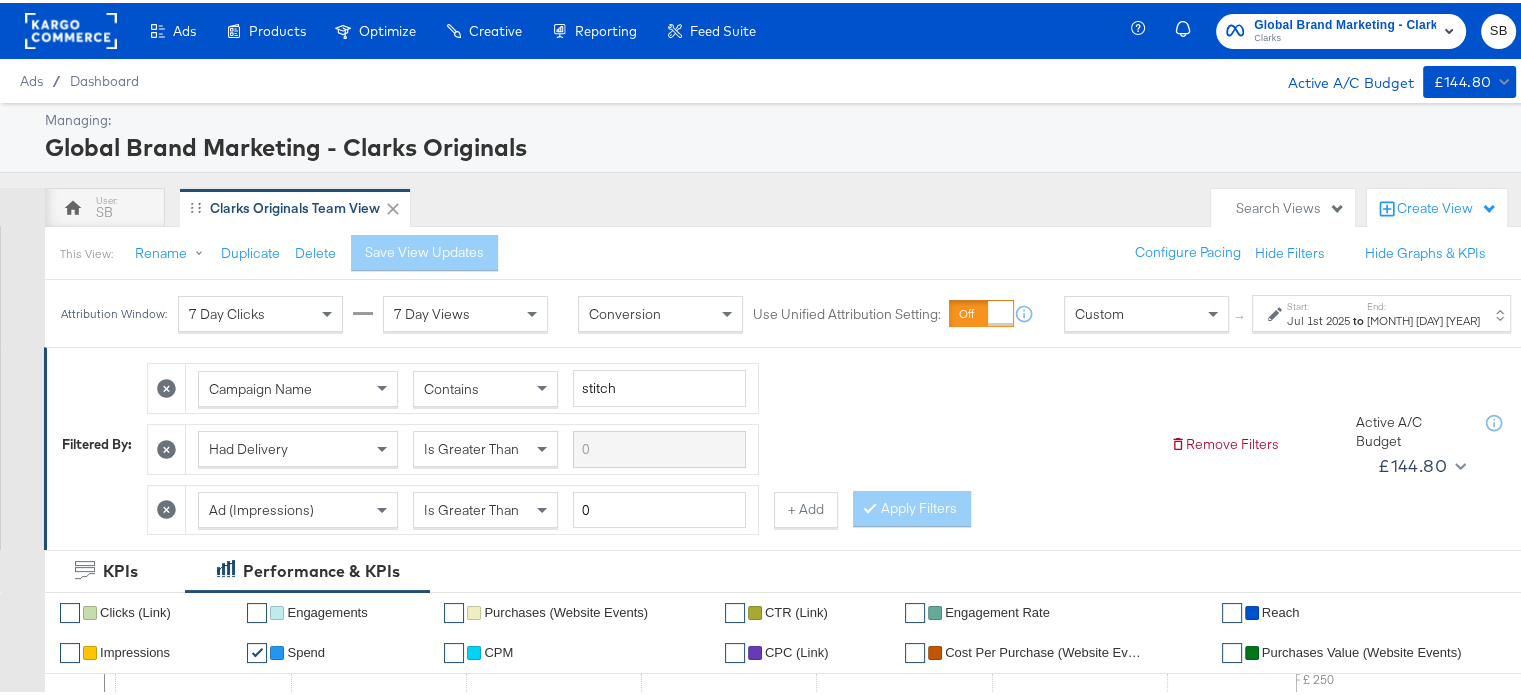click on "Jul 14th 2025" at bounding box center (1423, 318) 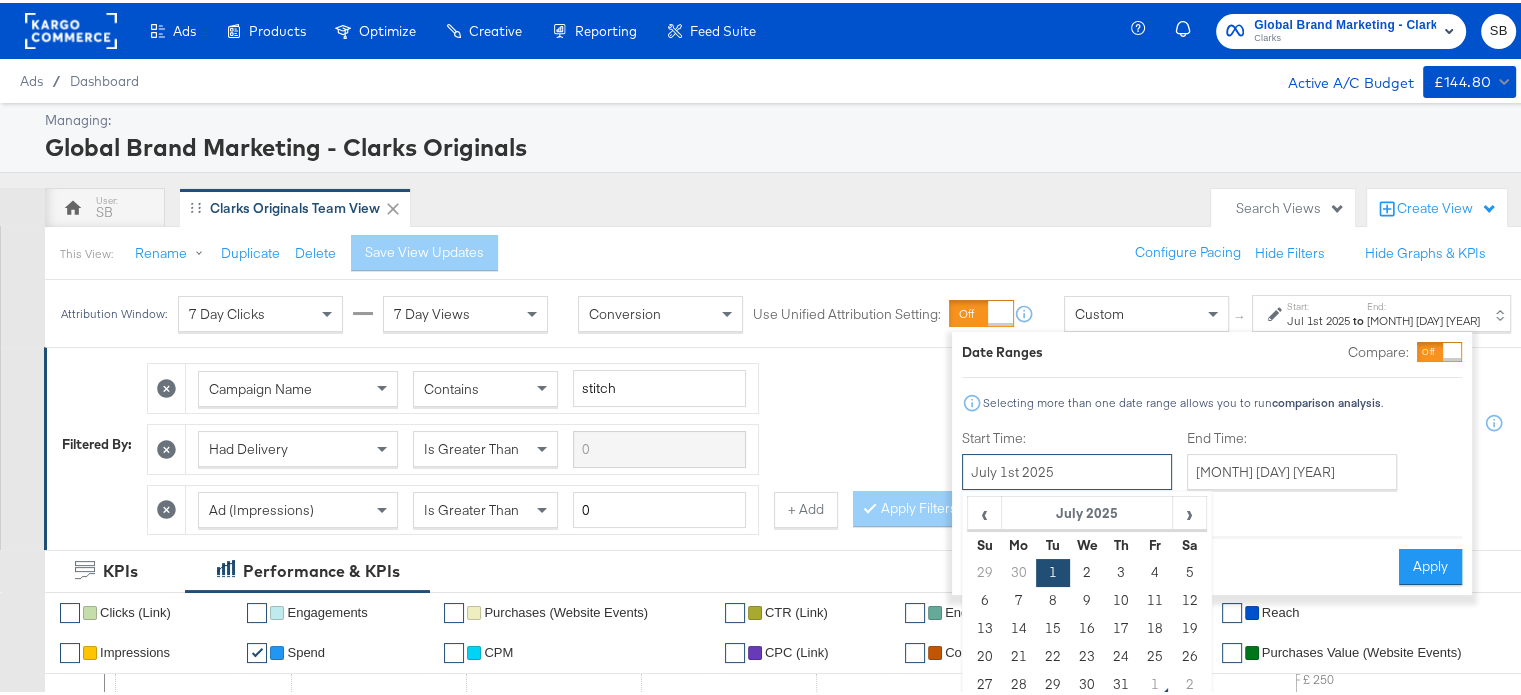 click on "July 1st 2025" at bounding box center (1067, 469) 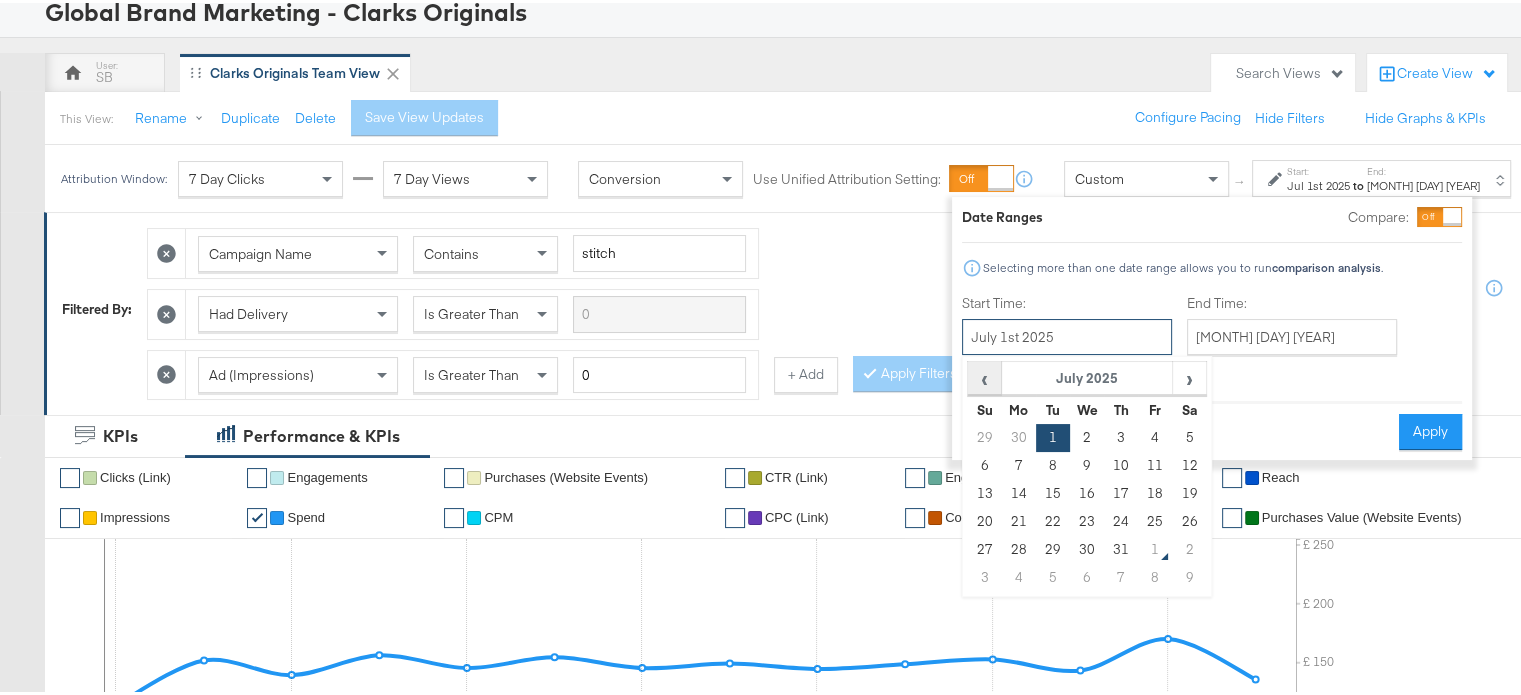 scroll, scrollTop: 139, scrollLeft: 0, axis: vertical 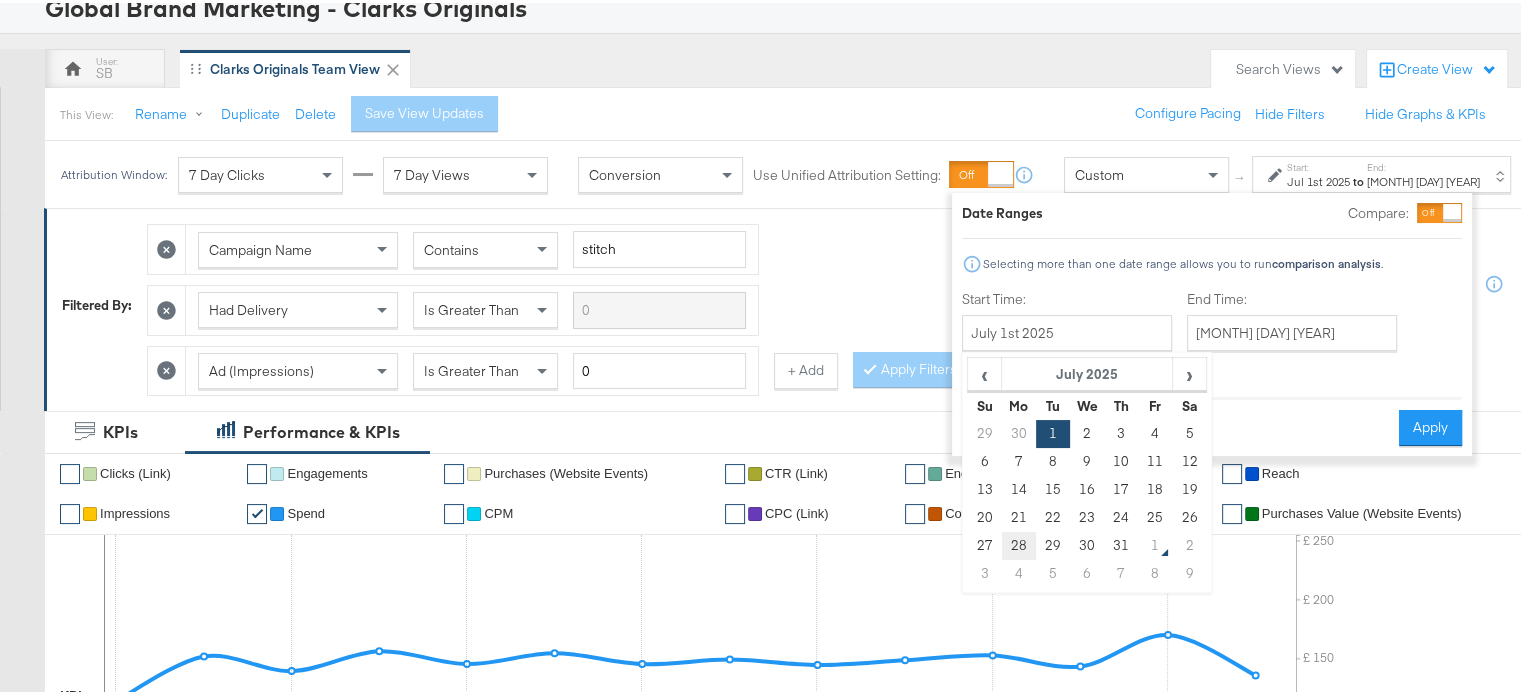 click on "28" at bounding box center (1019, 543) 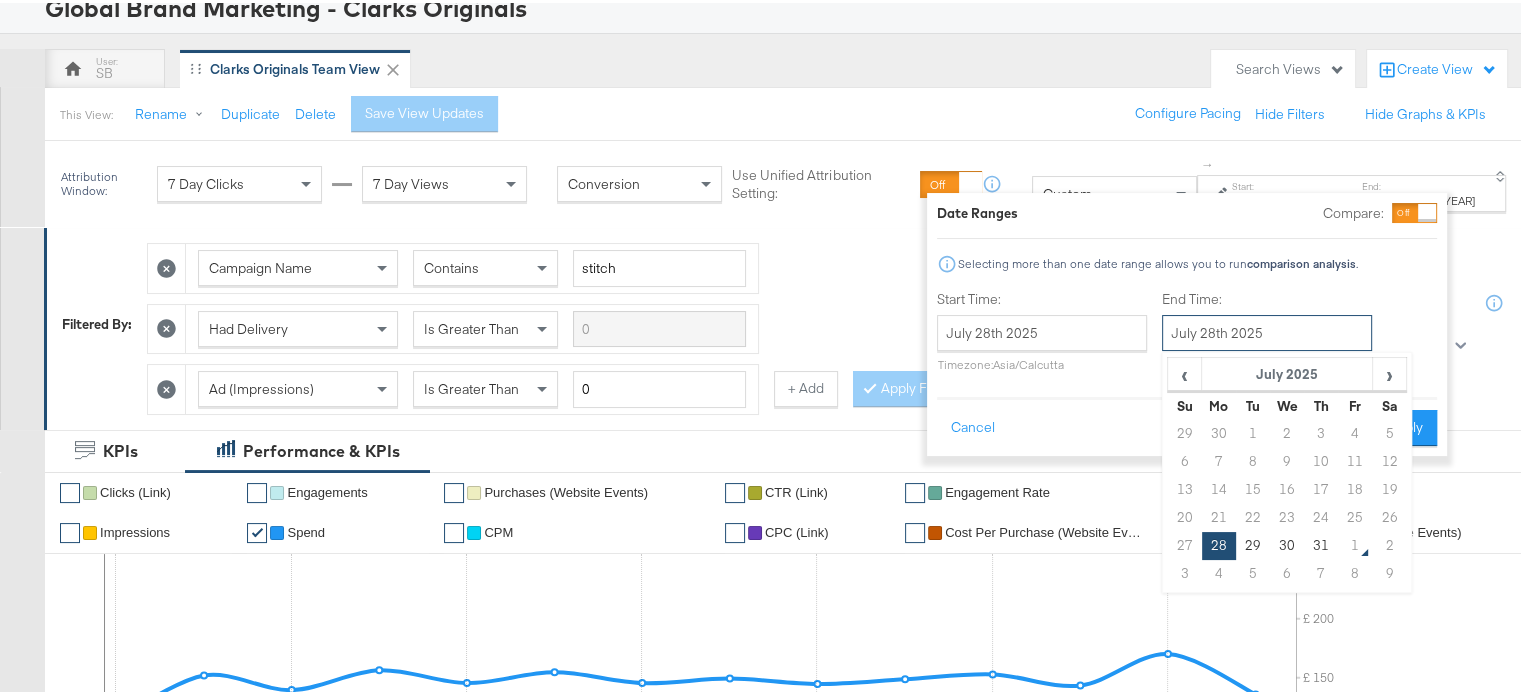 click on "July 28th 2025" at bounding box center [1267, 330] 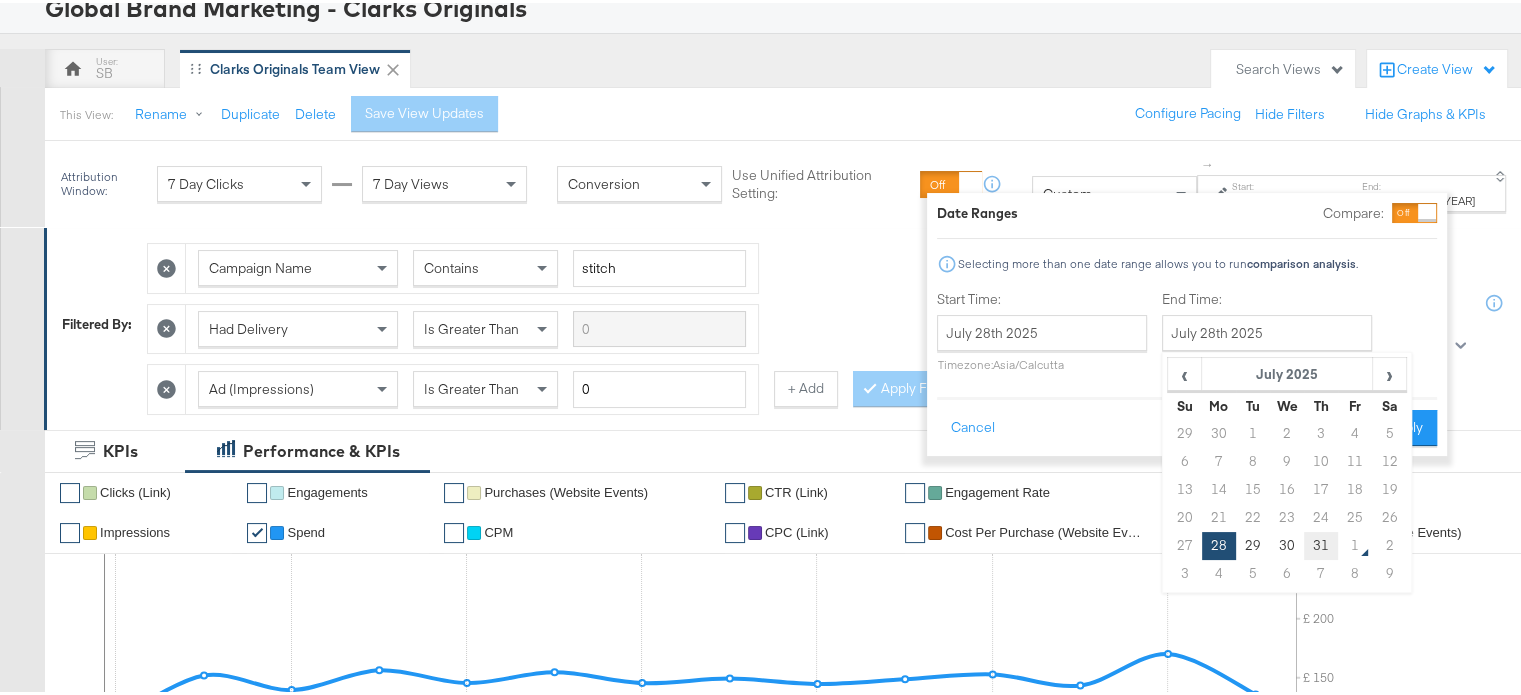 click on "31" at bounding box center (1321, 543) 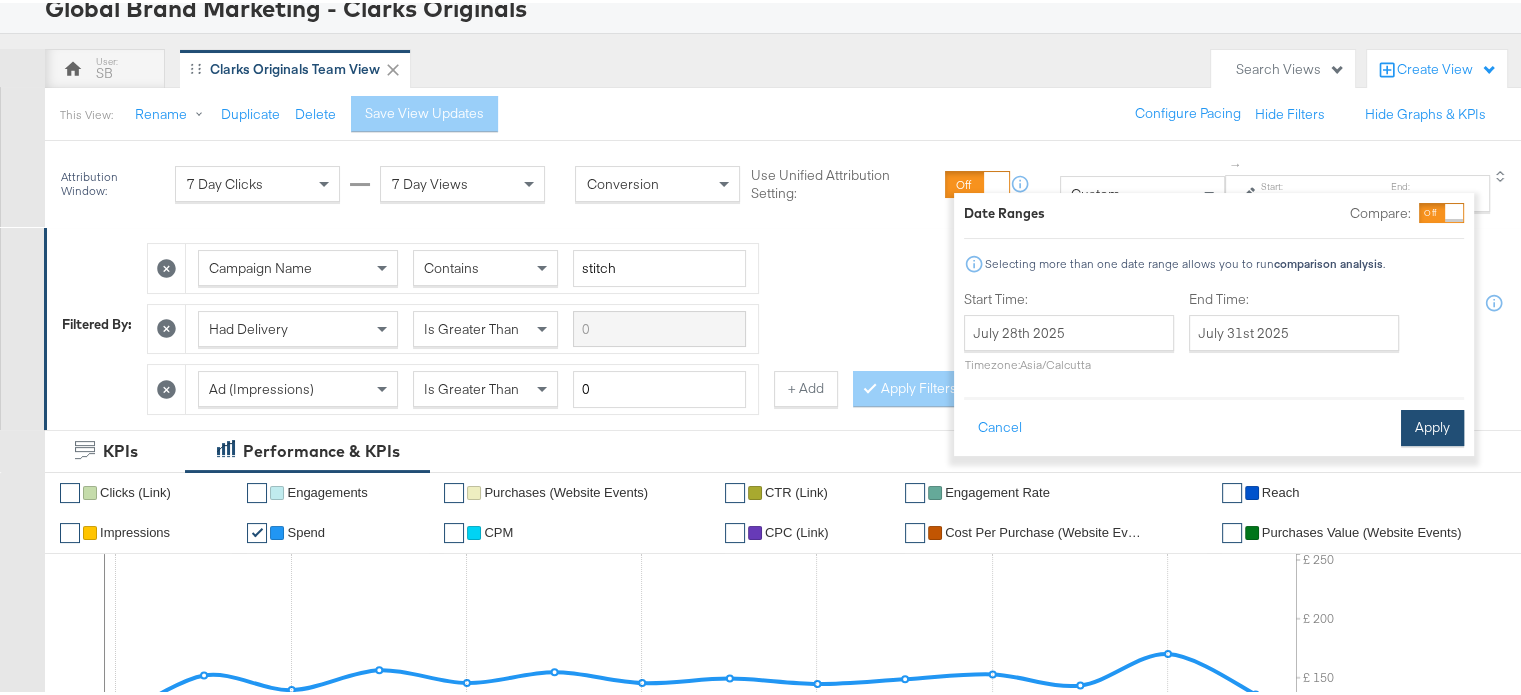 click on "Apply" at bounding box center (1432, 425) 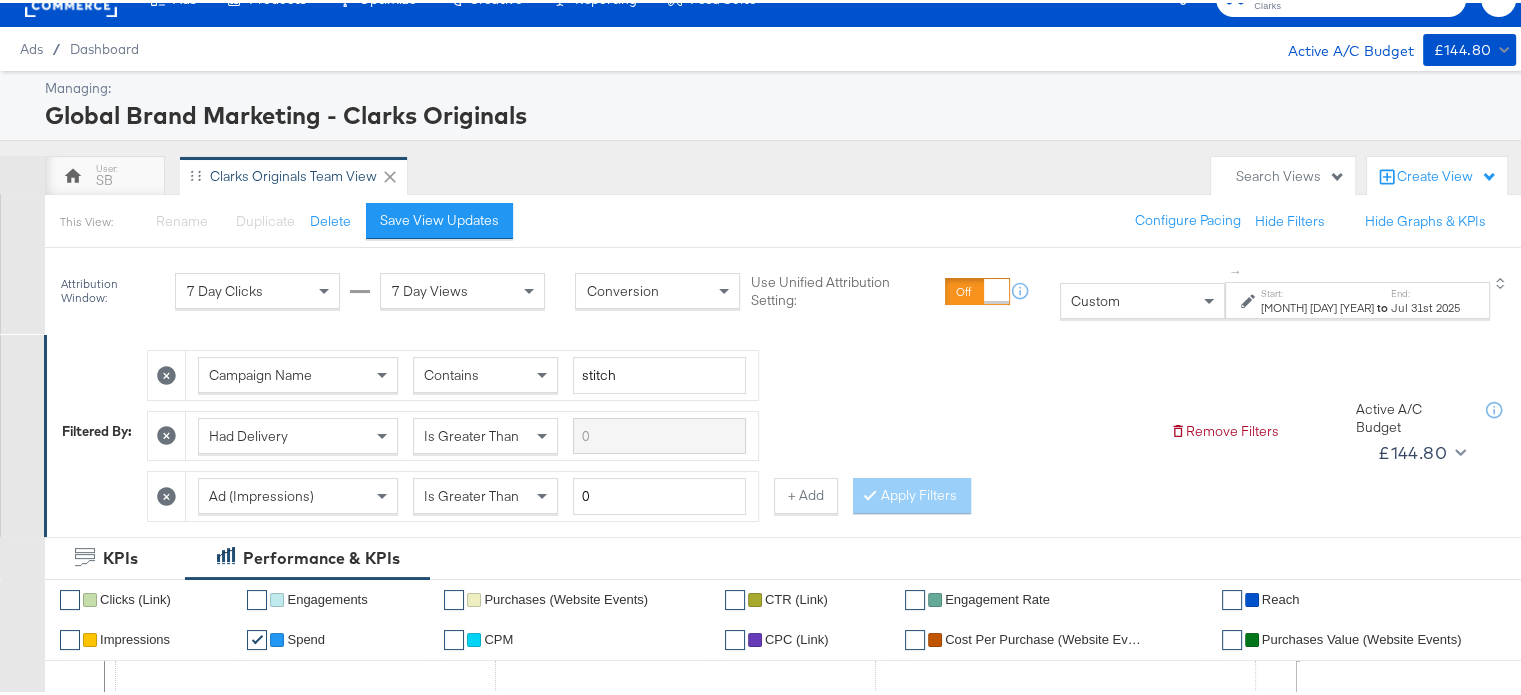 scroll, scrollTop: 0, scrollLeft: 0, axis: both 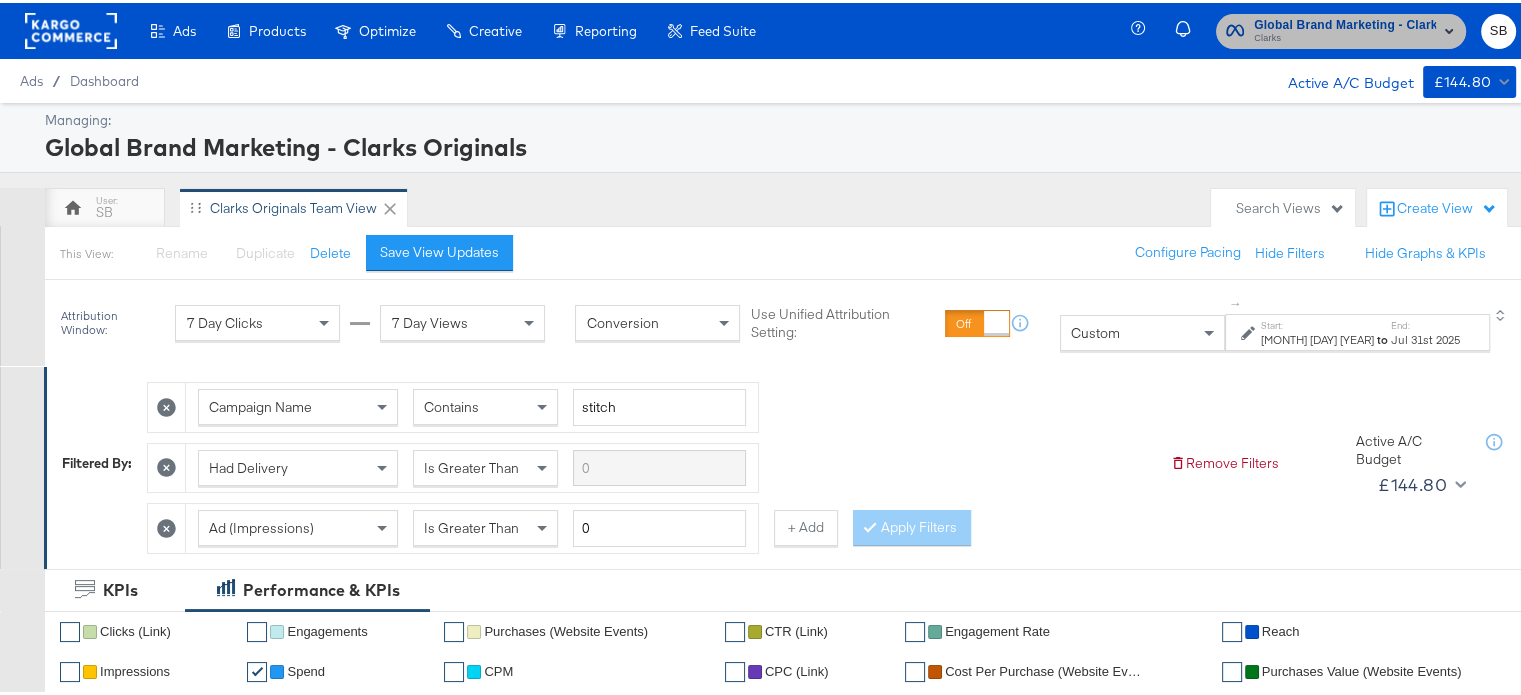 click on "Global Brand Marketing - Clarks Originals Clarks" at bounding box center (1341, 28) 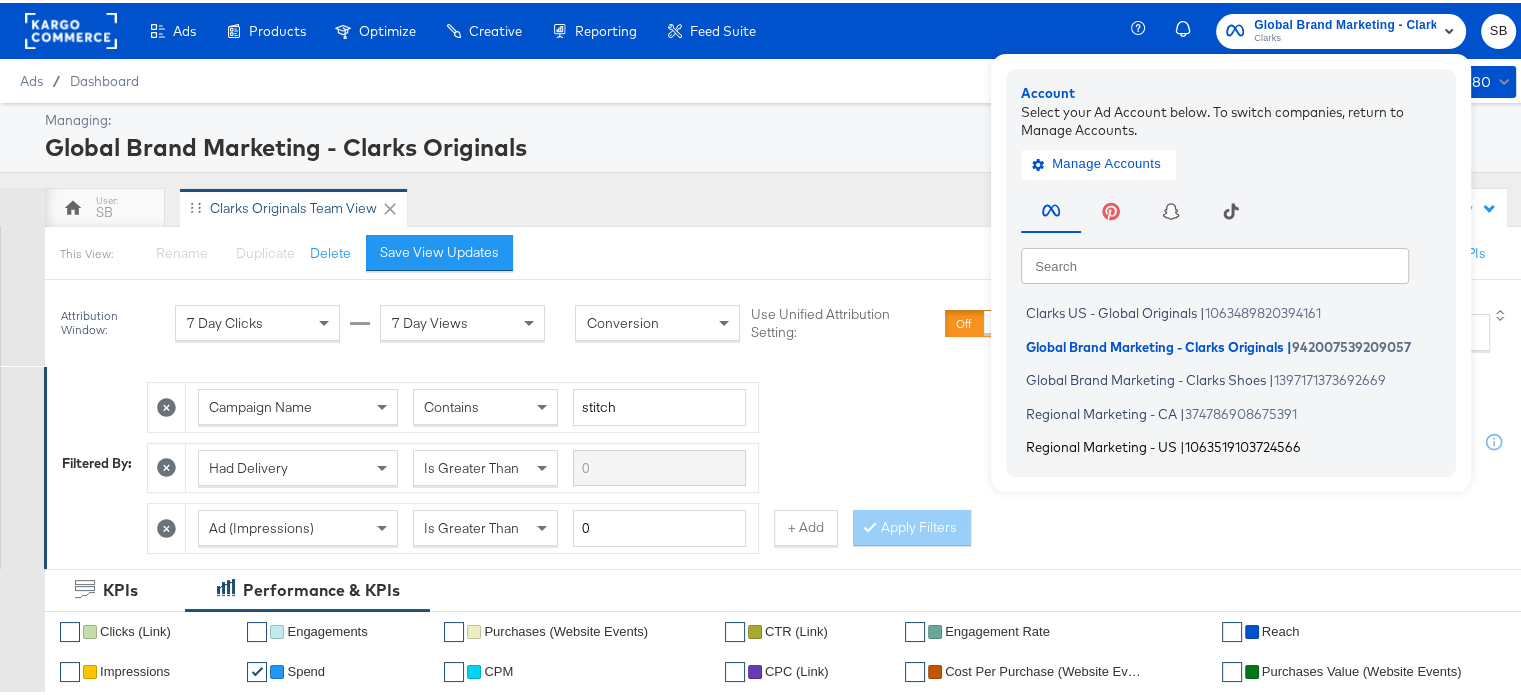 click on "Regional Marketing - US" at bounding box center (1101, 444) 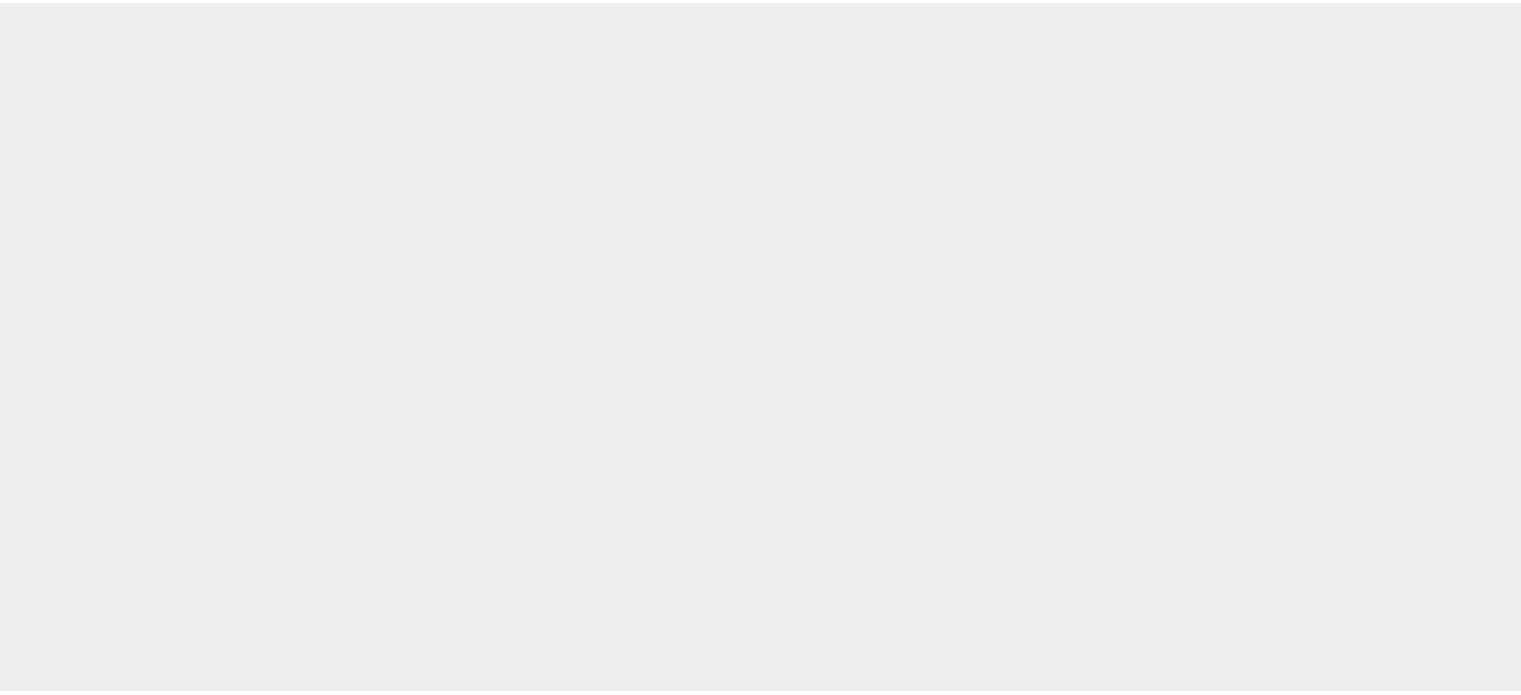 scroll, scrollTop: 0, scrollLeft: 0, axis: both 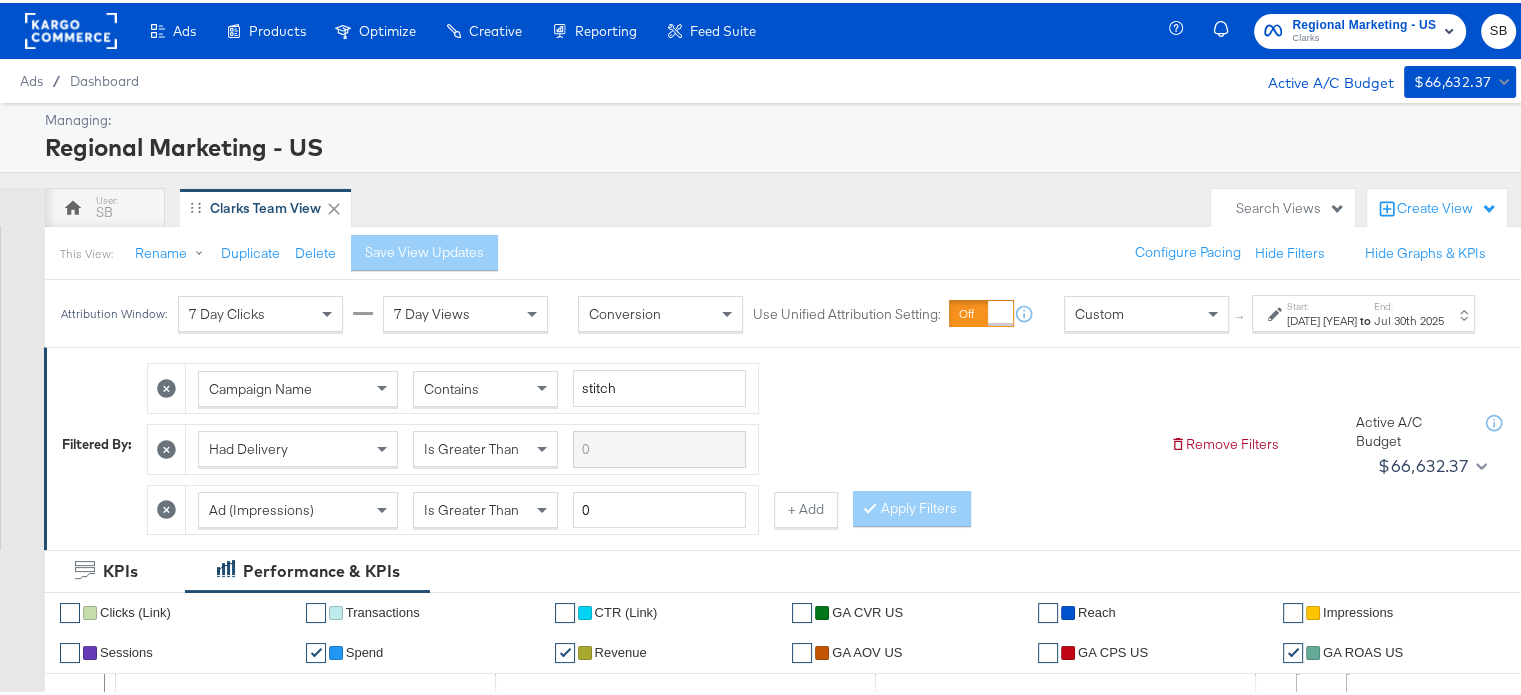click on "Jul 27th 2025" at bounding box center [1322, 318] 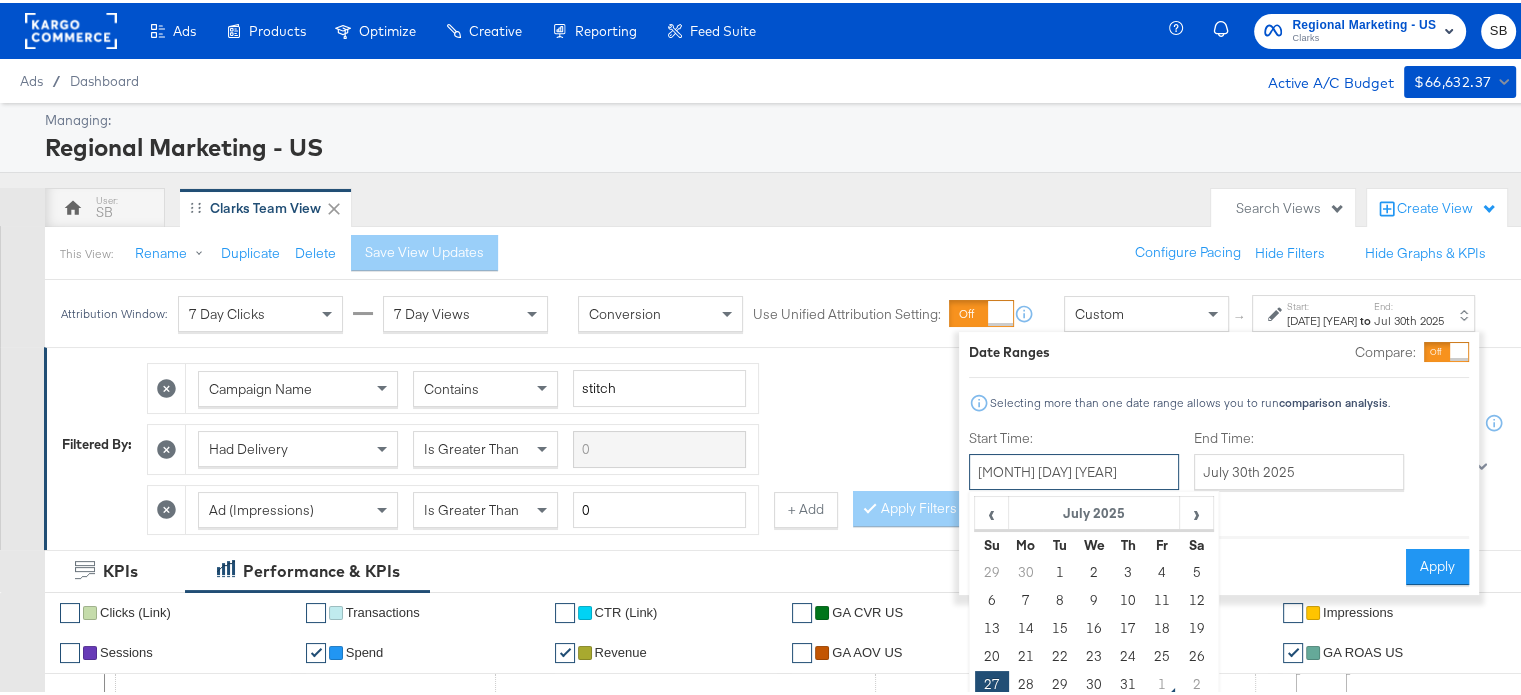 click on "July 27th 2025" at bounding box center (1074, 469) 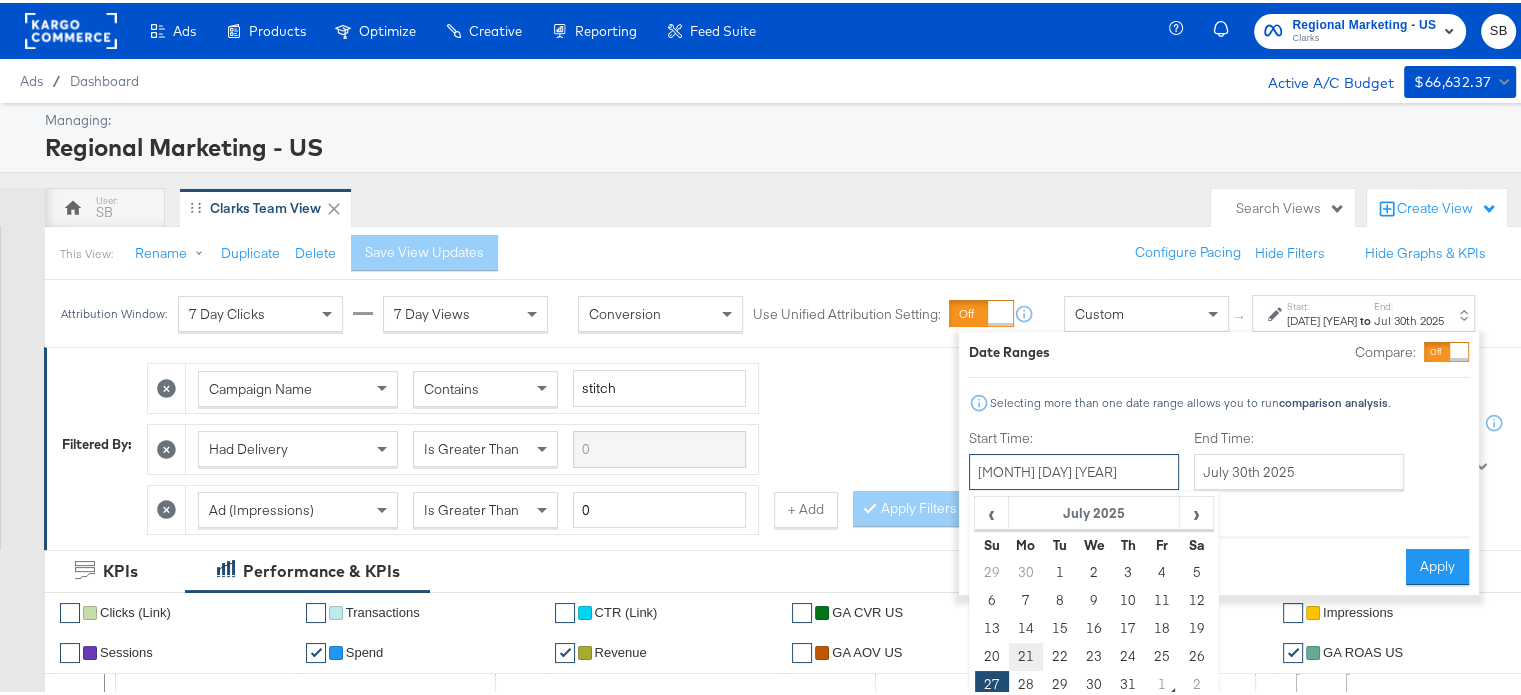 scroll, scrollTop: 68, scrollLeft: 0, axis: vertical 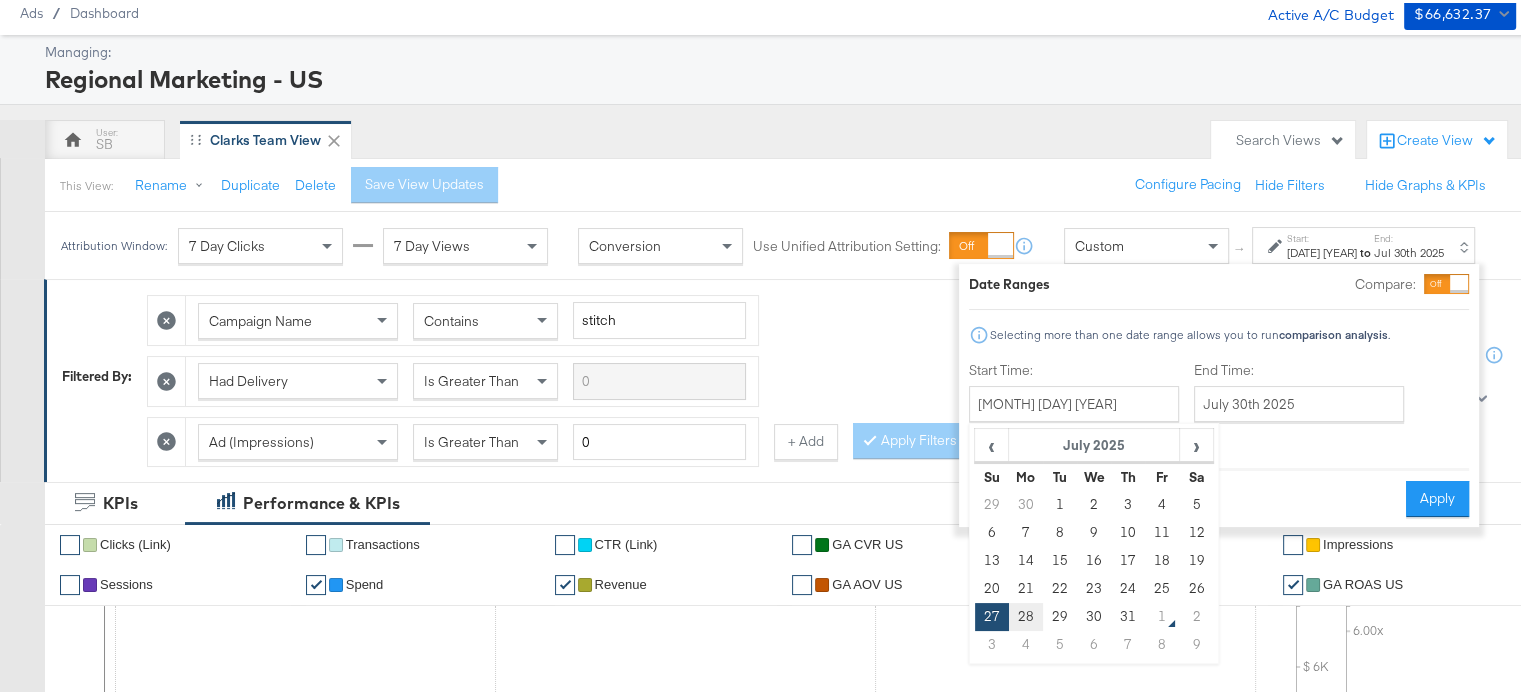 click on "28" at bounding box center [1026, 614] 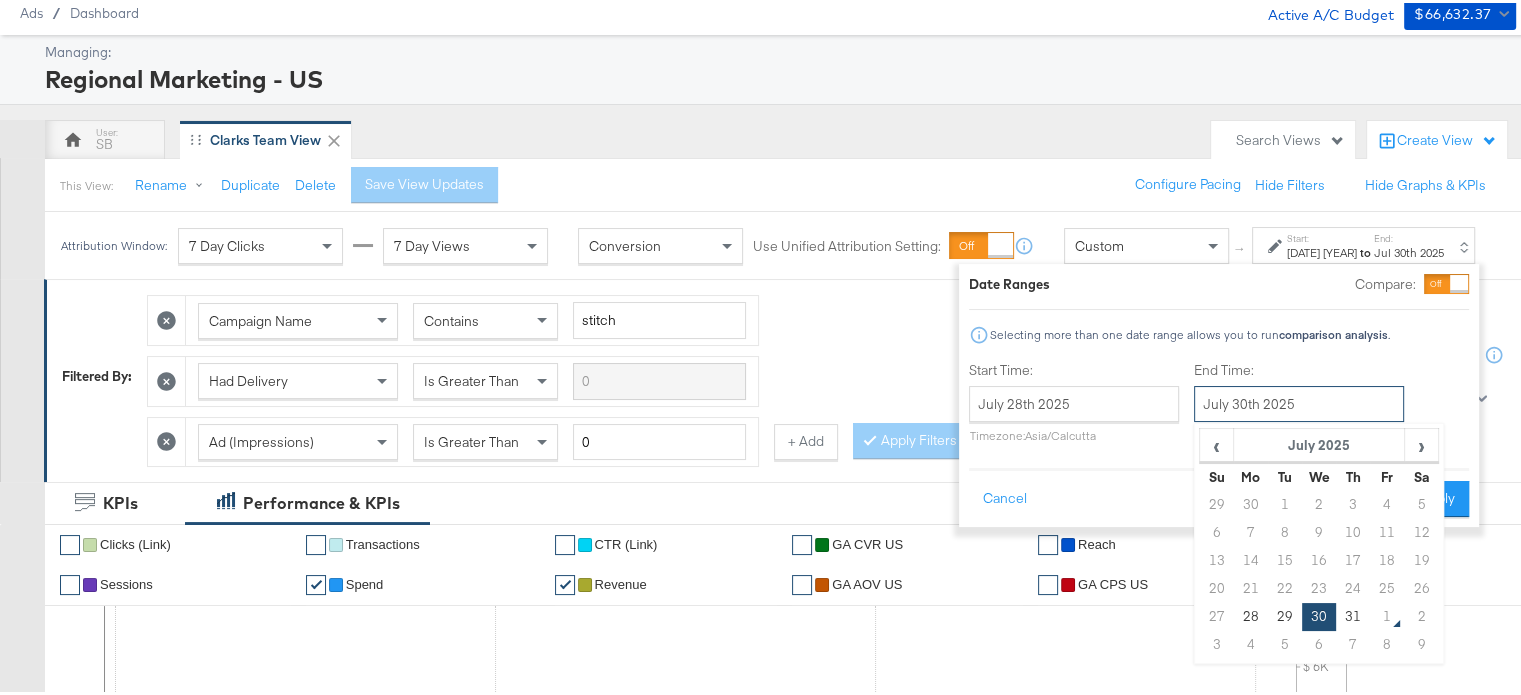 click on "July 30th 2025" at bounding box center [1299, 401] 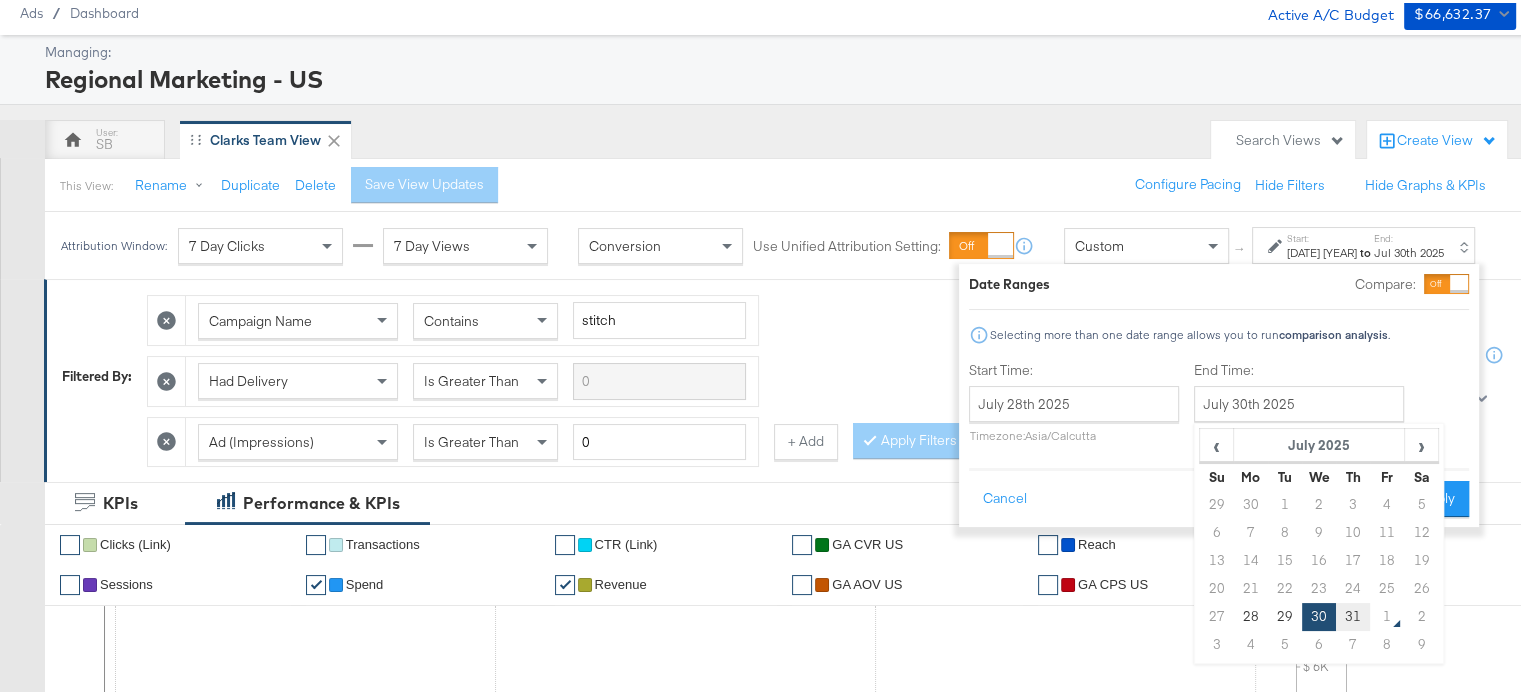 click on "31" at bounding box center (1353, 614) 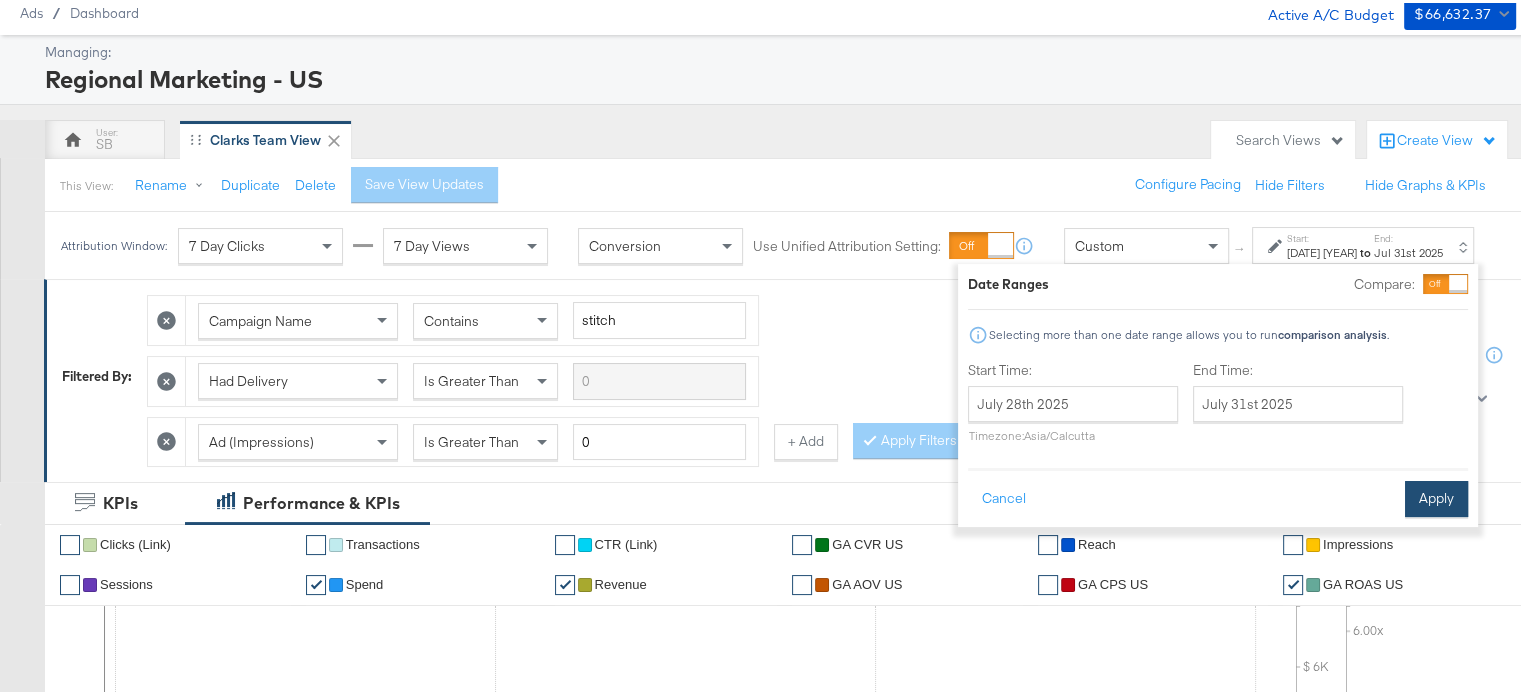 click on "Apply" at bounding box center (1436, 496) 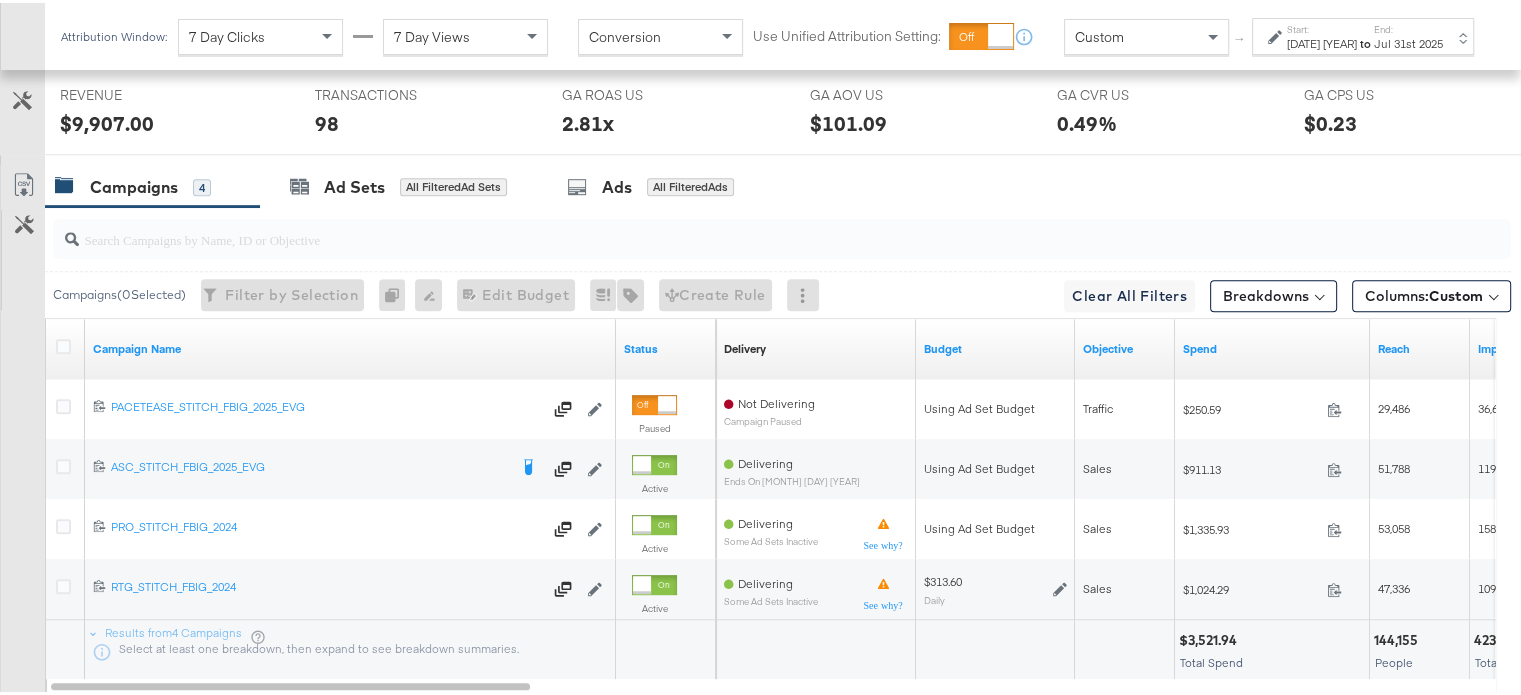 scroll, scrollTop: 1021, scrollLeft: 0, axis: vertical 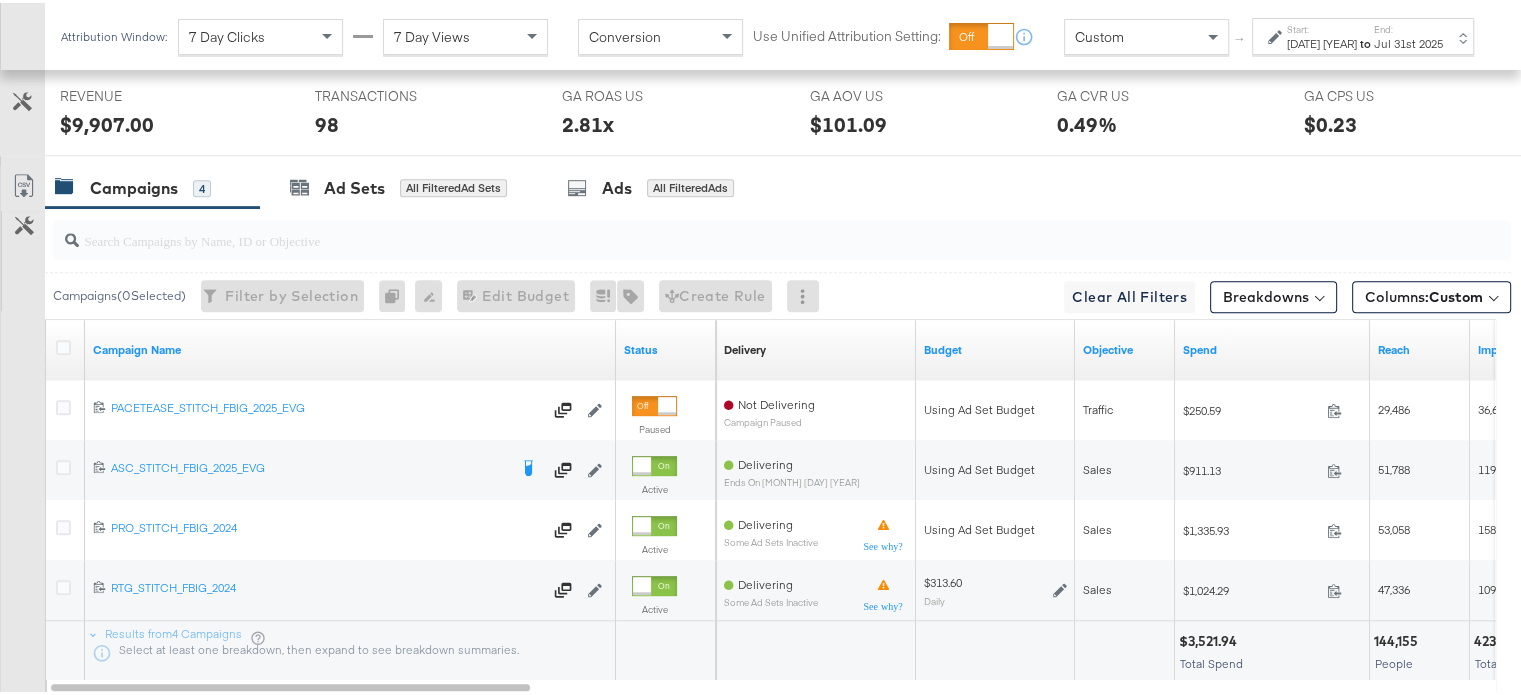 click on "Start:" at bounding box center (1322, 26) 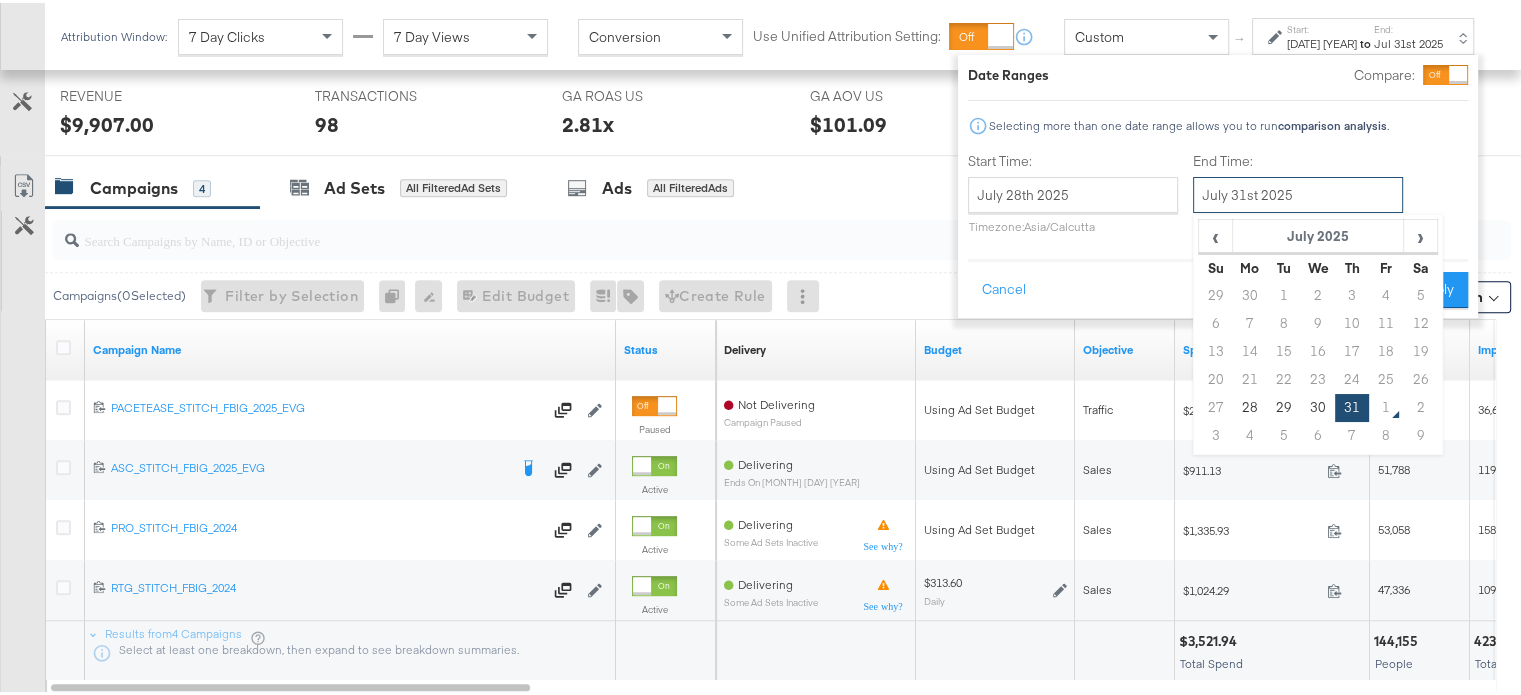 click on "July 31st 2025" at bounding box center (1298, 192) 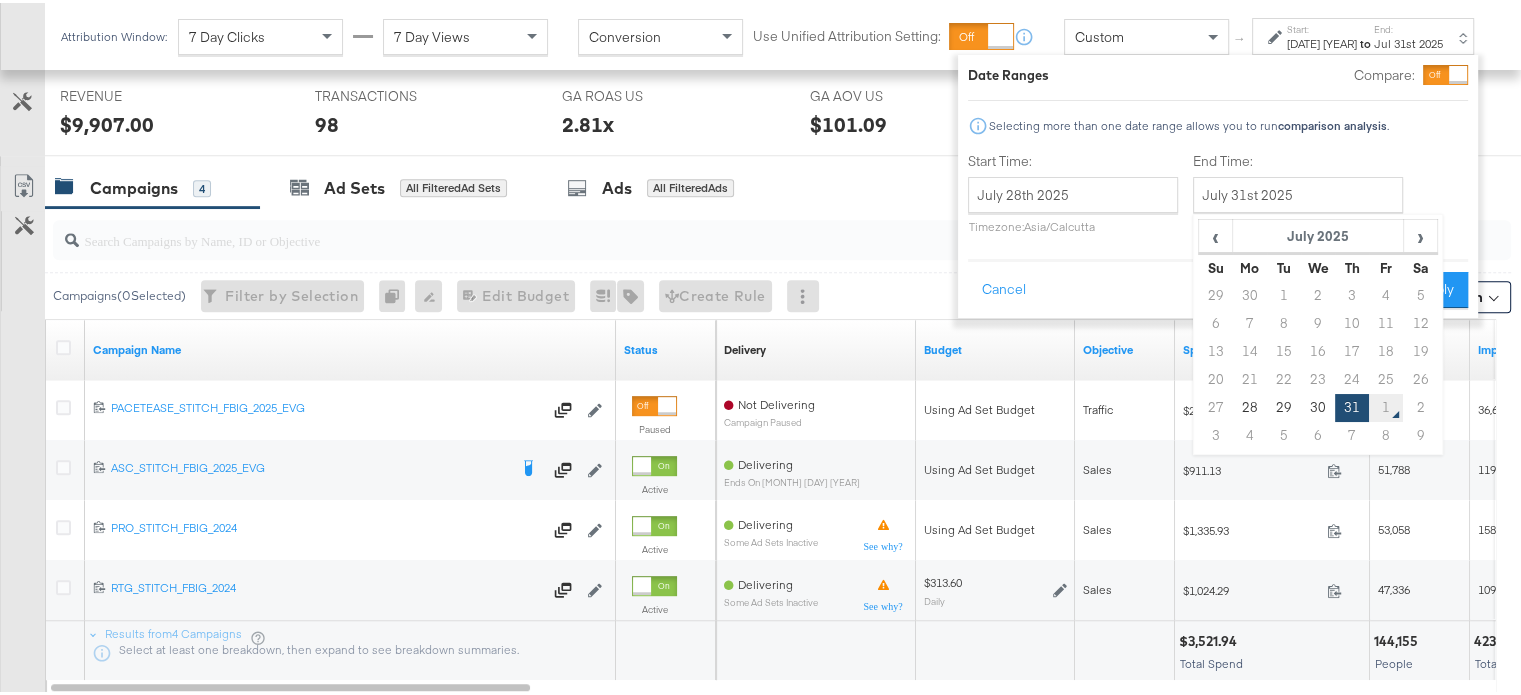 click on "1" at bounding box center [1386, 405] 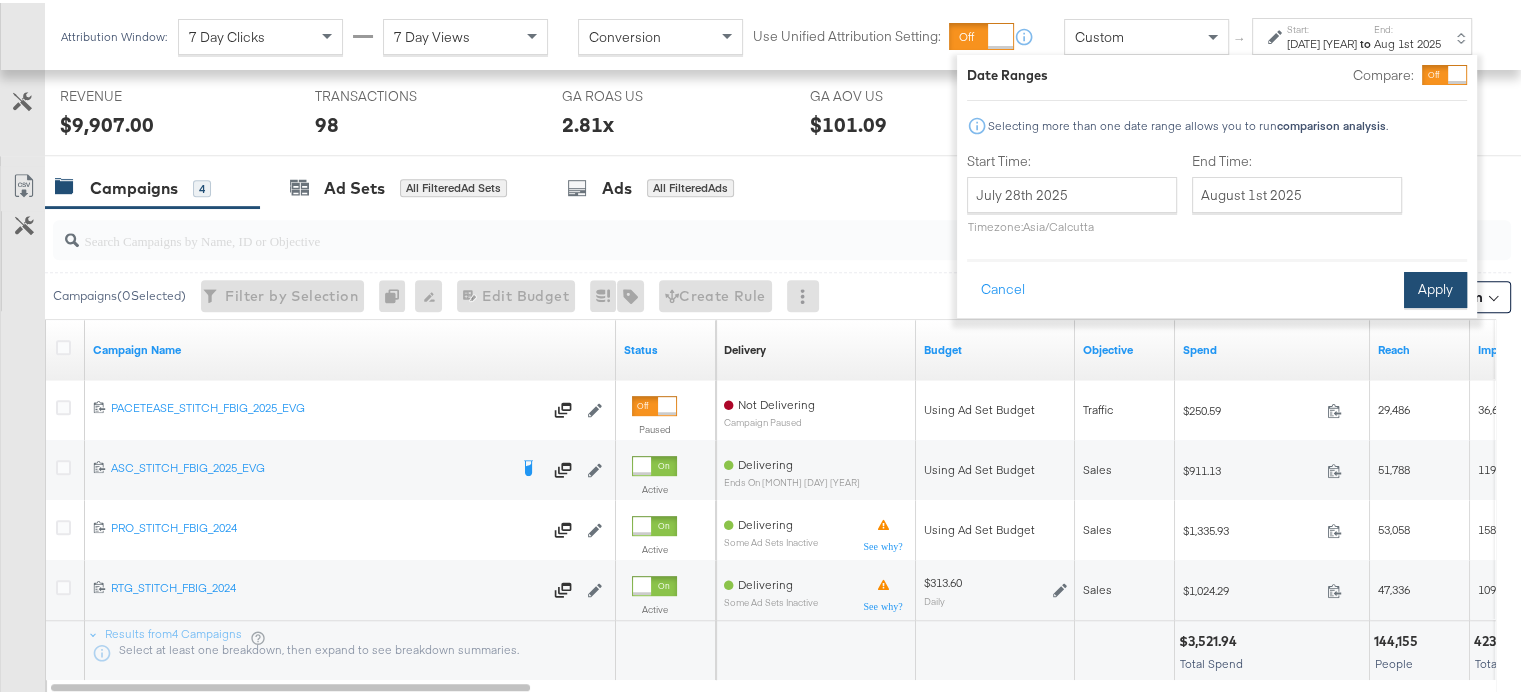 click on "Apply" at bounding box center (1435, 287) 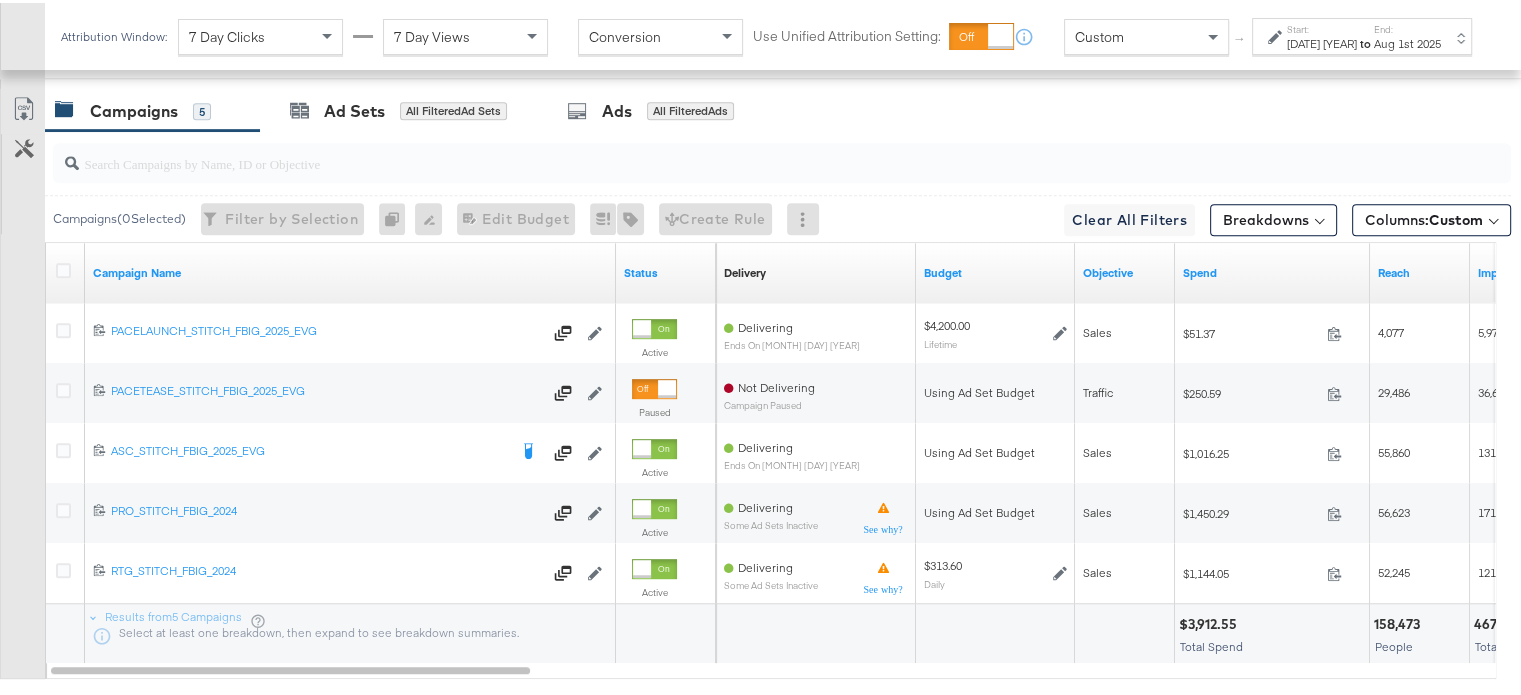 scroll, scrollTop: 1097, scrollLeft: 0, axis: vertical 